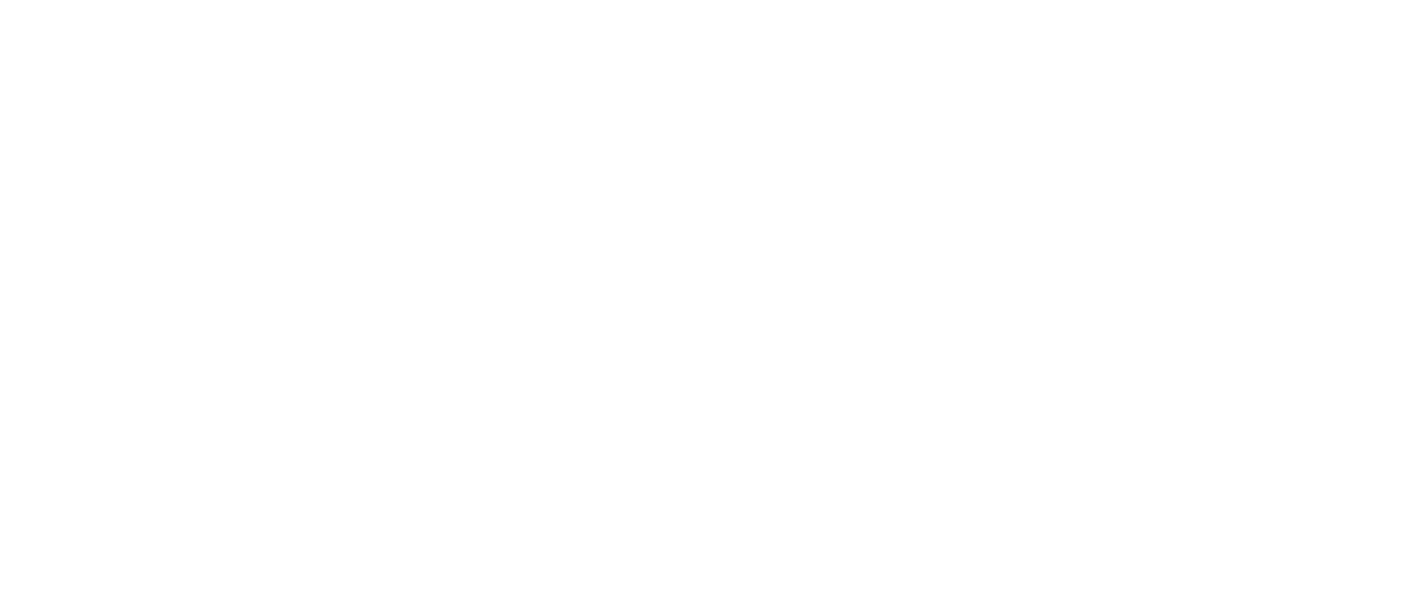 scroll, scrollTop: 0, scrollLeft: 0, axis: both 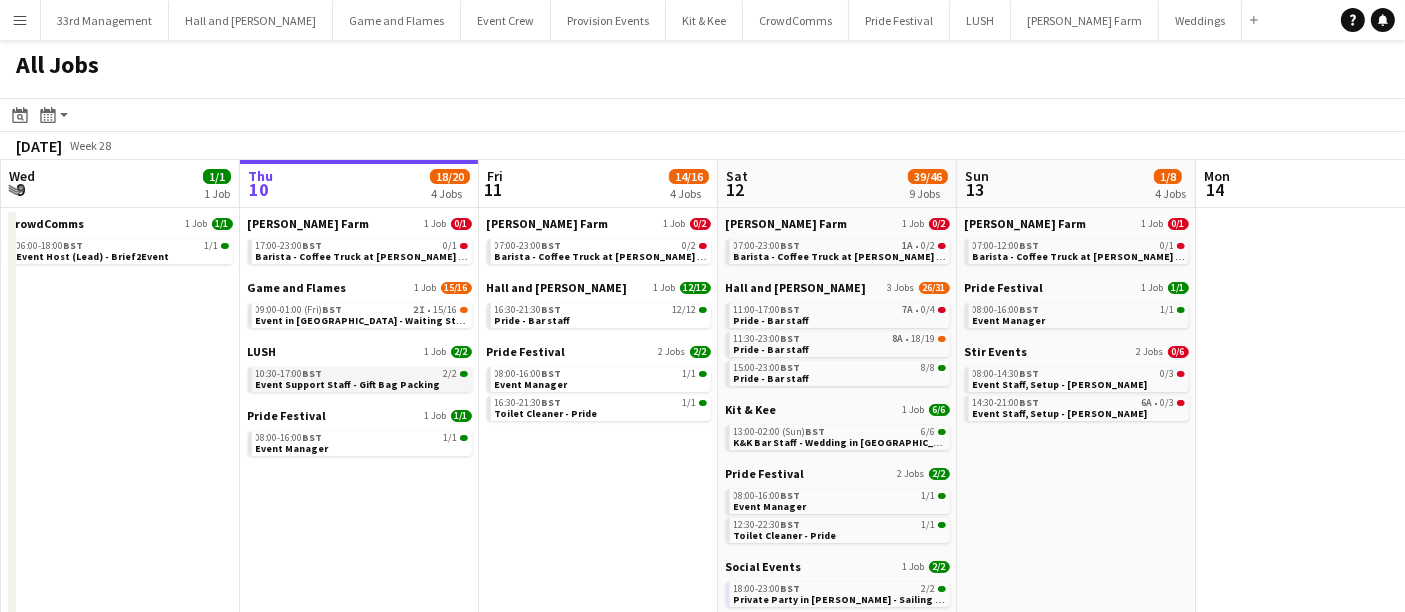 click on "10:30-17:00    BST   2/2" at bounding box center [362, 374] 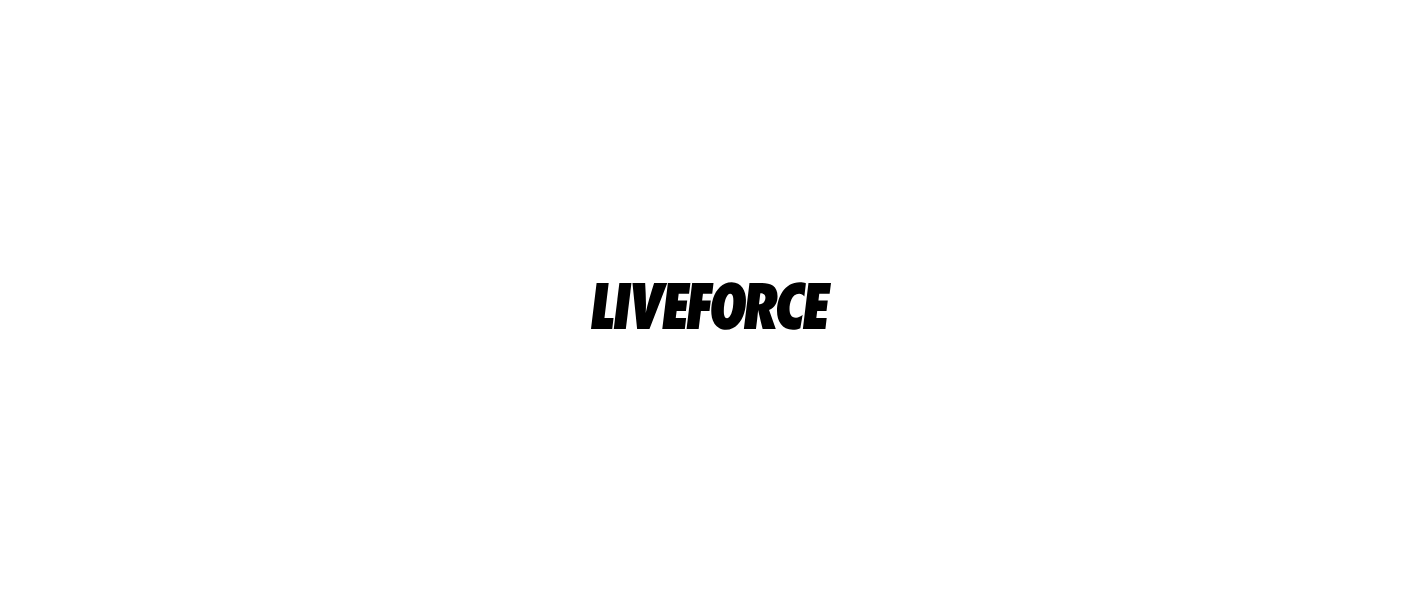 scroll, scrollTop: 0, scrollLeft: 0, axis: both 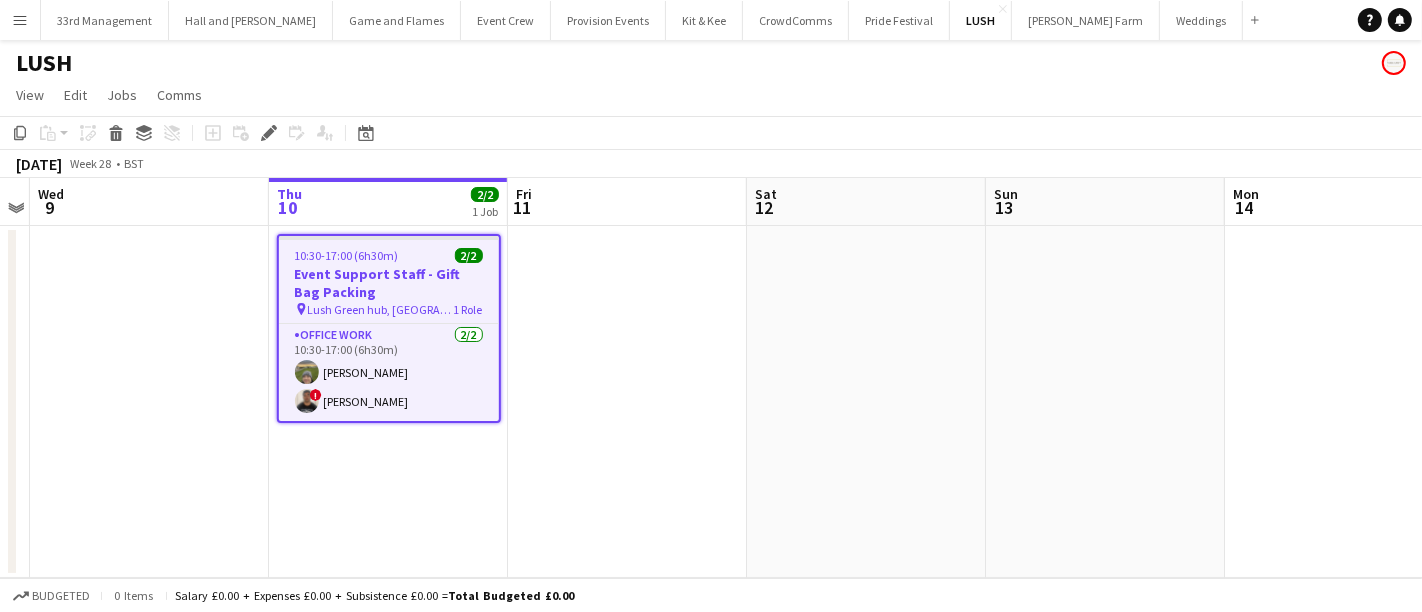 drag, startPoint x: 415, startPoint y: 358, endPoint x: 934, endPoint y: 198, distance: 543.10315 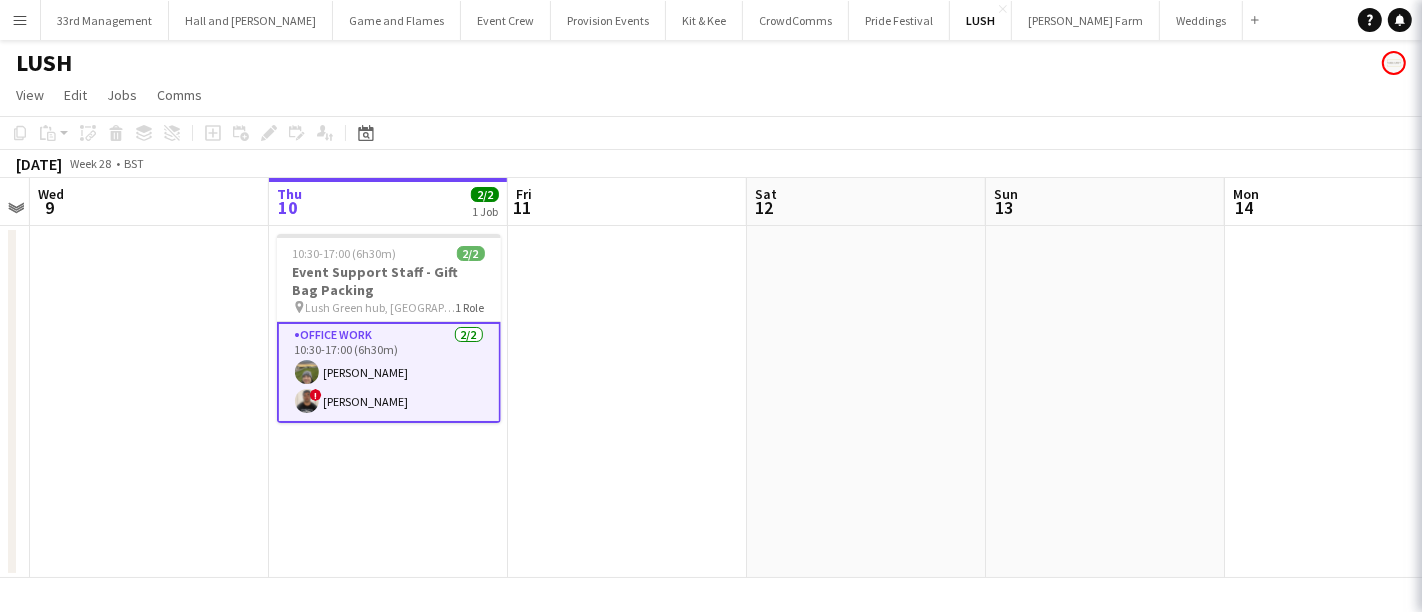 scroll, scrollTop: 0, scrollLeft: 686, axis: horizontal 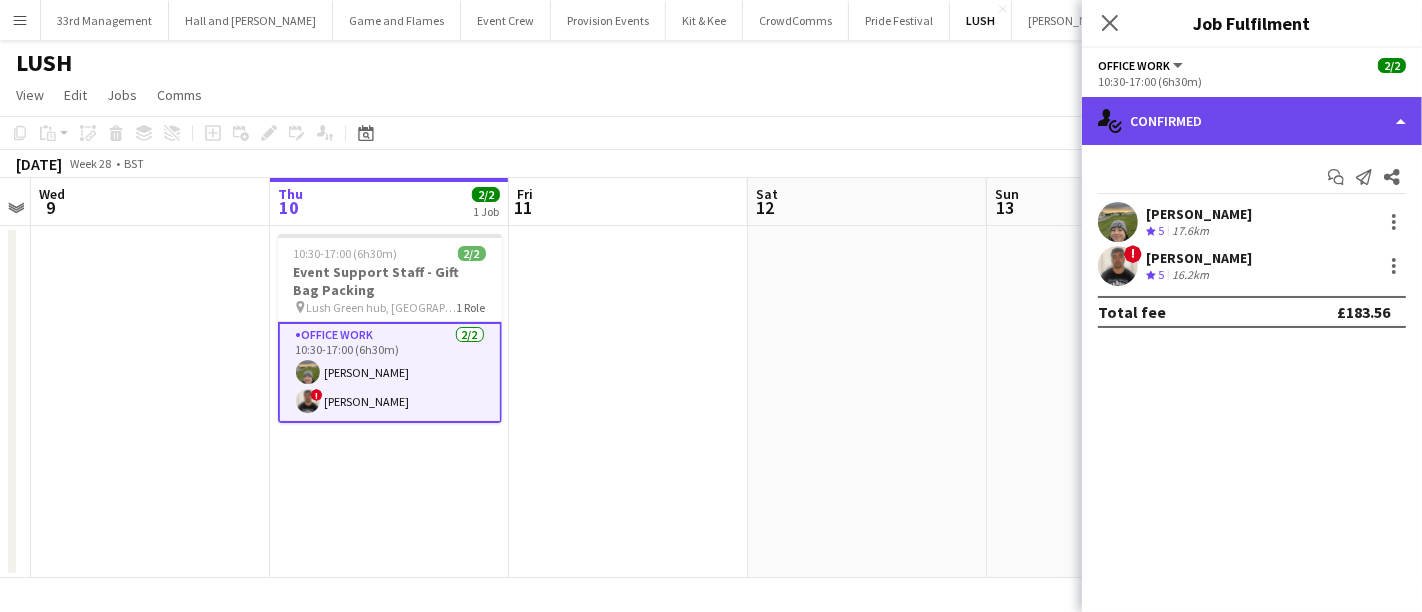 click on "single-neutral-actions-check-2
Confirmed" 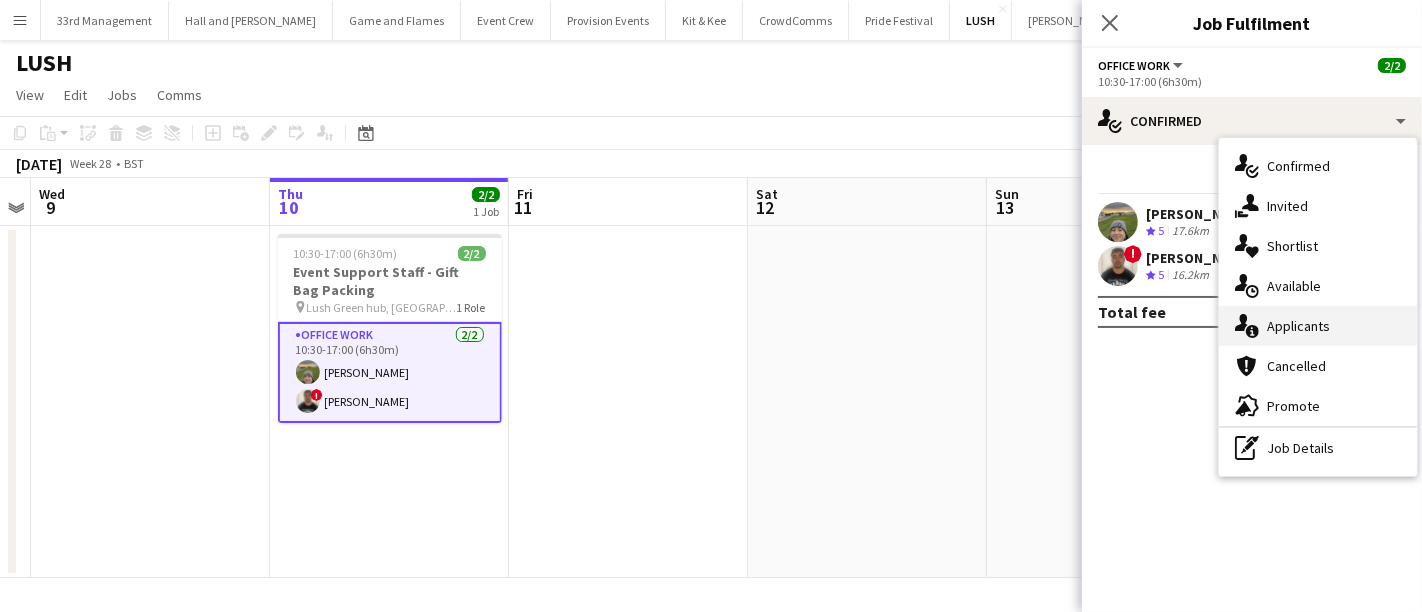 click on "single-neutral-actions-information
Applicants" at bounding box center [1318, 326] 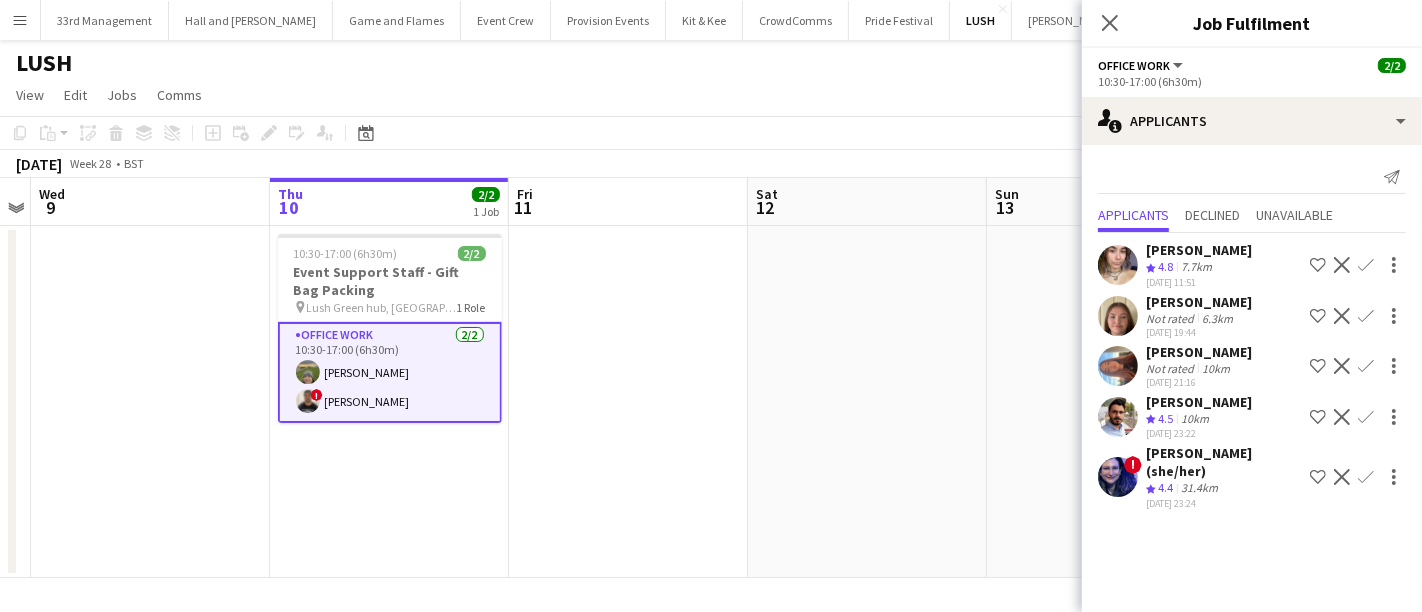 click at bounding box center (1118, 316) 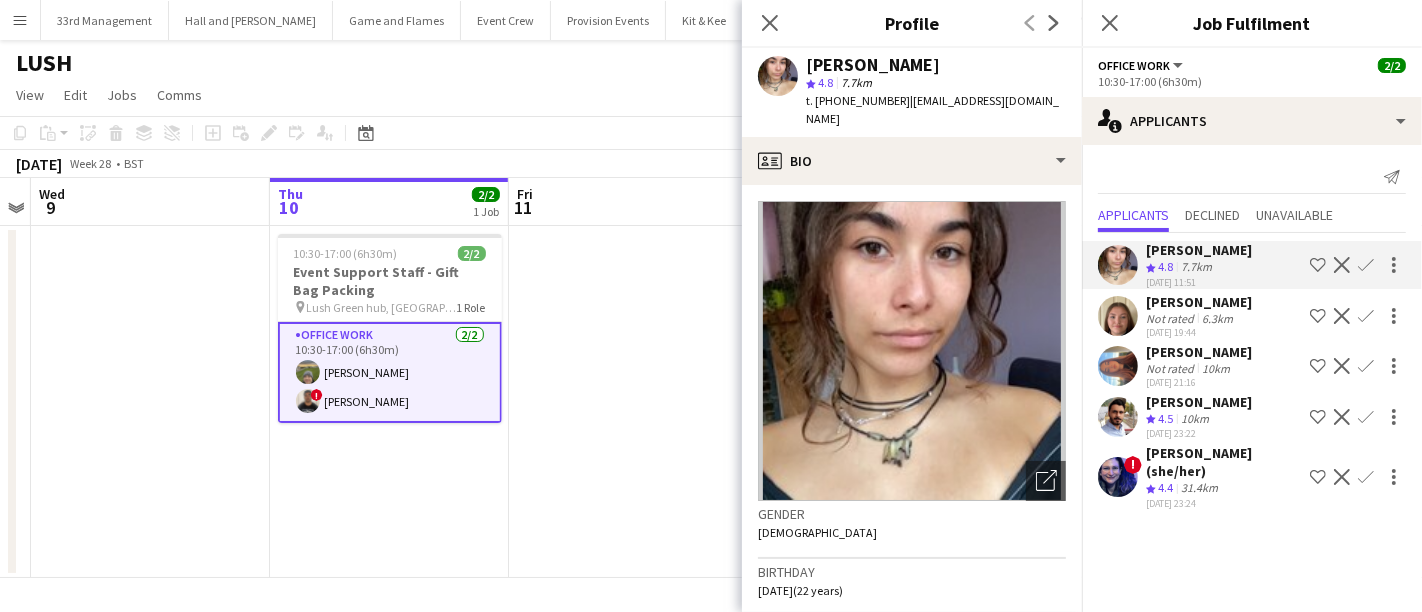 click at bounding box center (1118, 366) 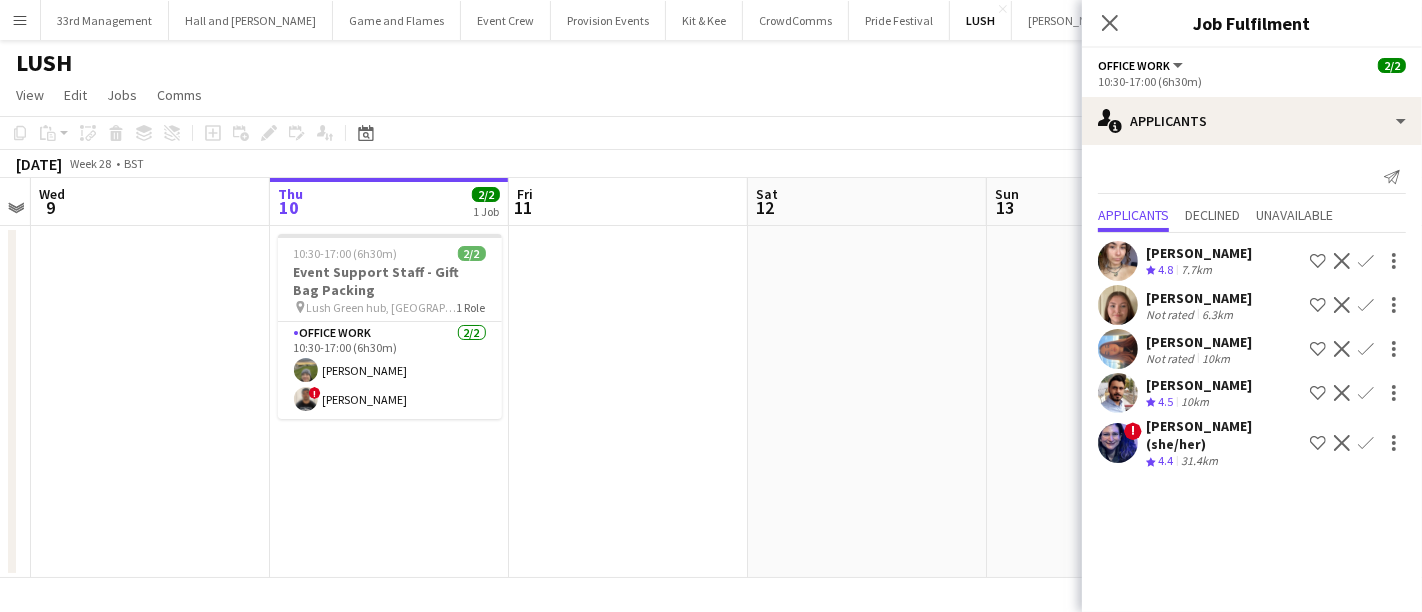 click at bounding box center (1118, 349) 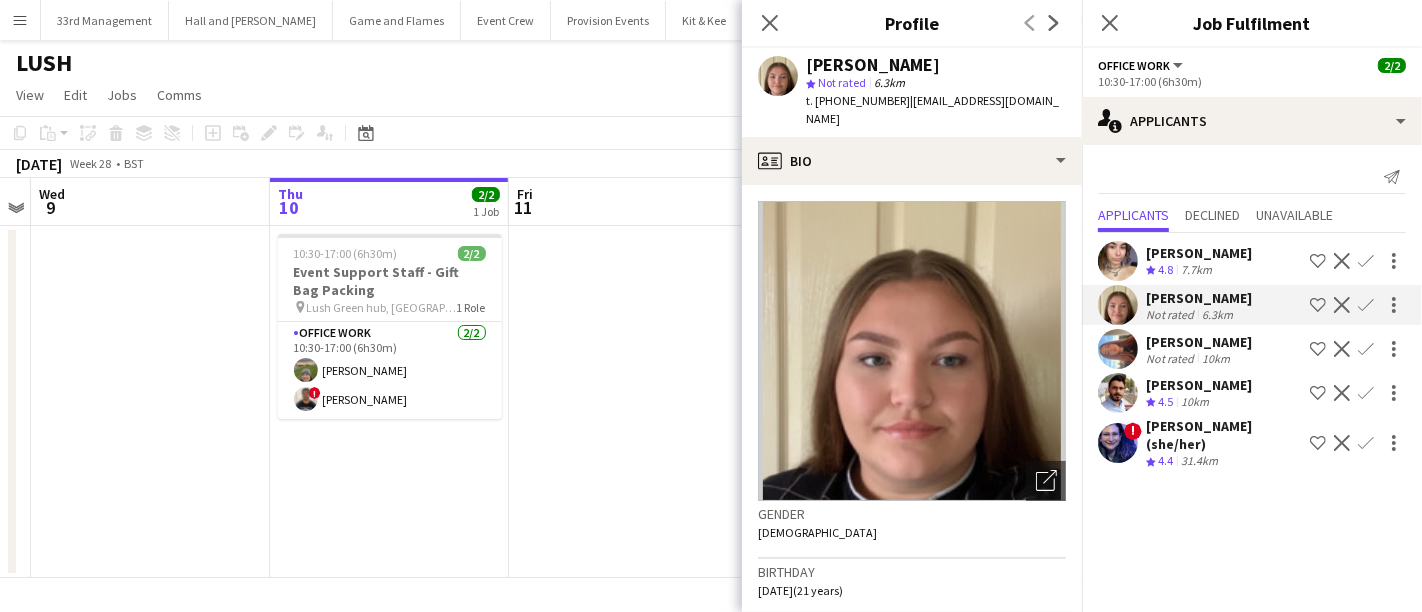 click at bounding box center [628, 402] 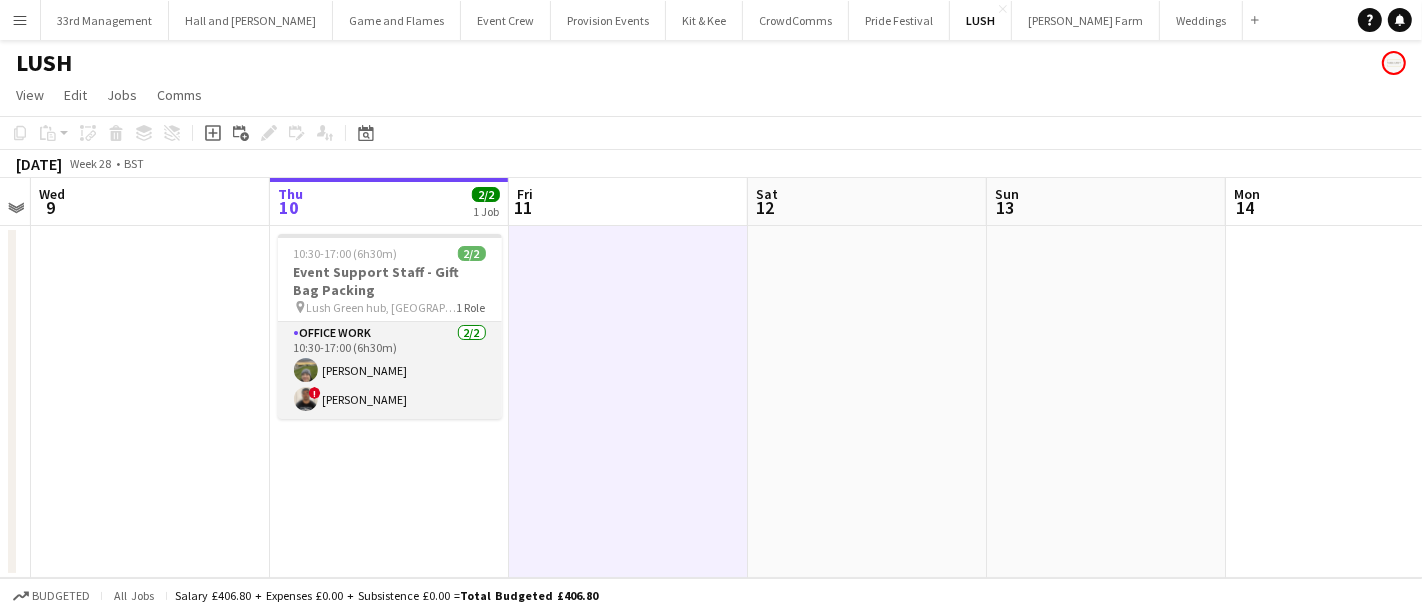 click on "Office work   [DATE]   10:30-17:00 (6h30m)
[PERSON_NAME] ! [PERSON_NAME]" at bounding box center (390, 370) 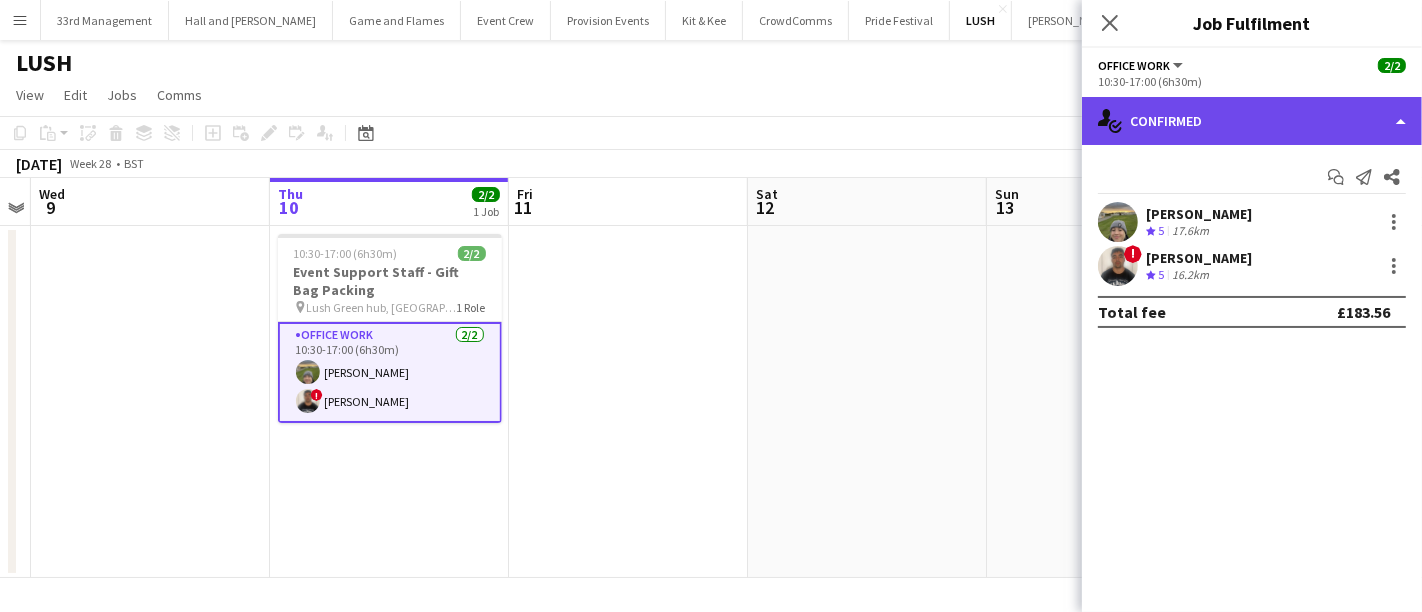 click on "single-neutral-actions-check-2
Confirmed" 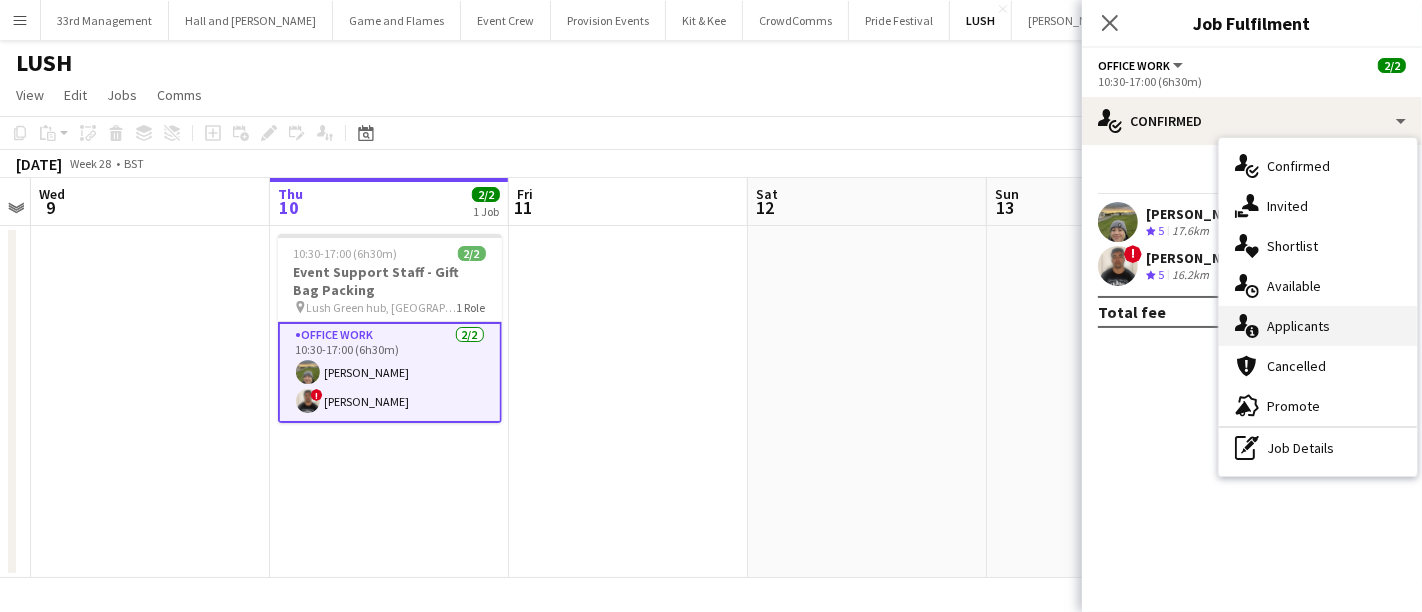 click 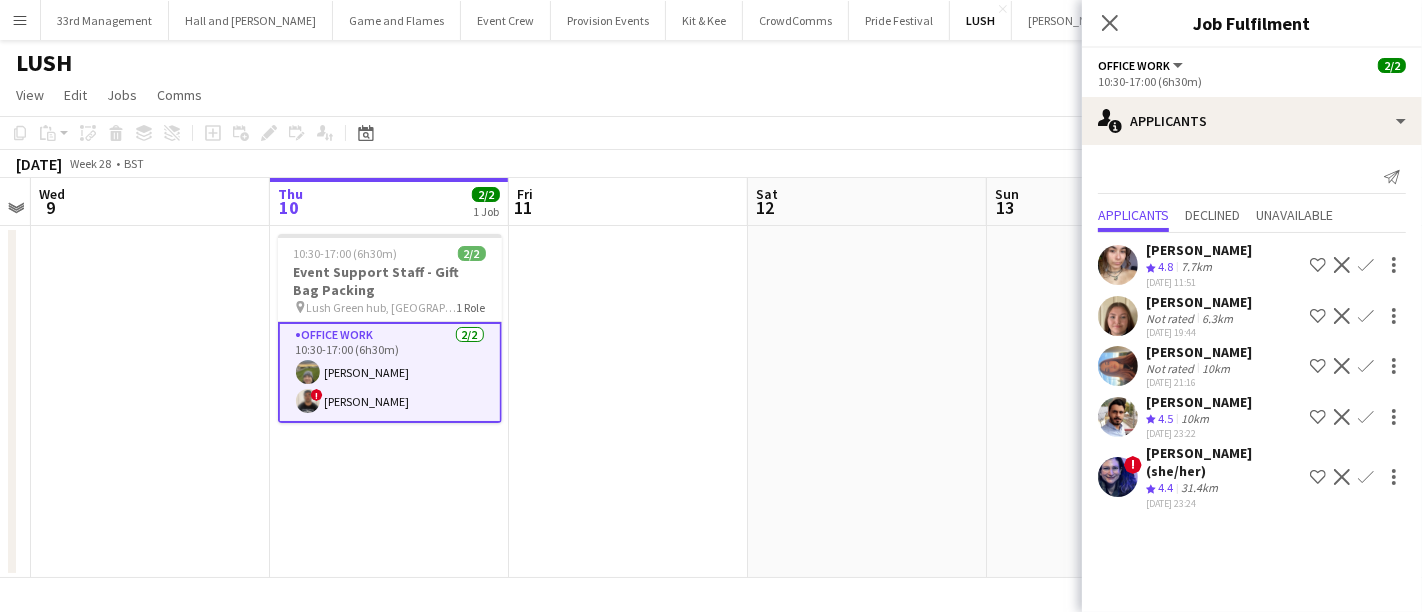click at bounding box center [150, 402] 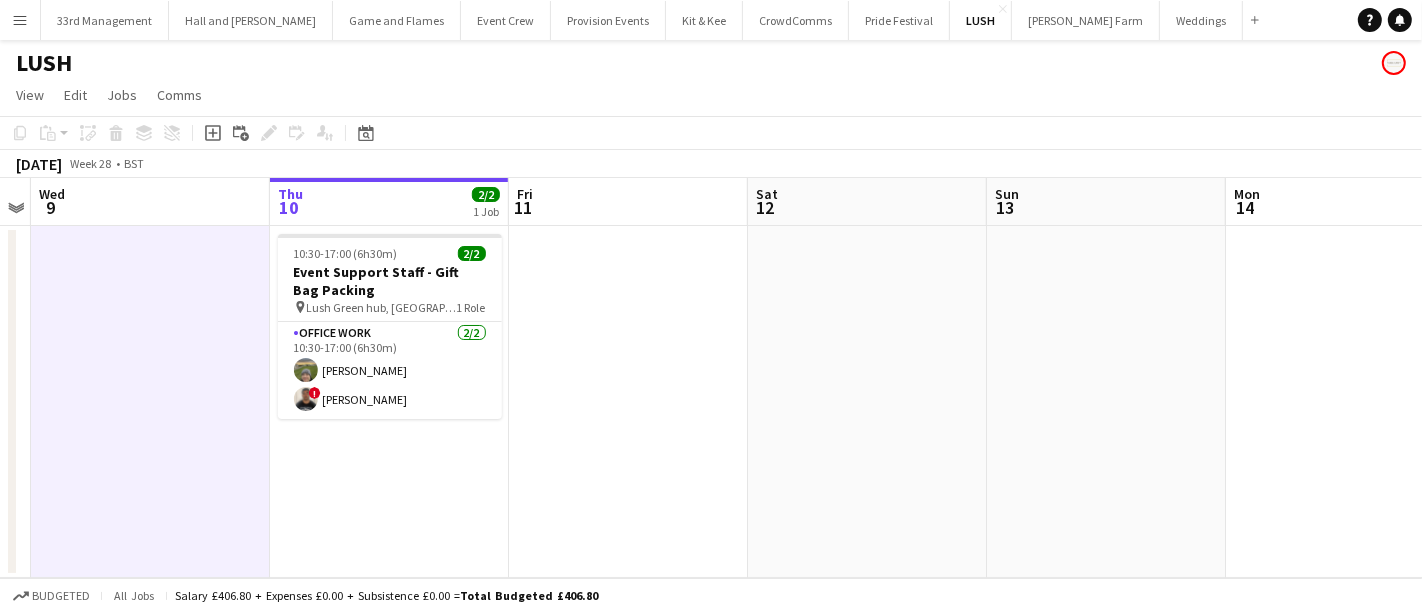 click at bounding box center (628, 402) 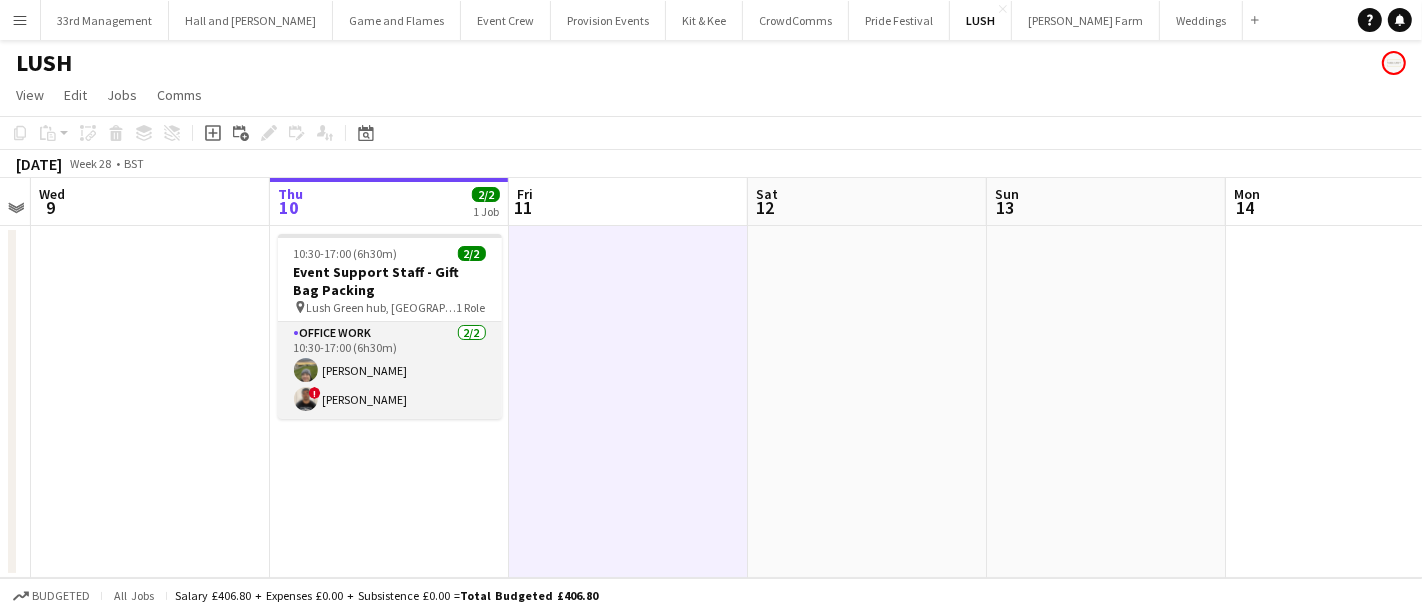 click on "Office work   [DATE]   10:30-17:00 (6h30m)
[PERSON_NAME] ! [PERSON_NAME]" at bounding box center [390, 370] 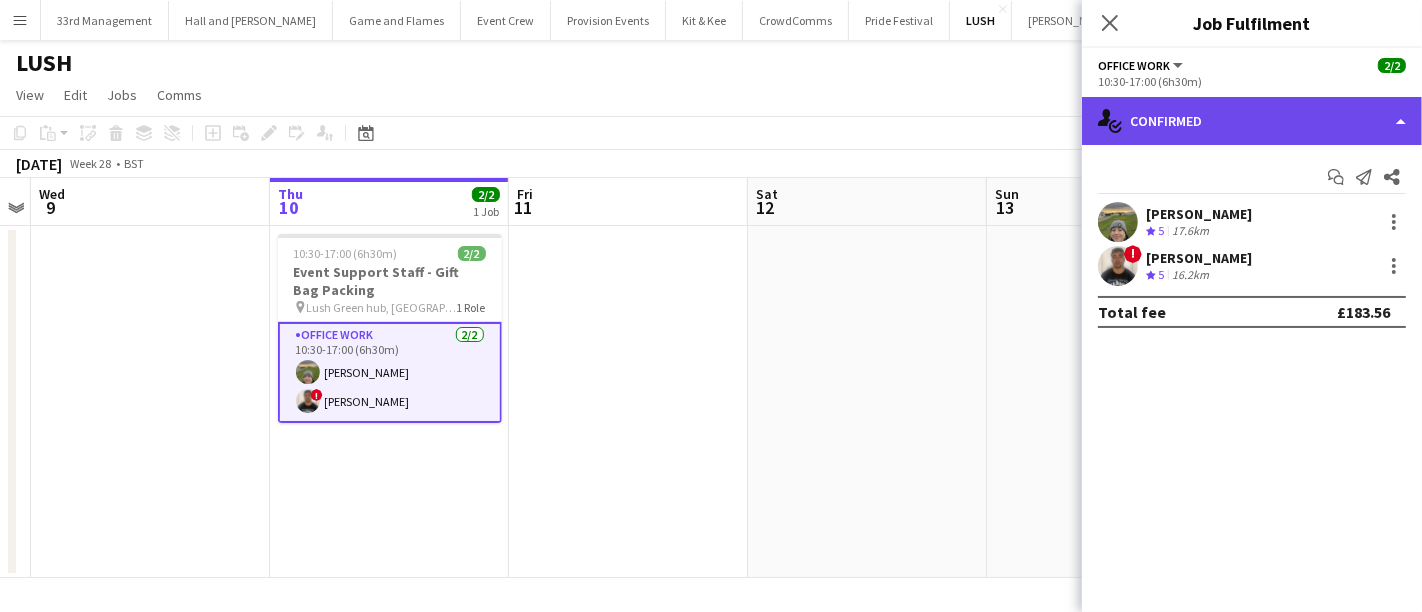 click on "single-neutral-actions-check-2
Confirmed" 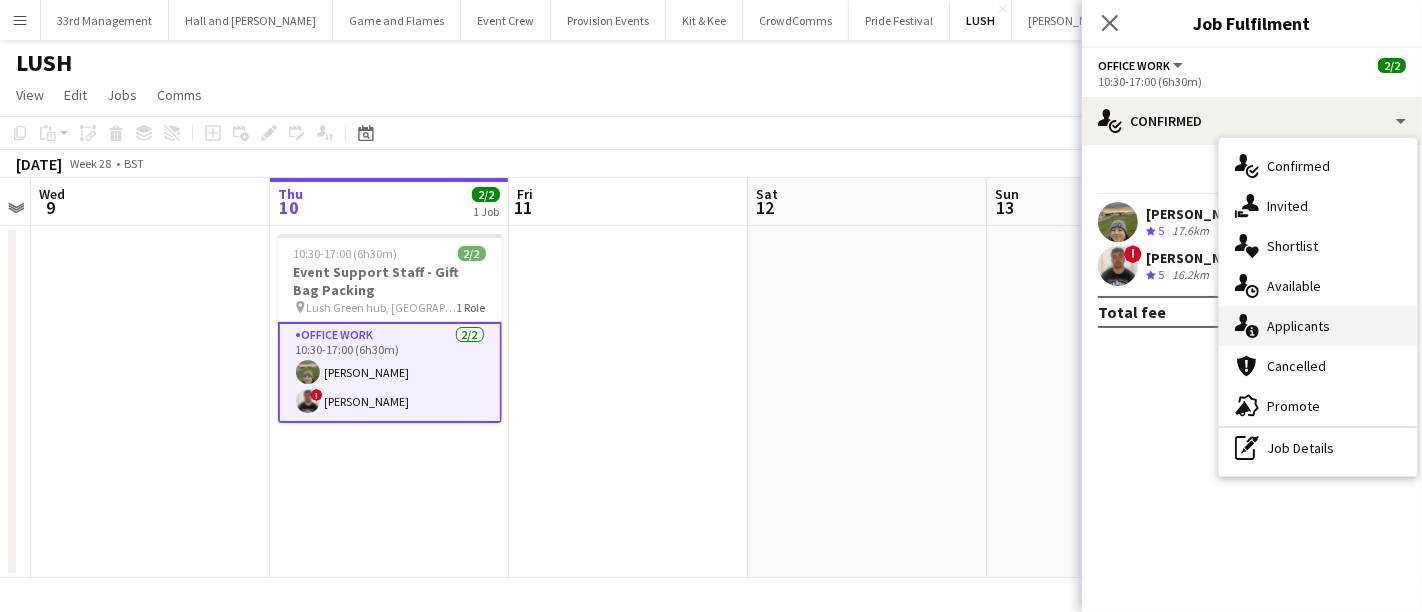 click on "single-neutral-actions-information
Applicants" at bounding box center [1318, 326] 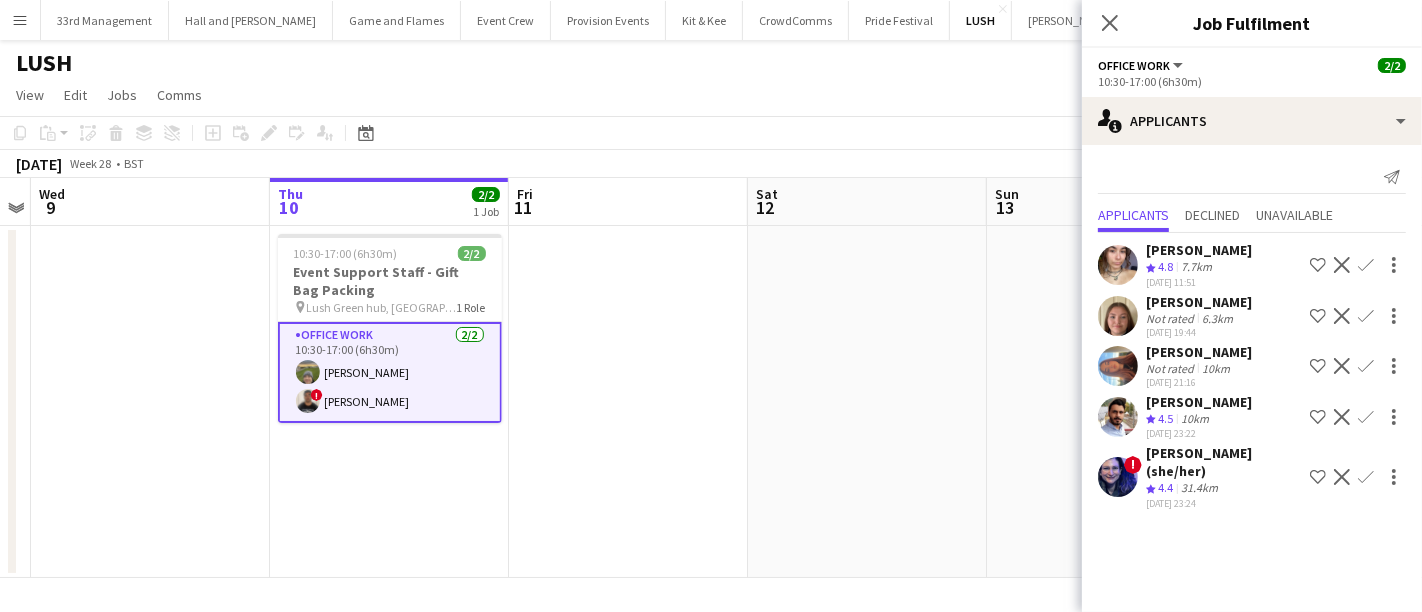 click at bounding box center (1118, 417) 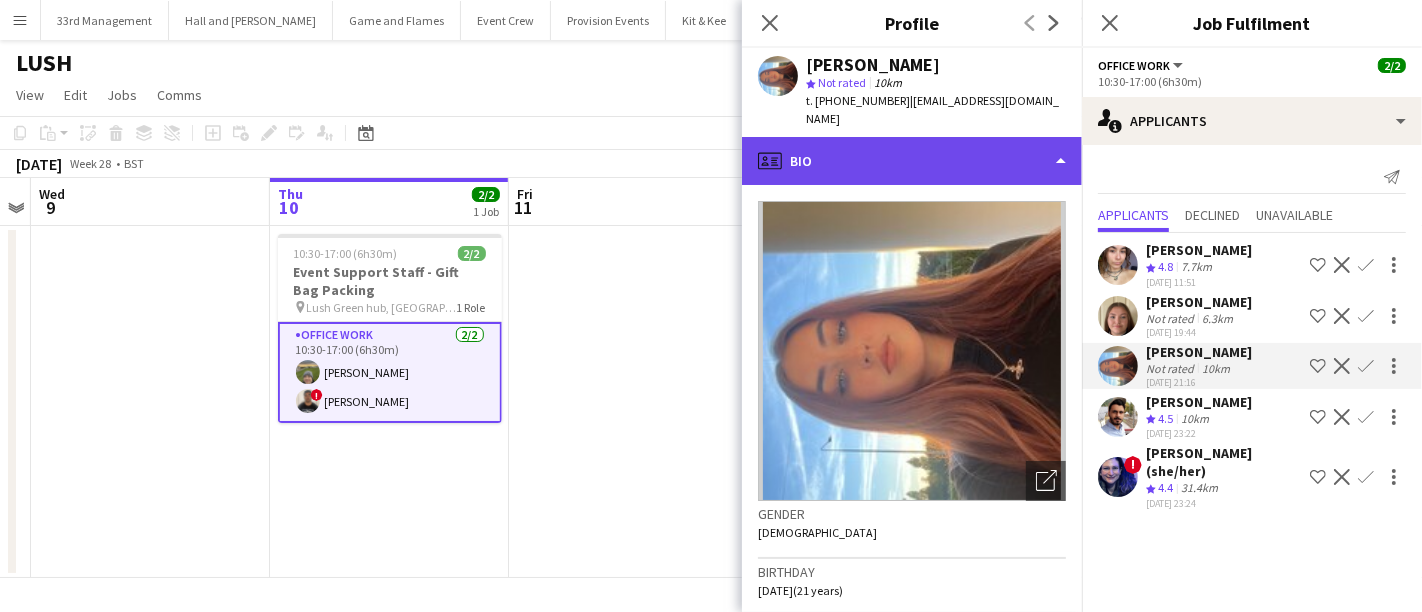 click on "profile
Bio" 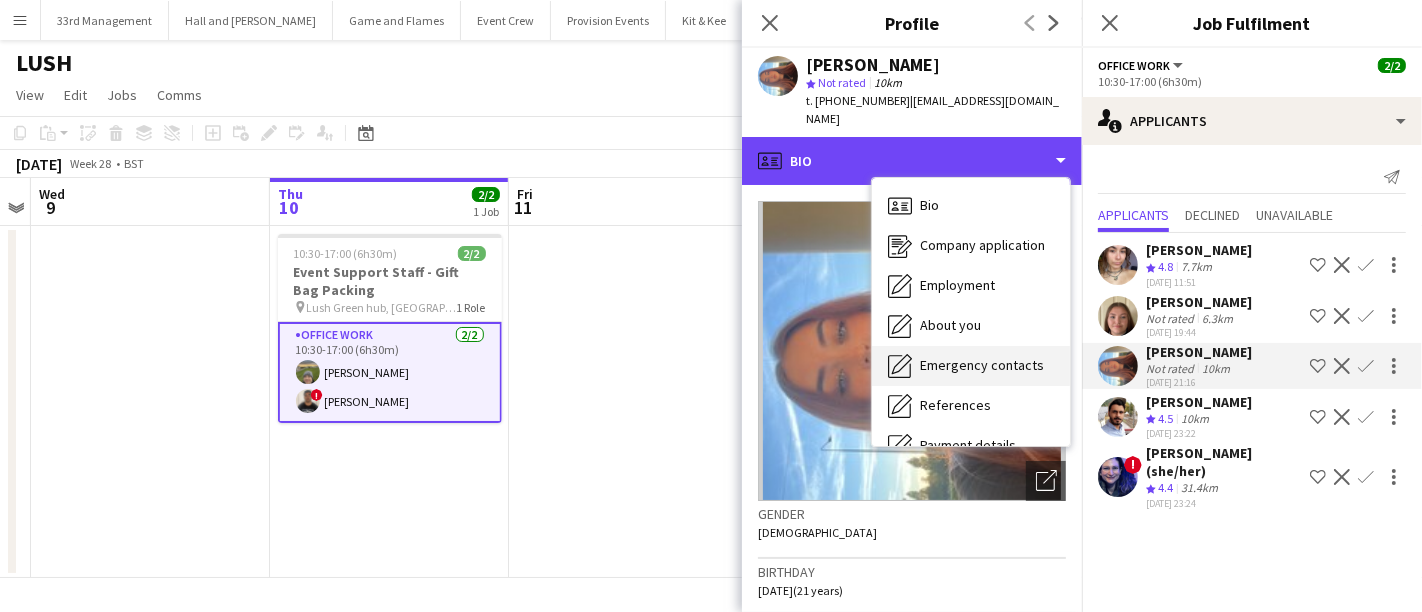 scroll, scrollTop: 227, scrollLeft: 0, axis: vertical 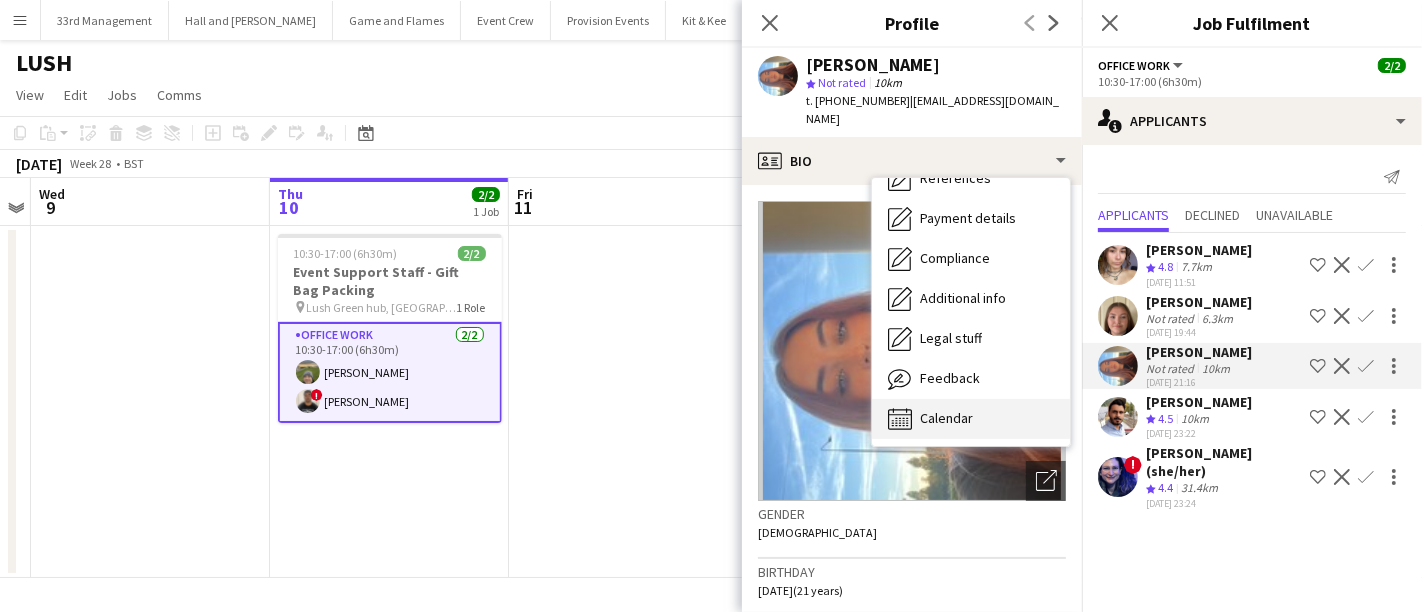 click on "Calendar
Calendar" at bounding box center [971, 419] 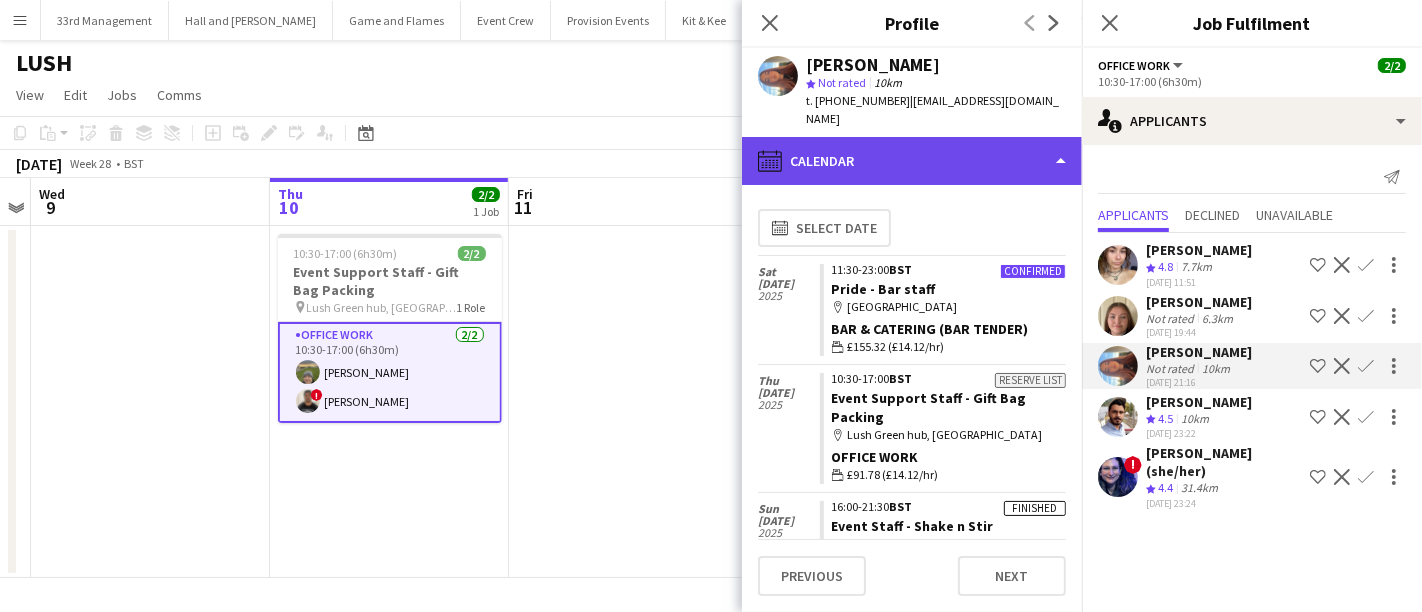 click on "calendar-full
Calendar" 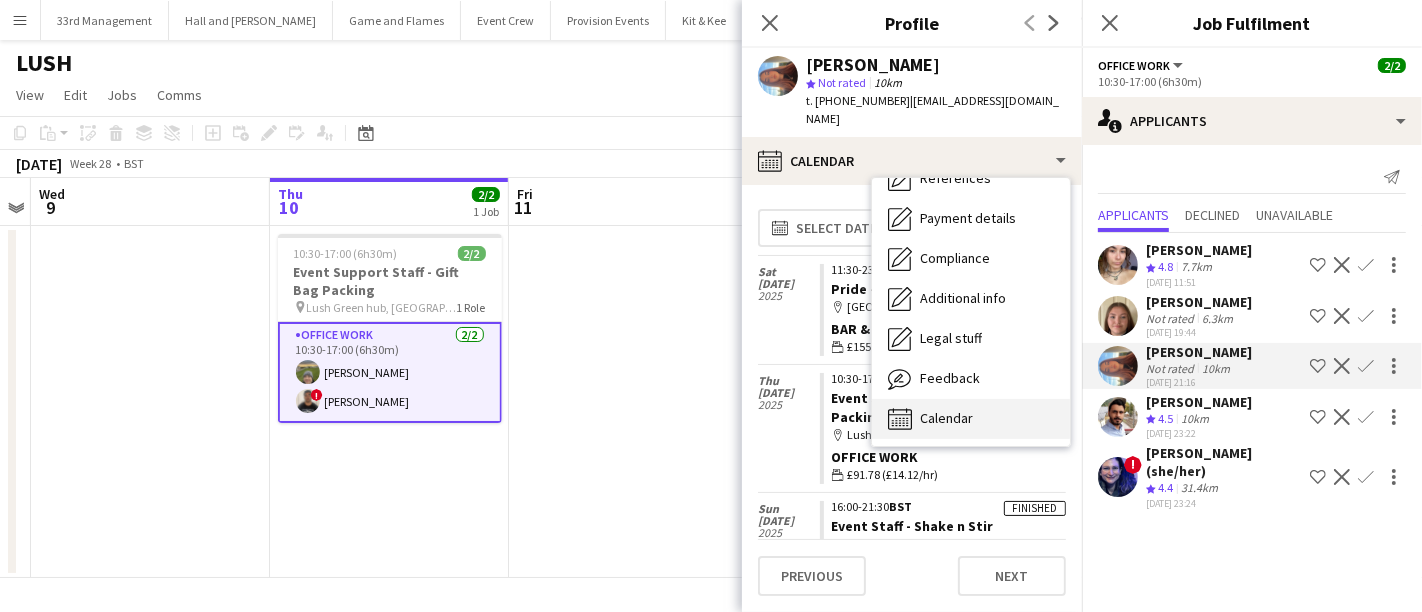click on "Calendar" at bounding box center (946, 418) 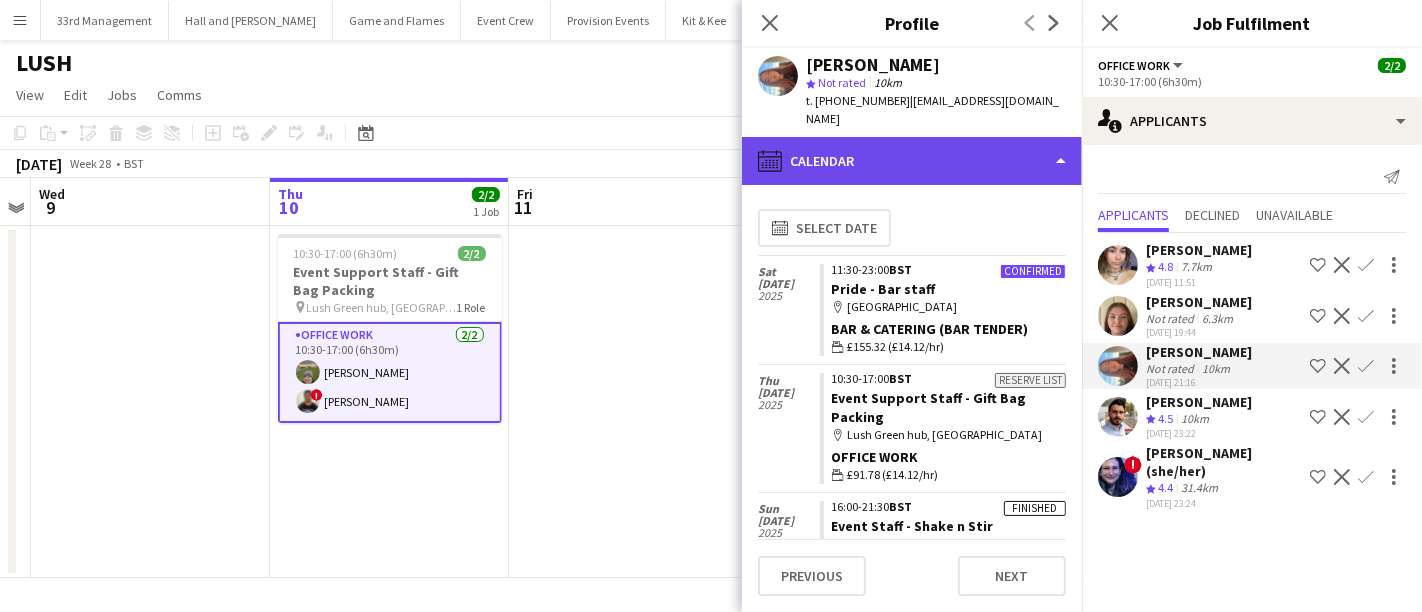 click on "calendar-full
Calendar" 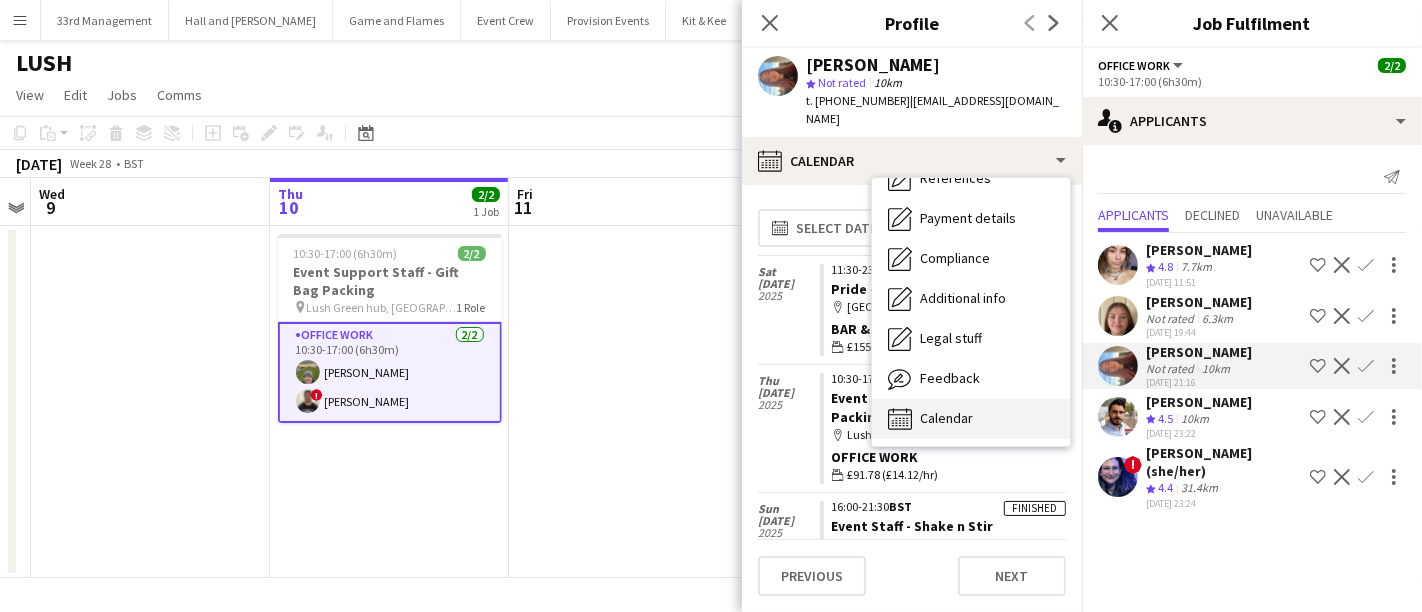 click on "Calendar
Calendar" at bounding box center (971, 419) 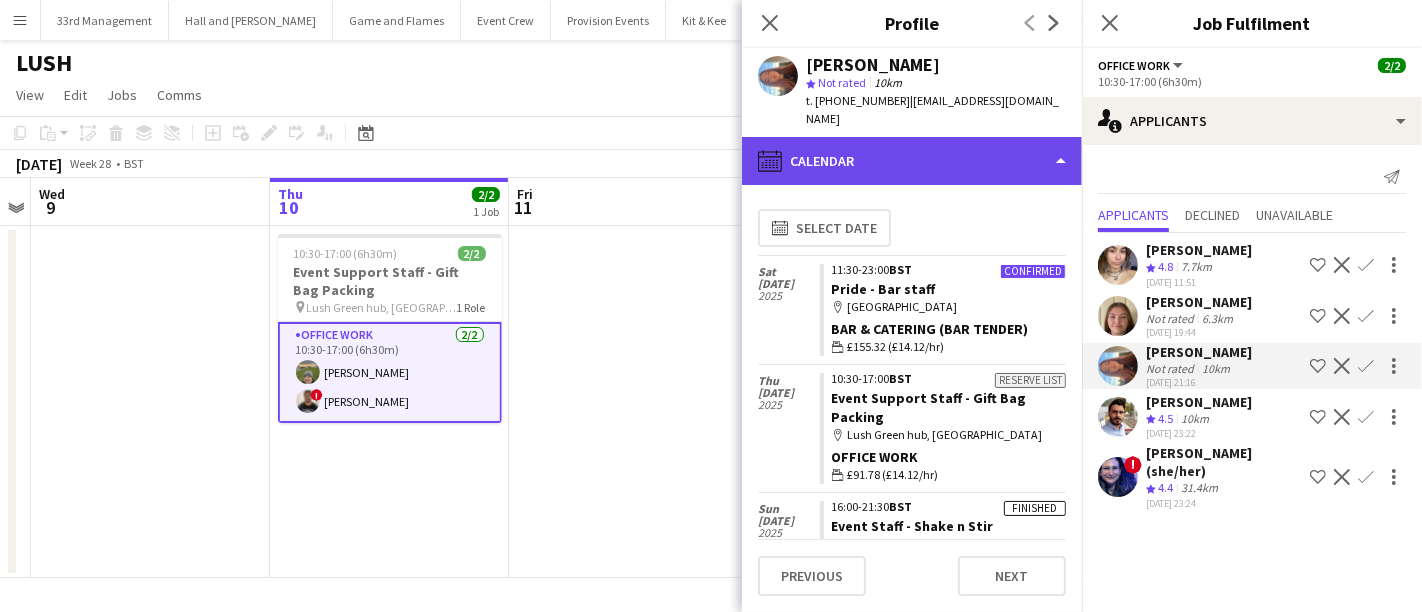 click on "calendar-full
Calendar" 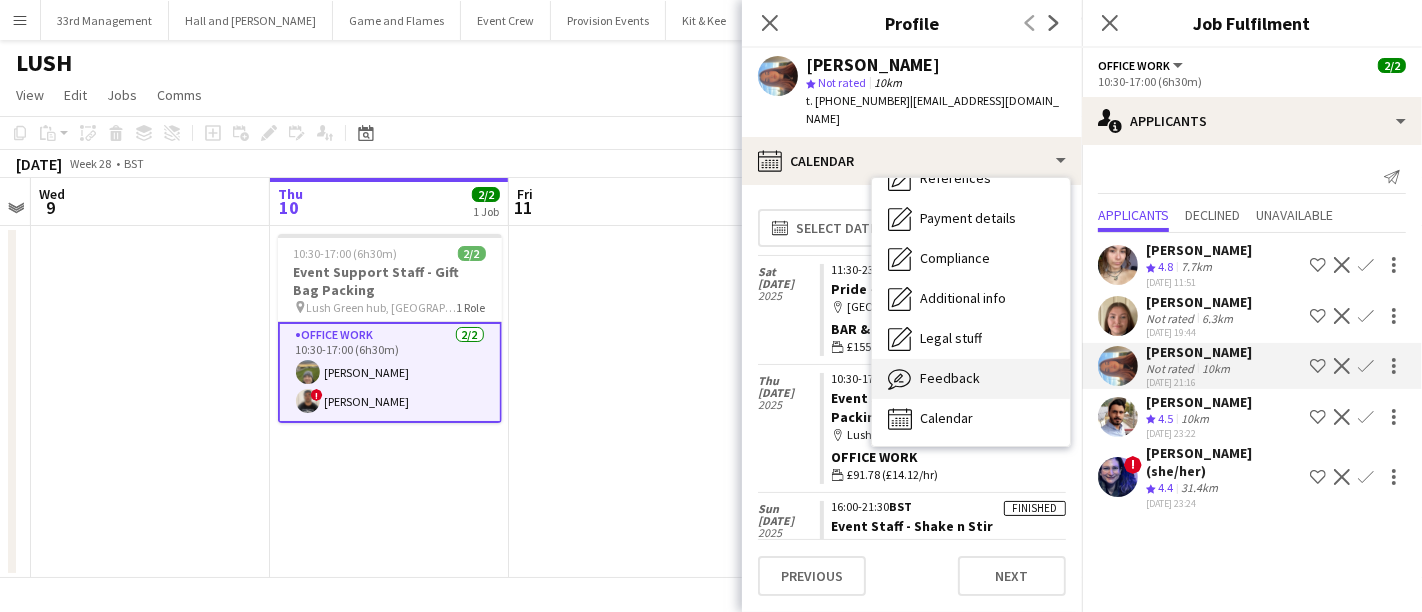click on "Feedback" at bounding box center [950, 378] 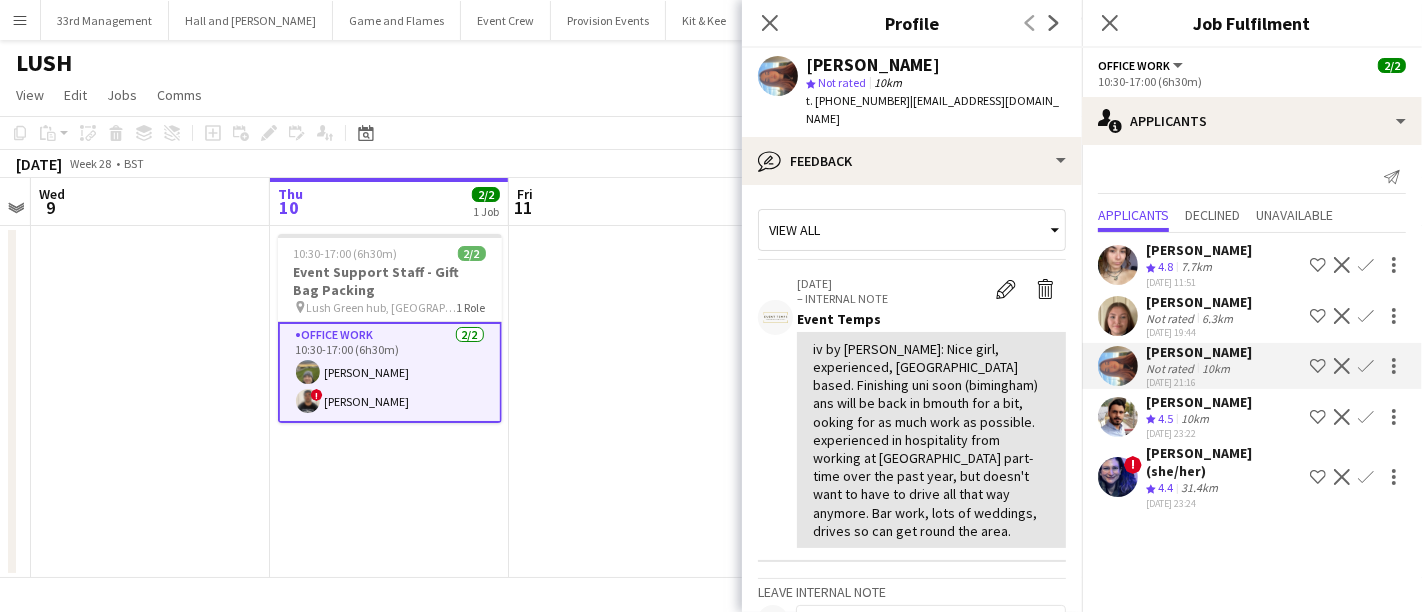 click on "!" at bounding box center (317, 395) 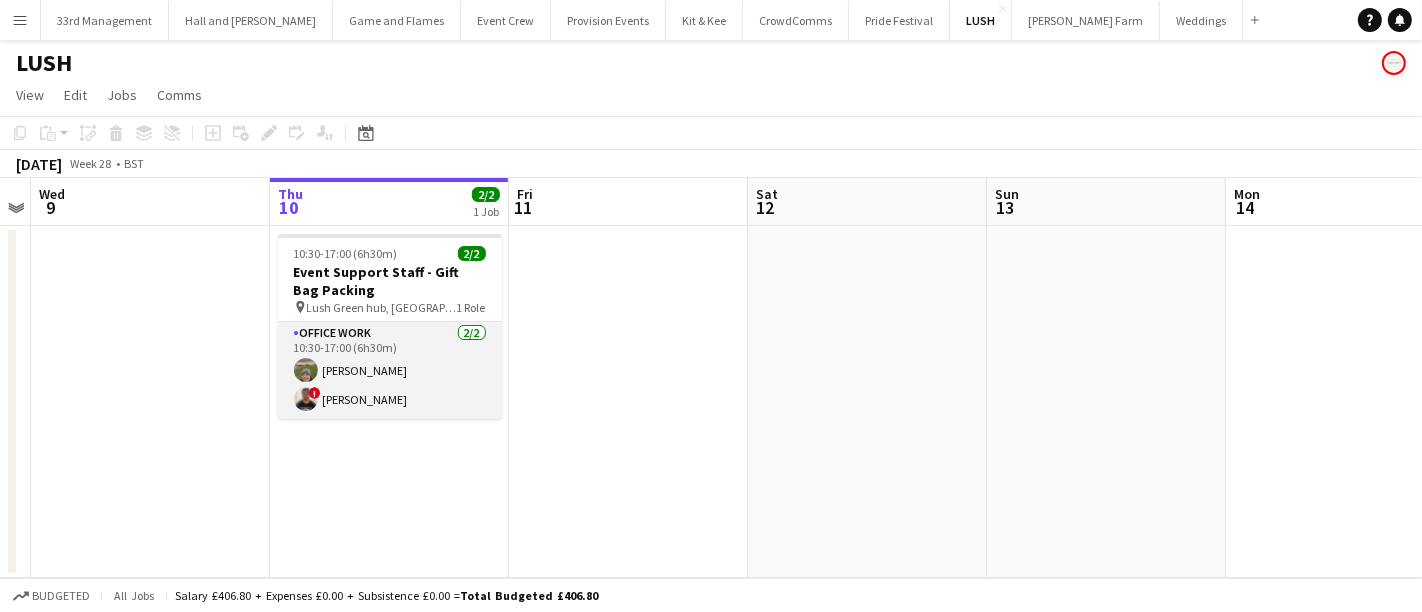 click on "Office work   [DATE]   10:30-17:00 (6h30m)
[PERSON_NAME] ! [PERSON_NAME]" at bounding box center (390, 370) 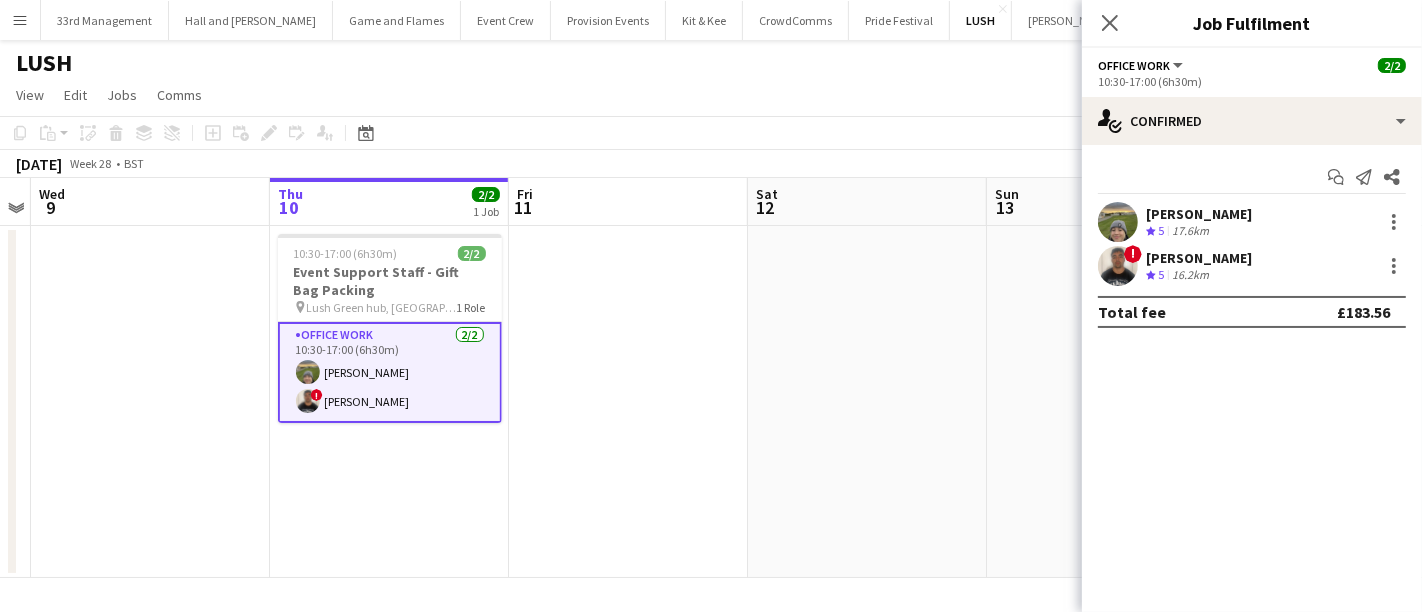 click on "Office work   All roles   Office work   [DATE]   10:30-17:00 (6h30m)" 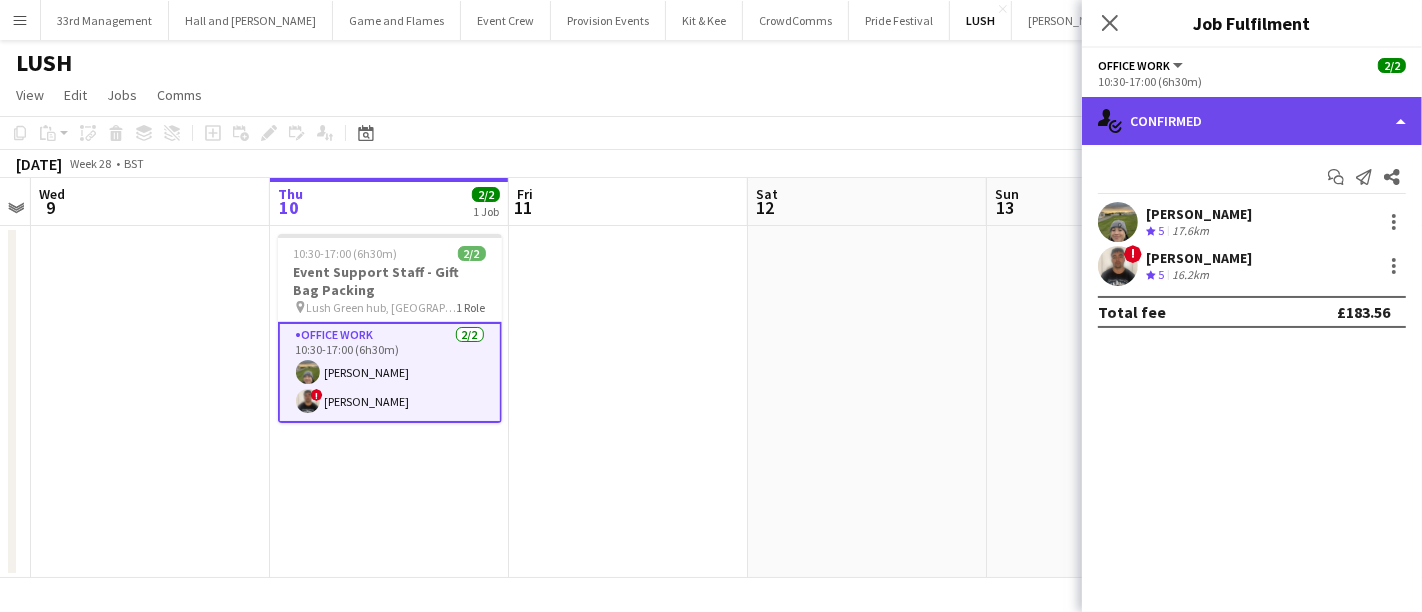 click on "single-neutral-actions-check-2
Confirmed" 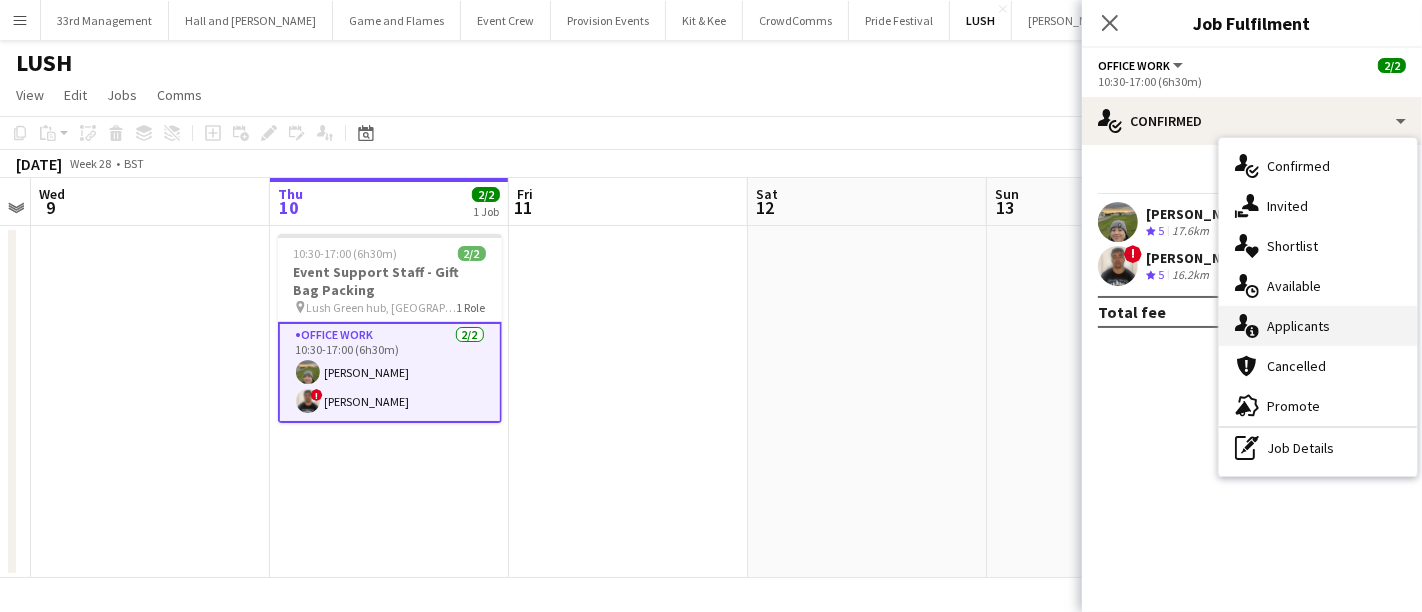 click on "single-neutral-actions-information
Applicants" at bounding box center [1318, 326] 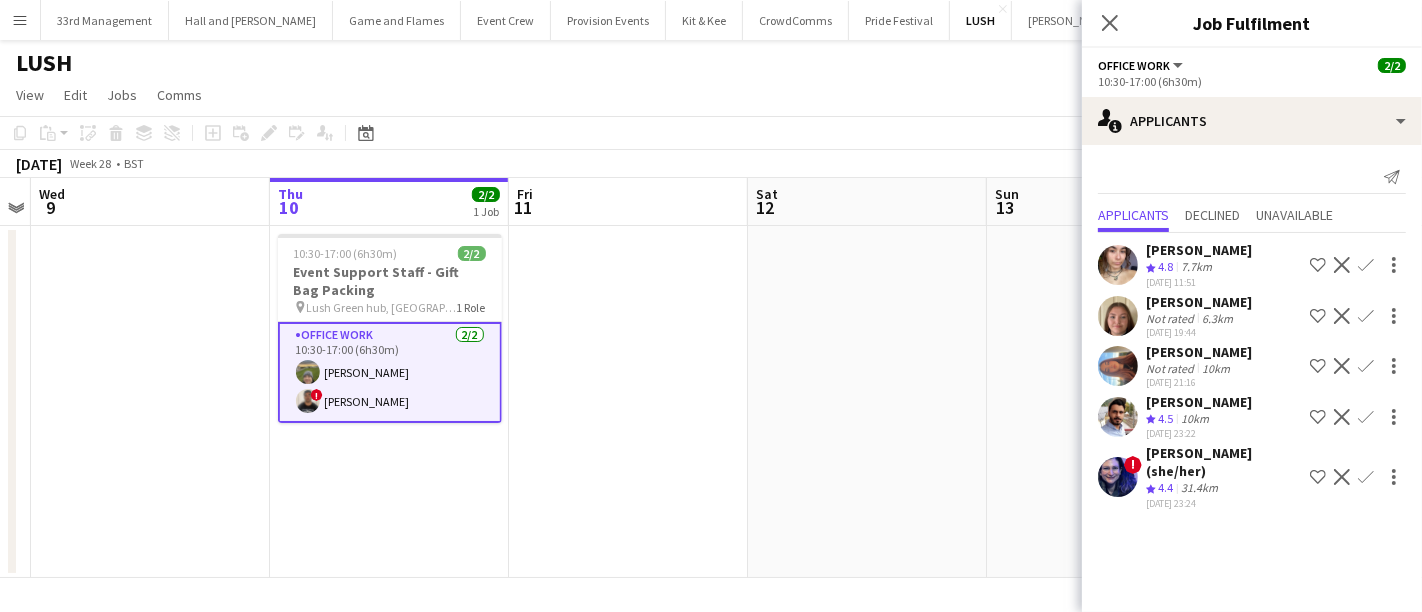click at bounding box center (1118, 417) 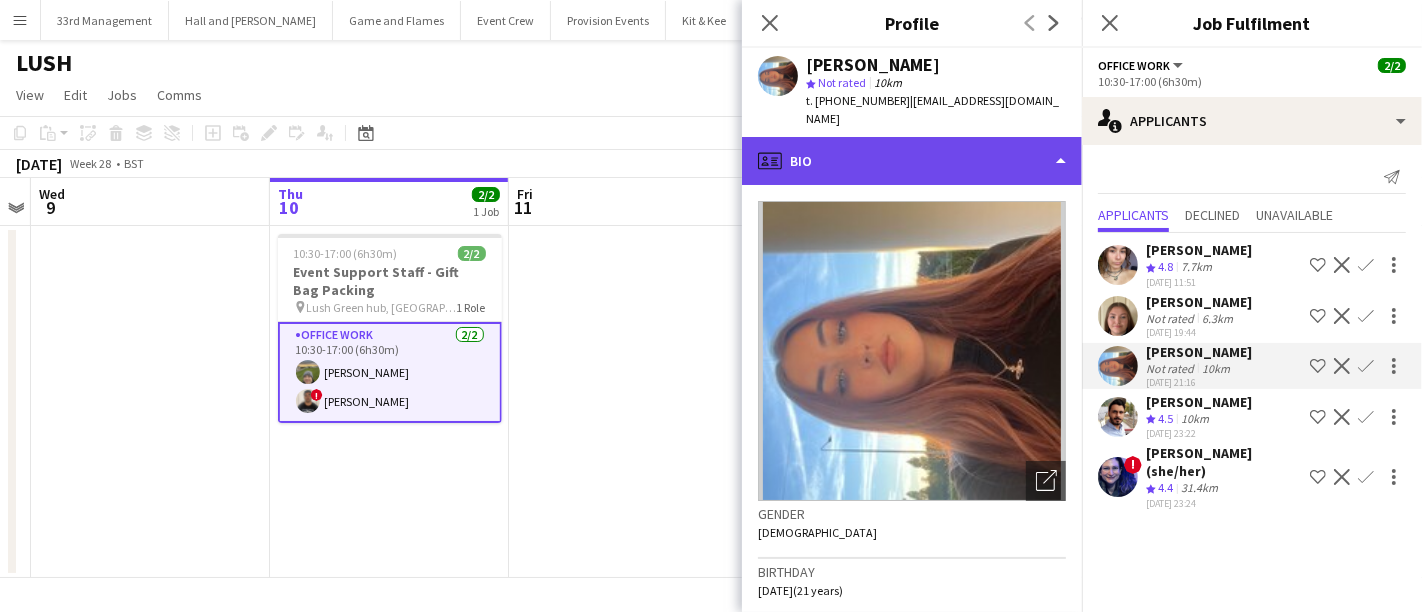 click on "profile
Bio" 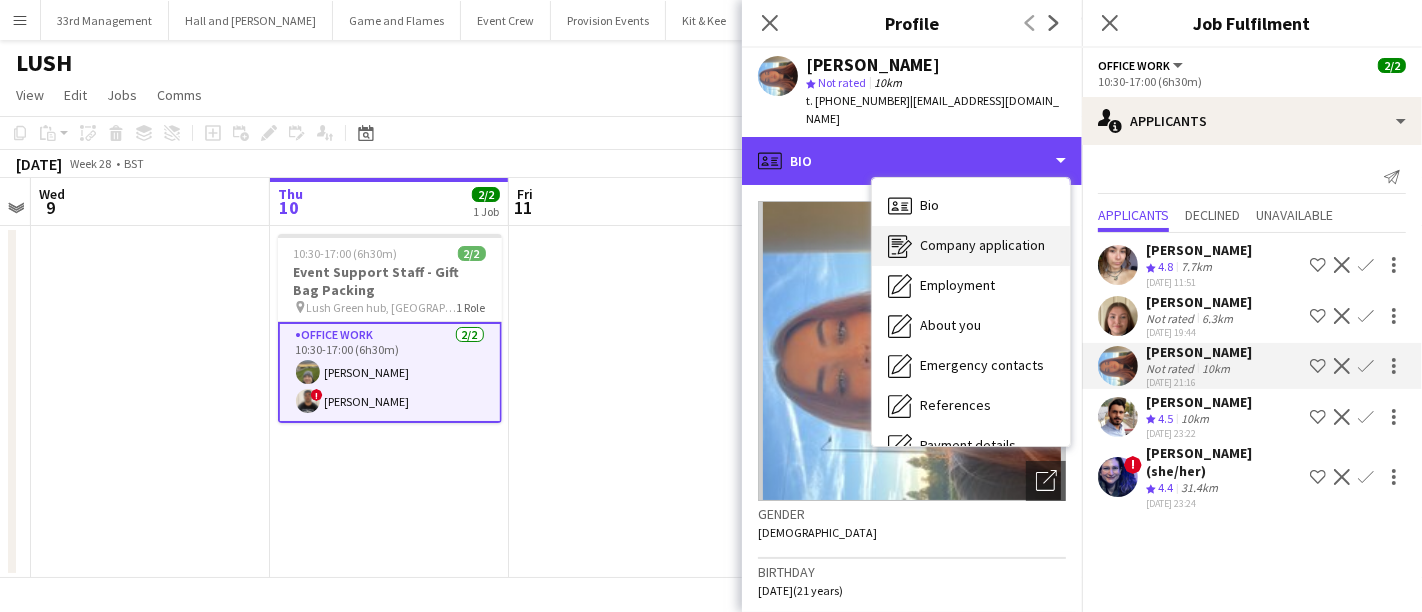 scroll, scrollTop: 227, scrollLeft: 0, axis: vertical 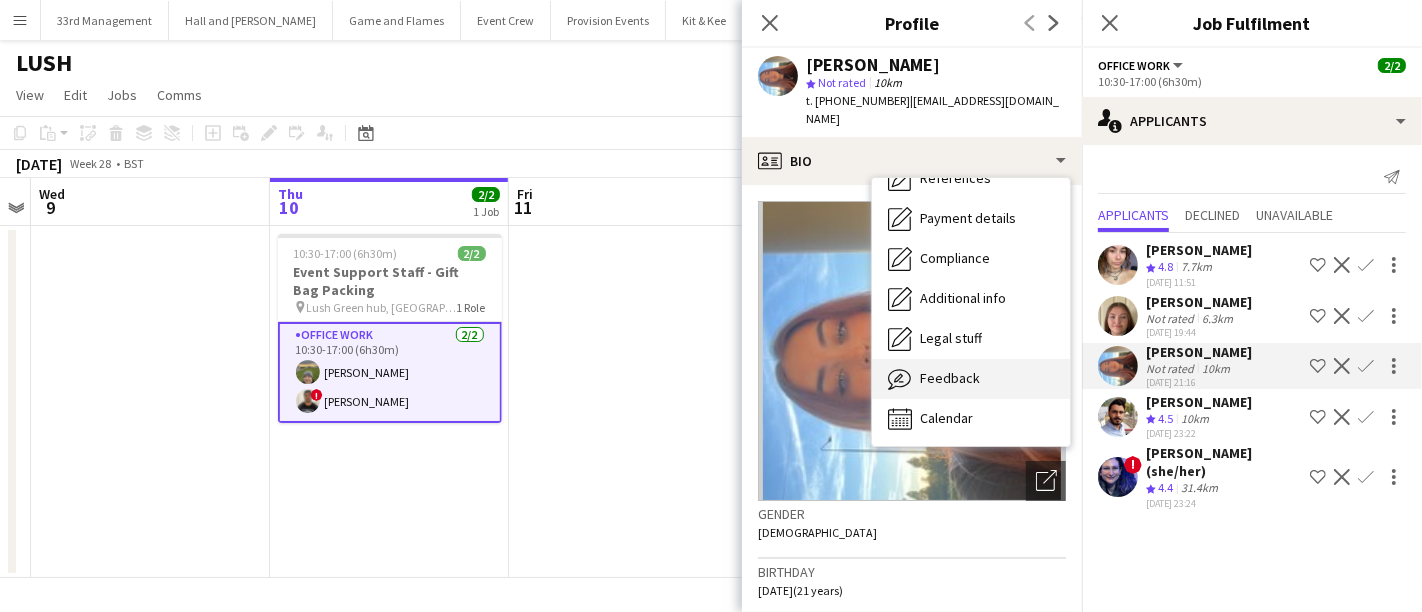 click on "Feedback" at bounding box center (950, 378) 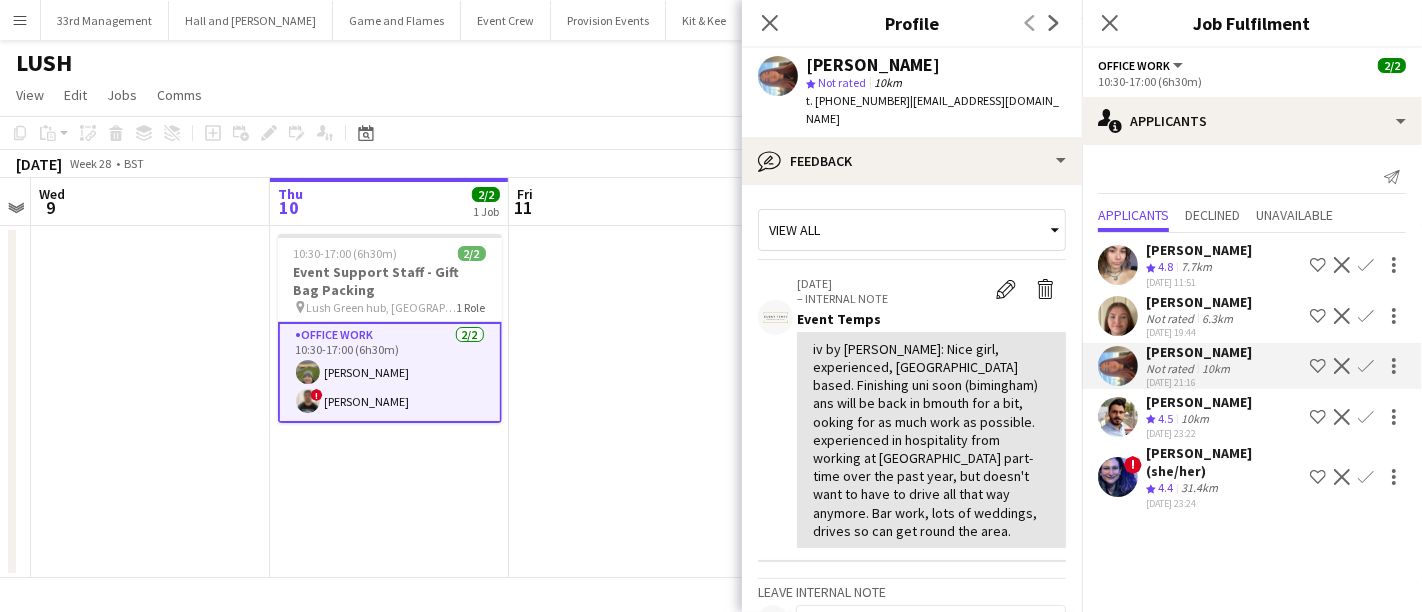 scroll, scrollTop: 0, scrollLeft: 501, axis: horizontal 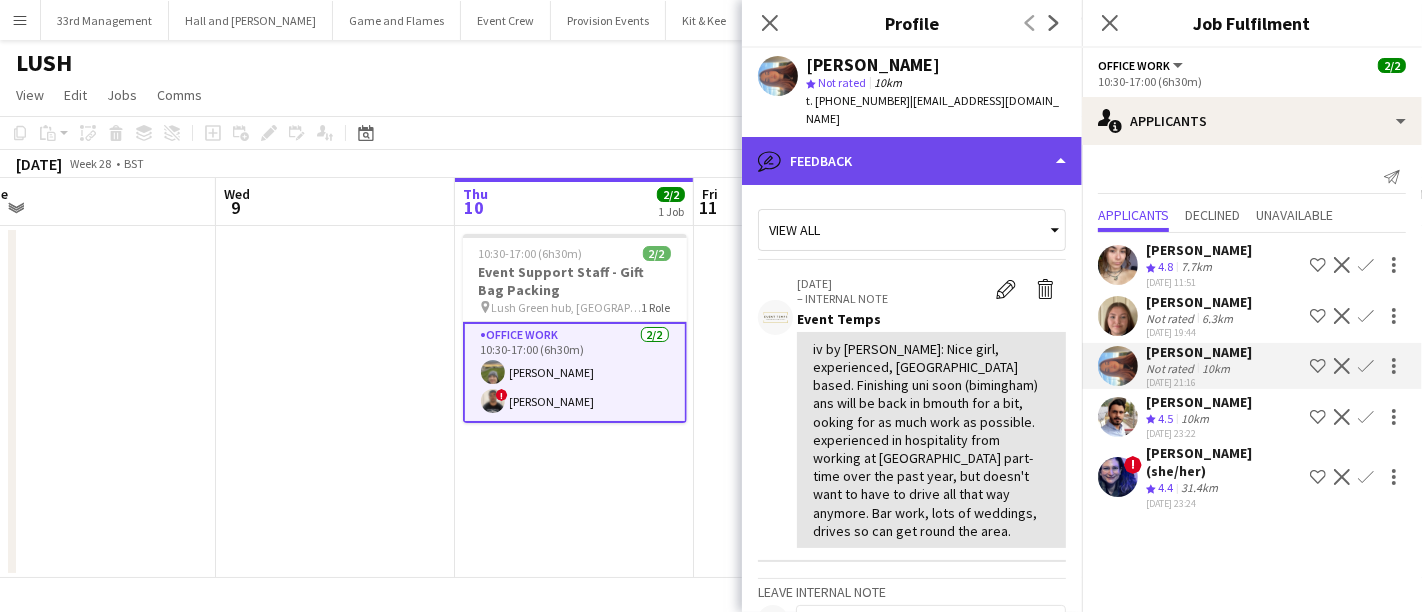 click on "bubble-pencil
Feedback" 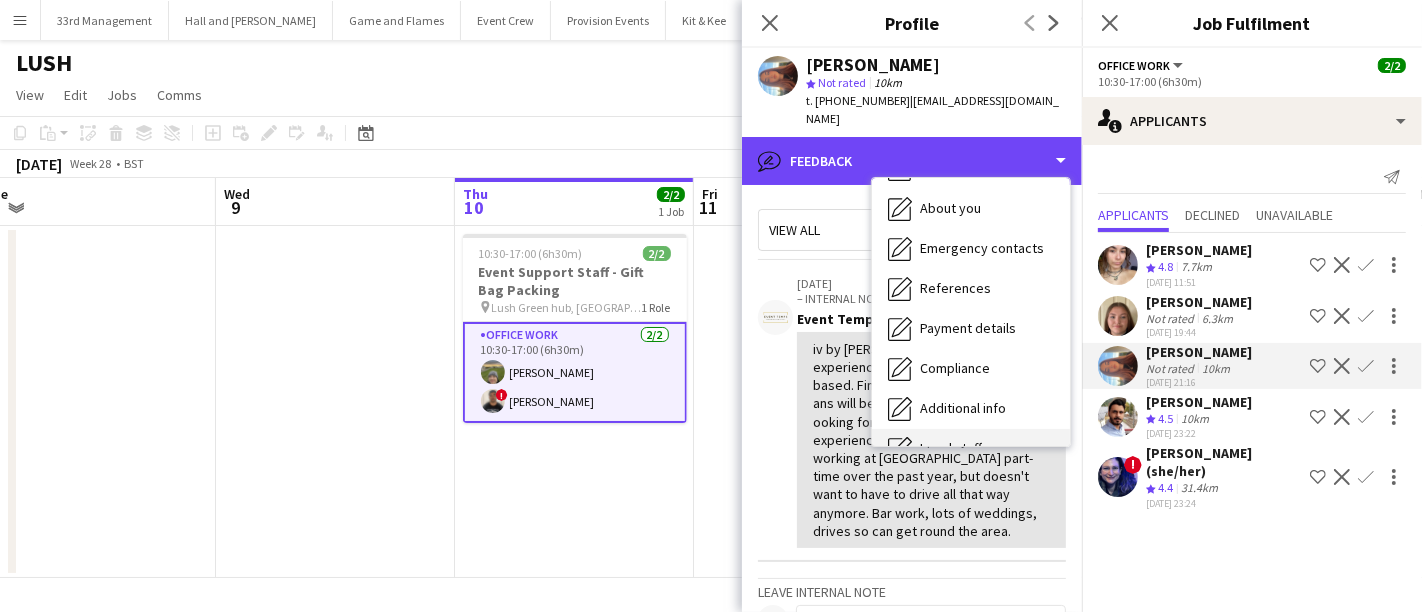scroll, scrollTop: 0, scrollLeft: 0, axis: both 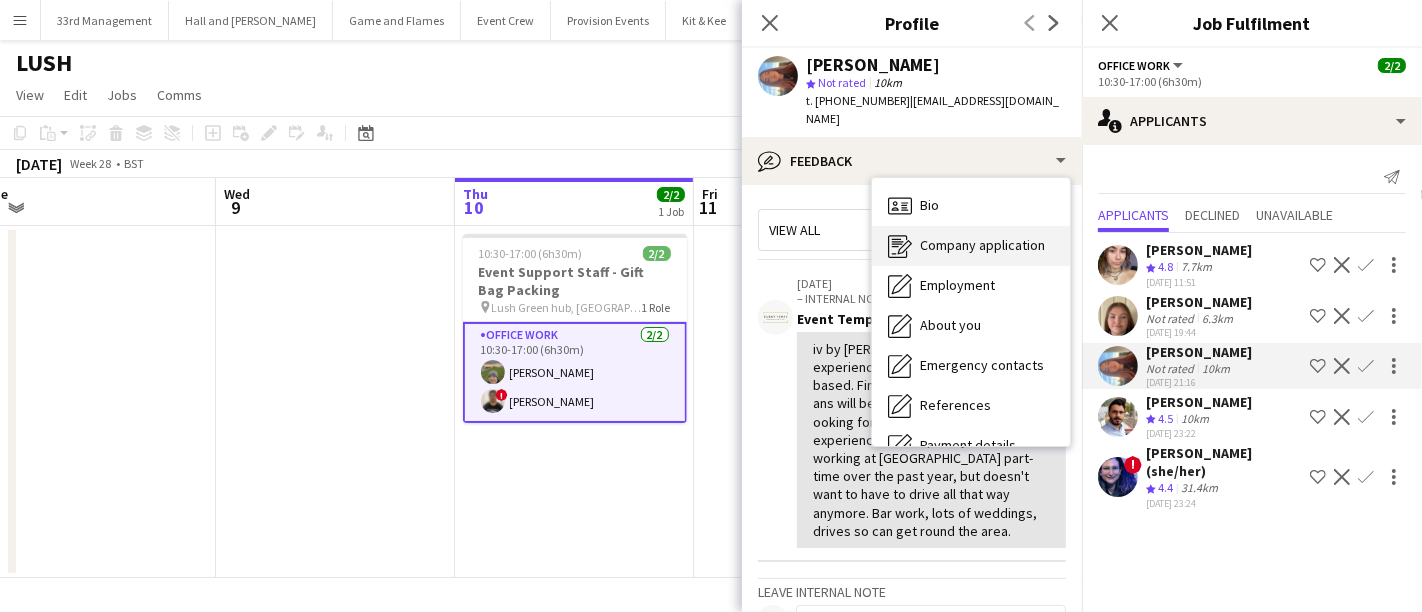 drag, startPoint x: 978, startPoint y: 198, endPoint x: 992, endPoint y: 243, distance: 47.127487 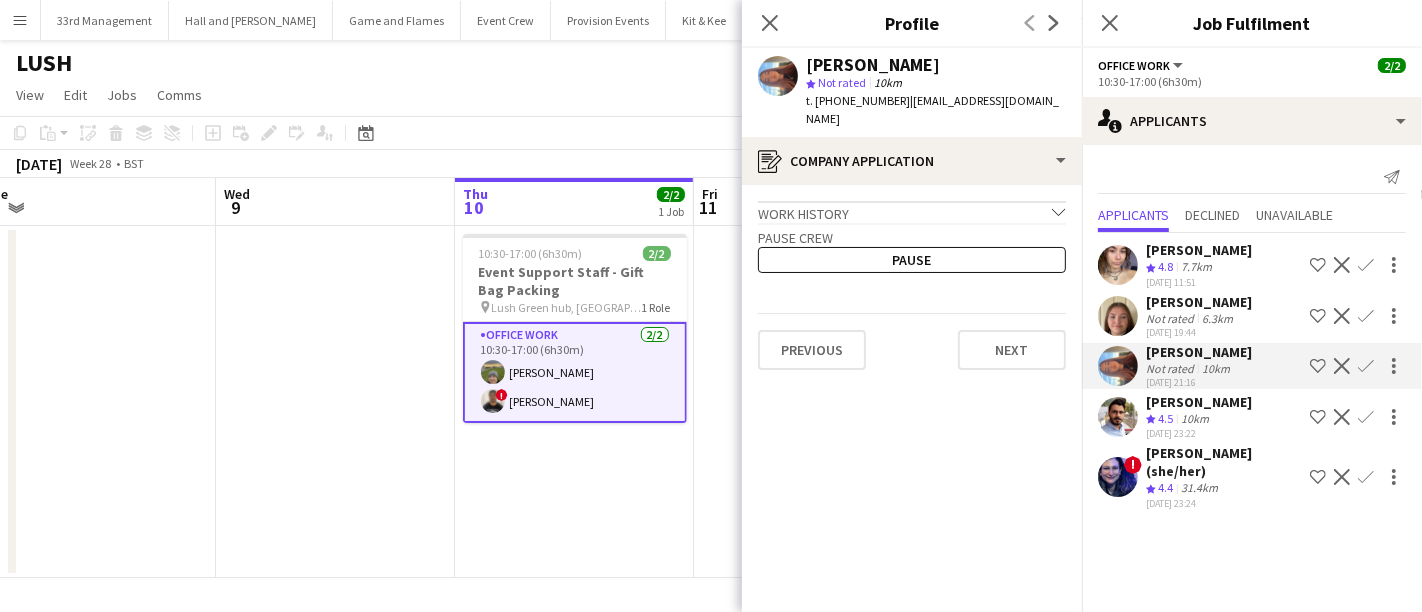 click at bounding box center (1118, 316) 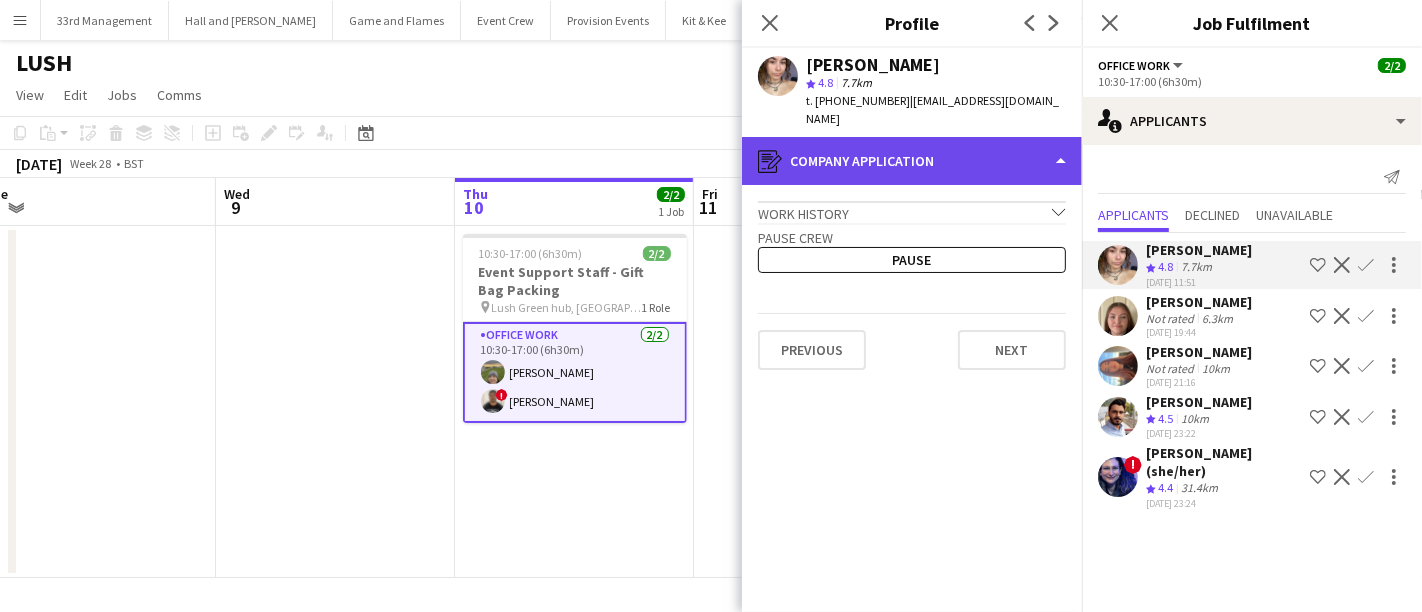 click on "register
Company application" 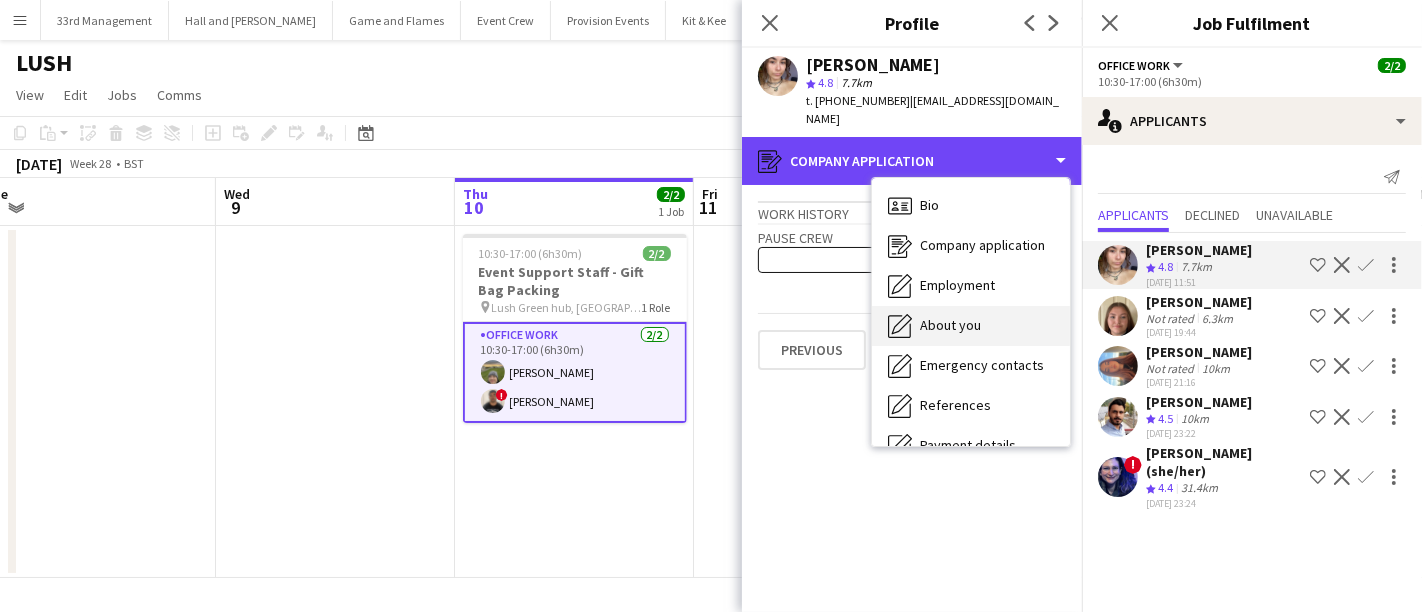 scroll, scrollTop: 227, scrollLeft: 0, axis: vertical 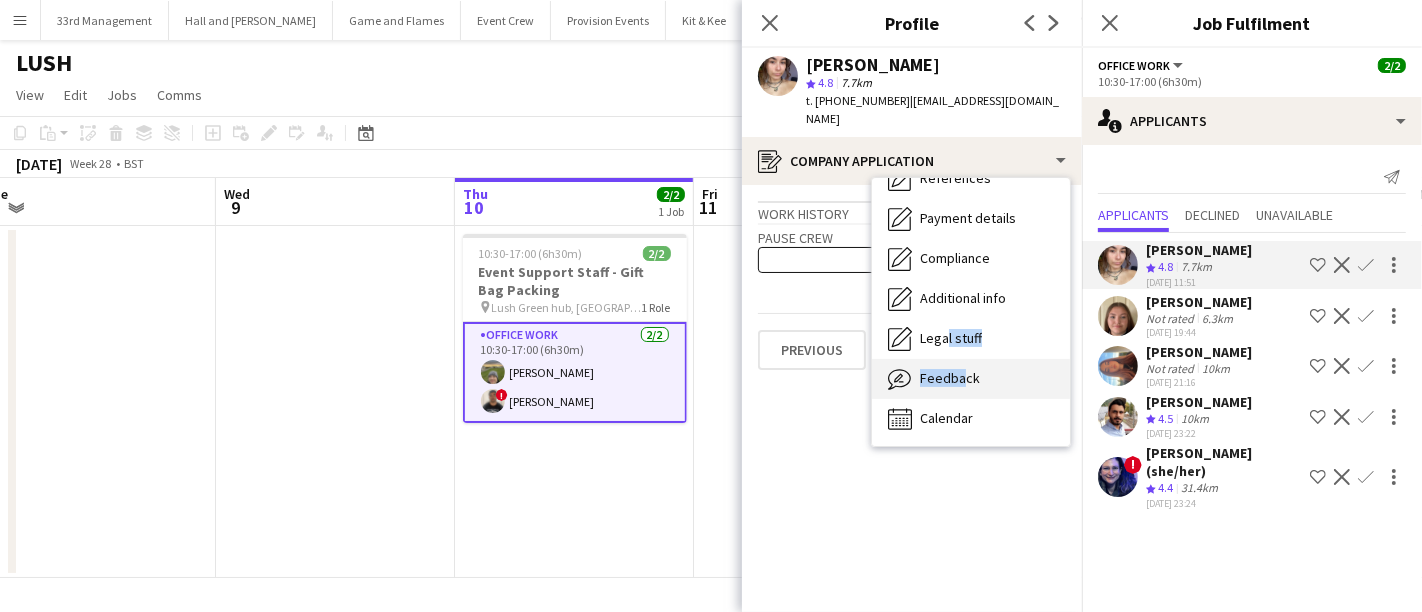 drag, startPoint x: 942, startPoint y: 336, endPoint x: 946, endPoint y: 355, distance: 19.416489 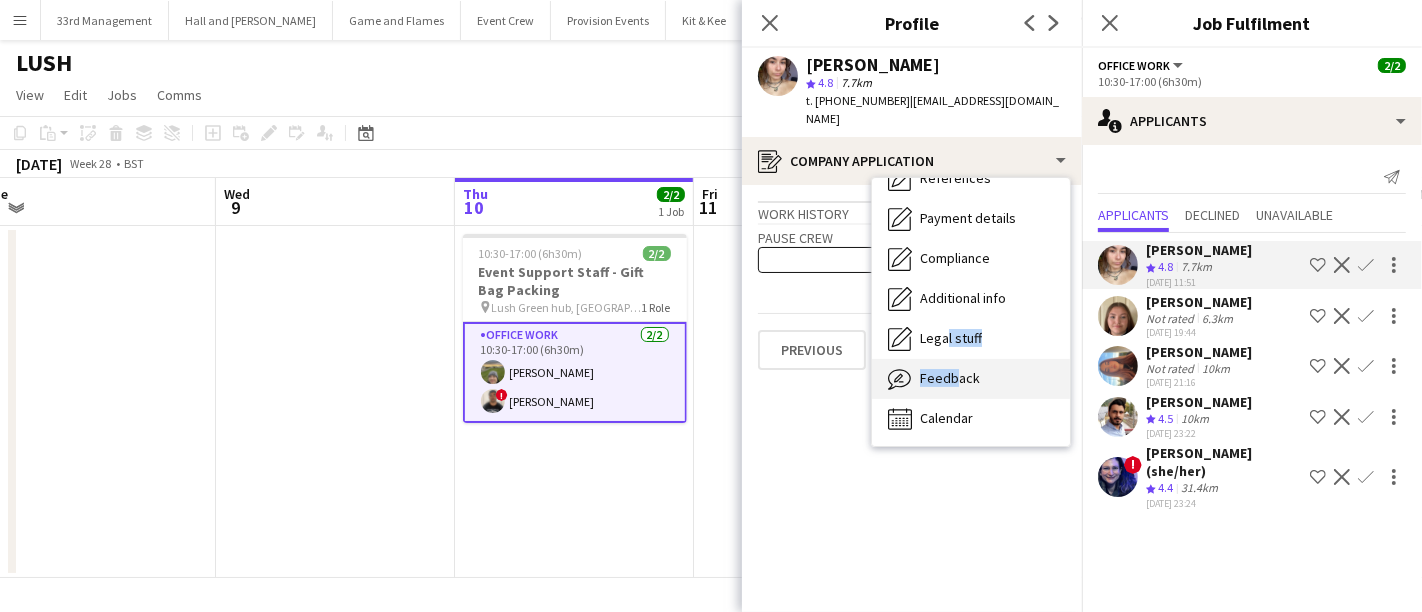 click on "Feedback" at bounding box center (950, 378) 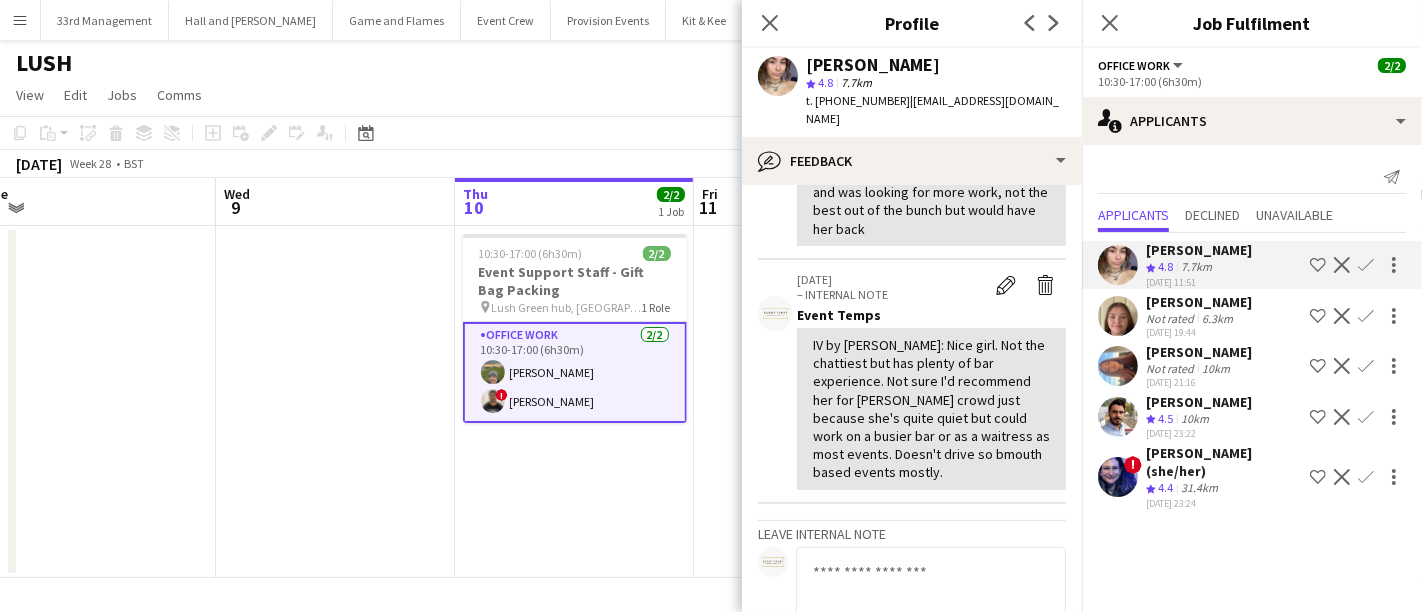 scroll, scrollTop: 668, scrollLeft: 0, axis: vertical 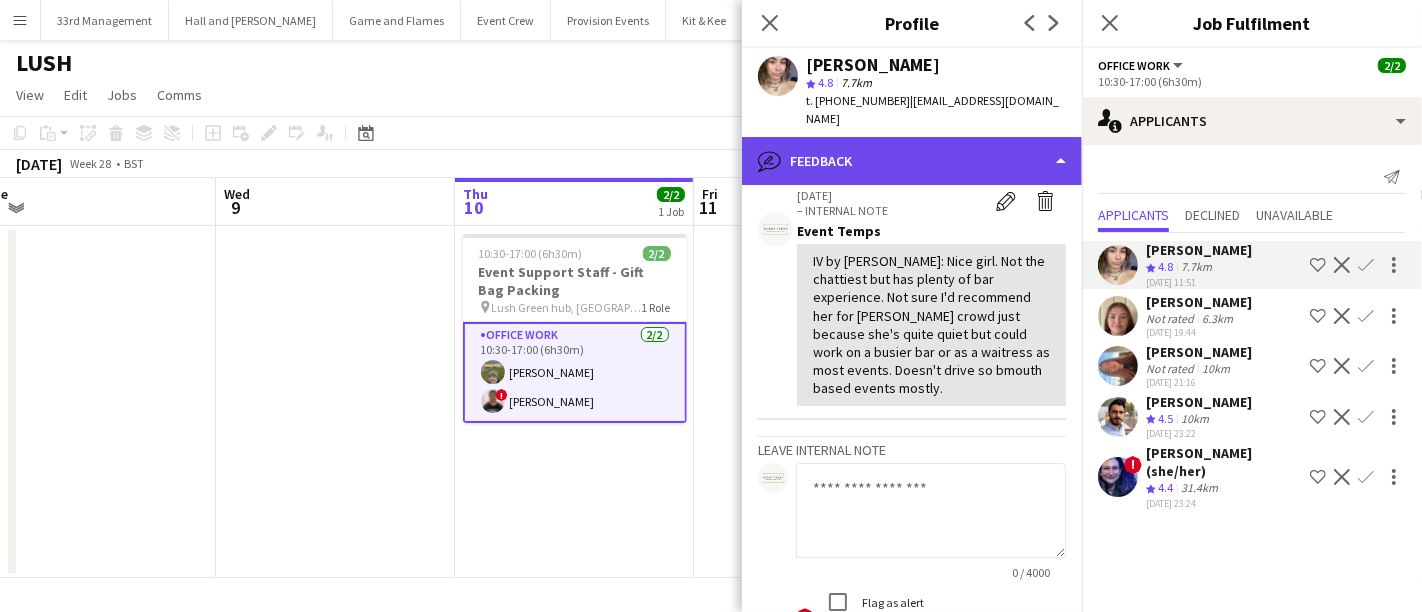 click on "bubble-pencil
Feedback" 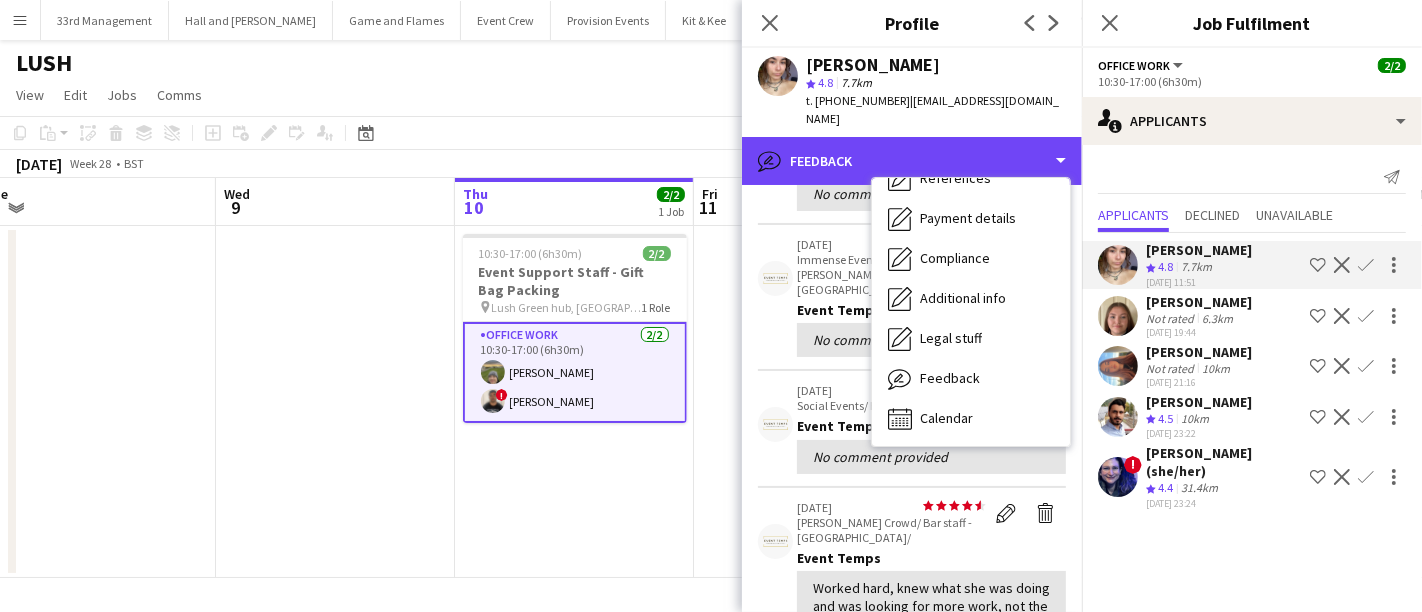 scroll, scrollTop: 0, scrollLeft: 0, axis: both 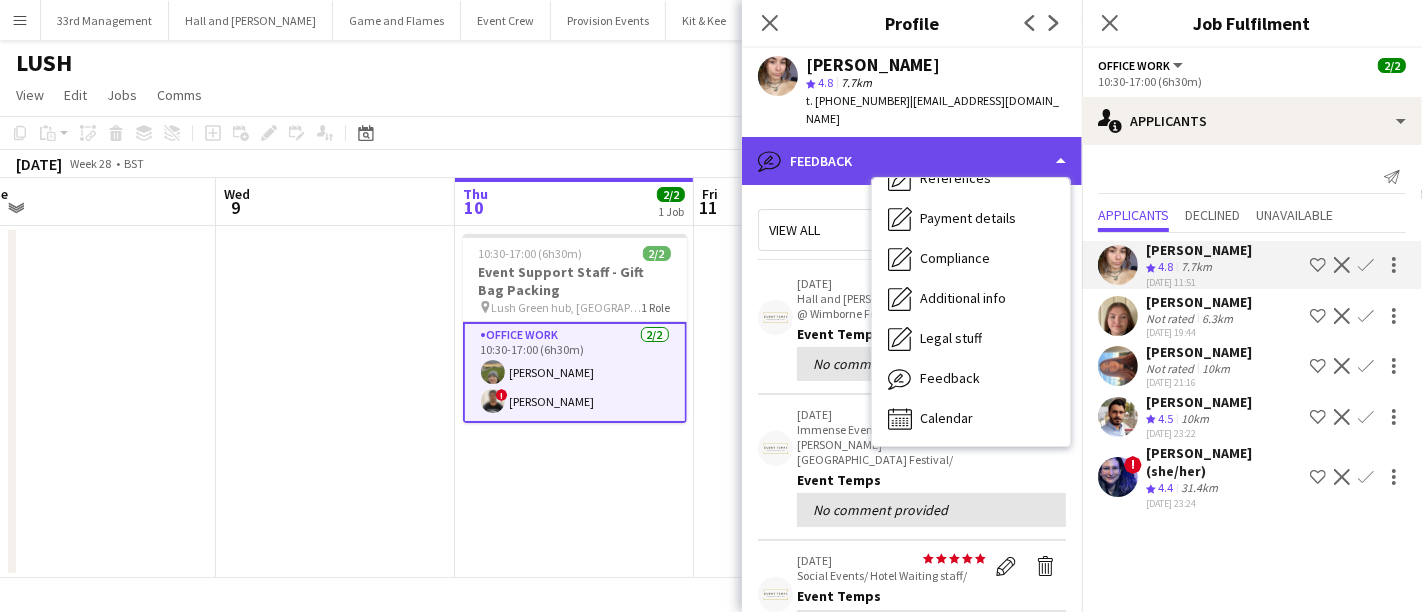 click on "bubble-pencil
Feedback" 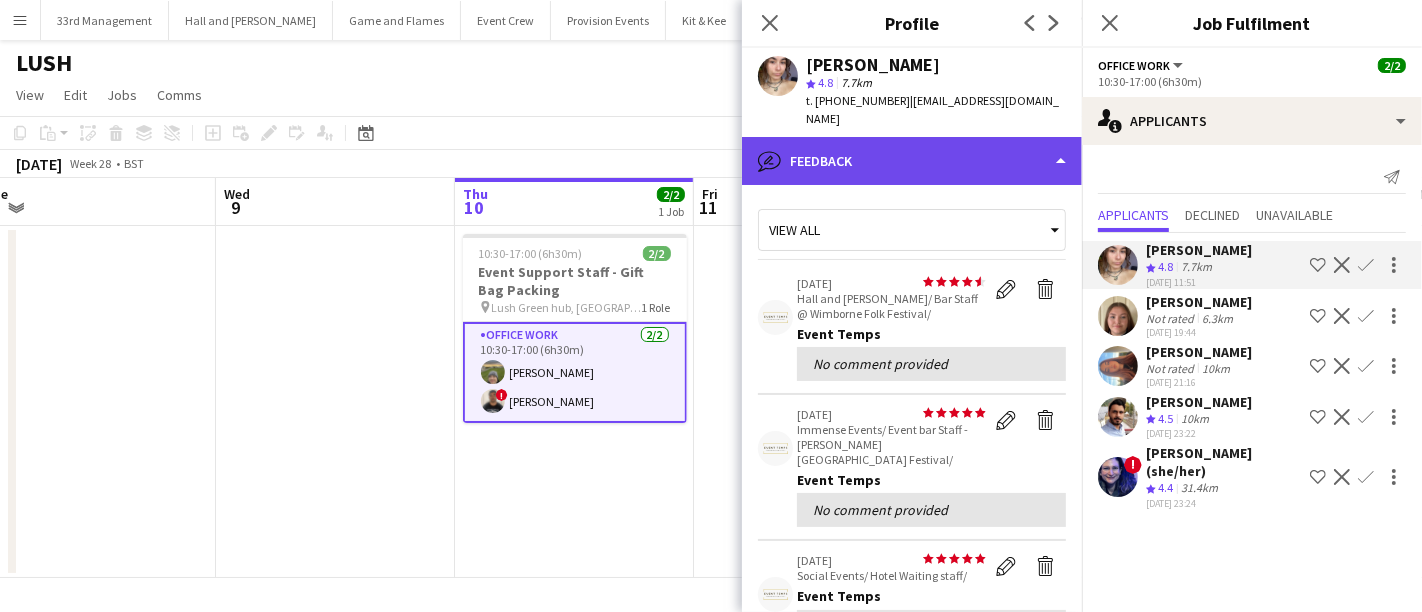 click on "bubble-pencil
Feedback" 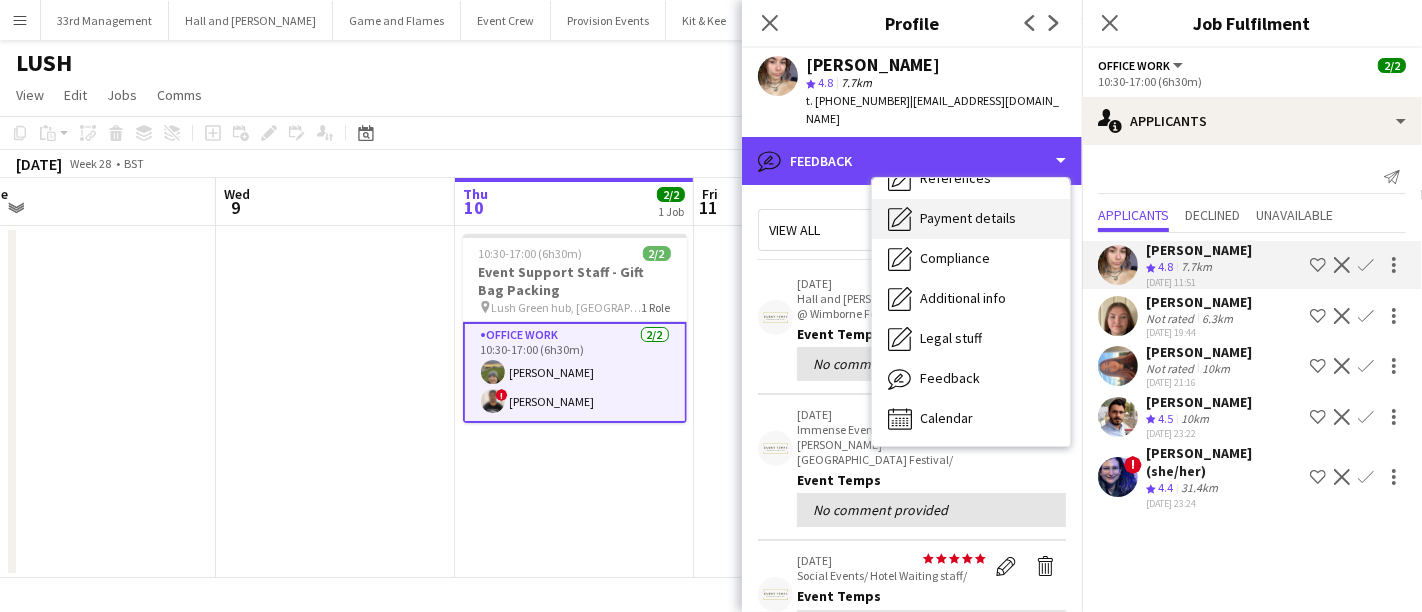 scroll, scrollTop: 0, scrollLeft: 0, axis: both 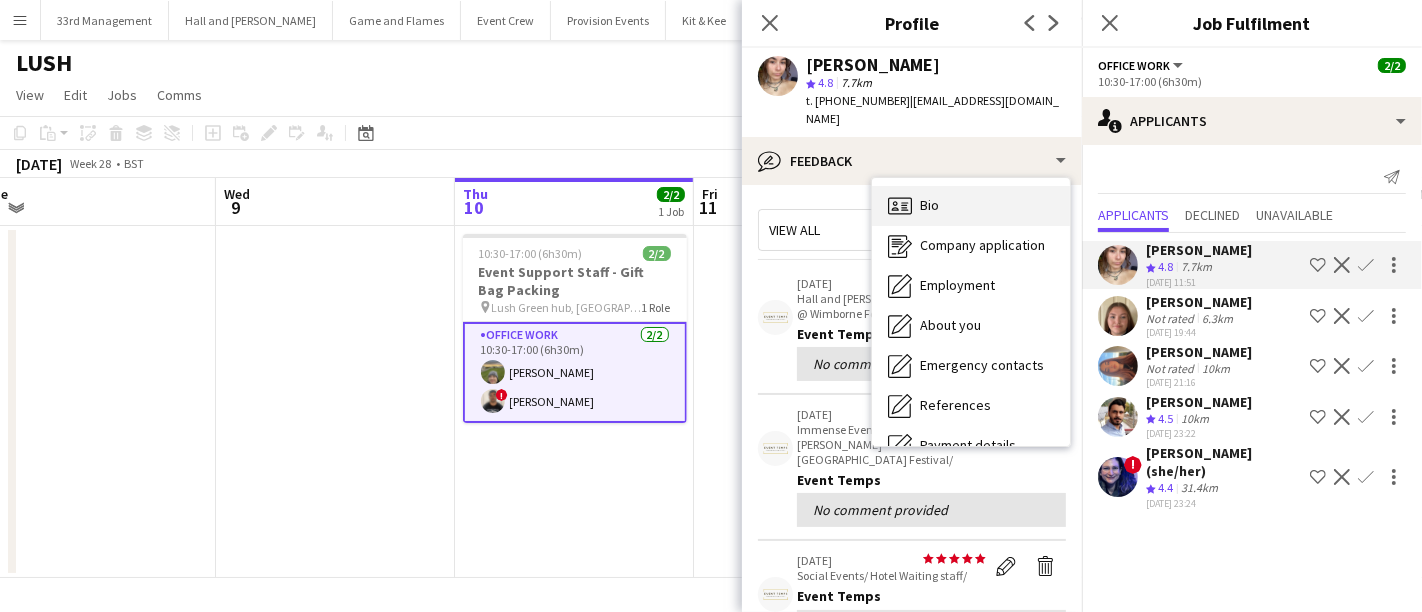 click on "Bio" at bounding box center (929, 205) 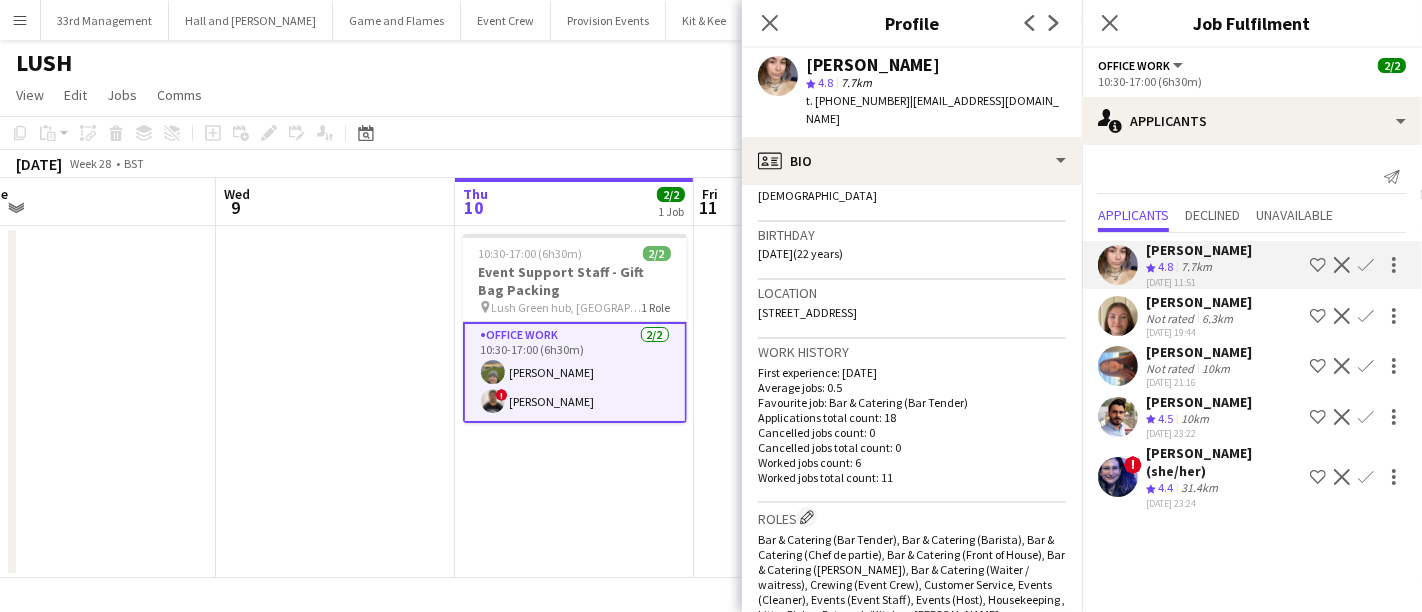 scroll, scrollTop: 337, scrollLeft: 0, axis: vertical 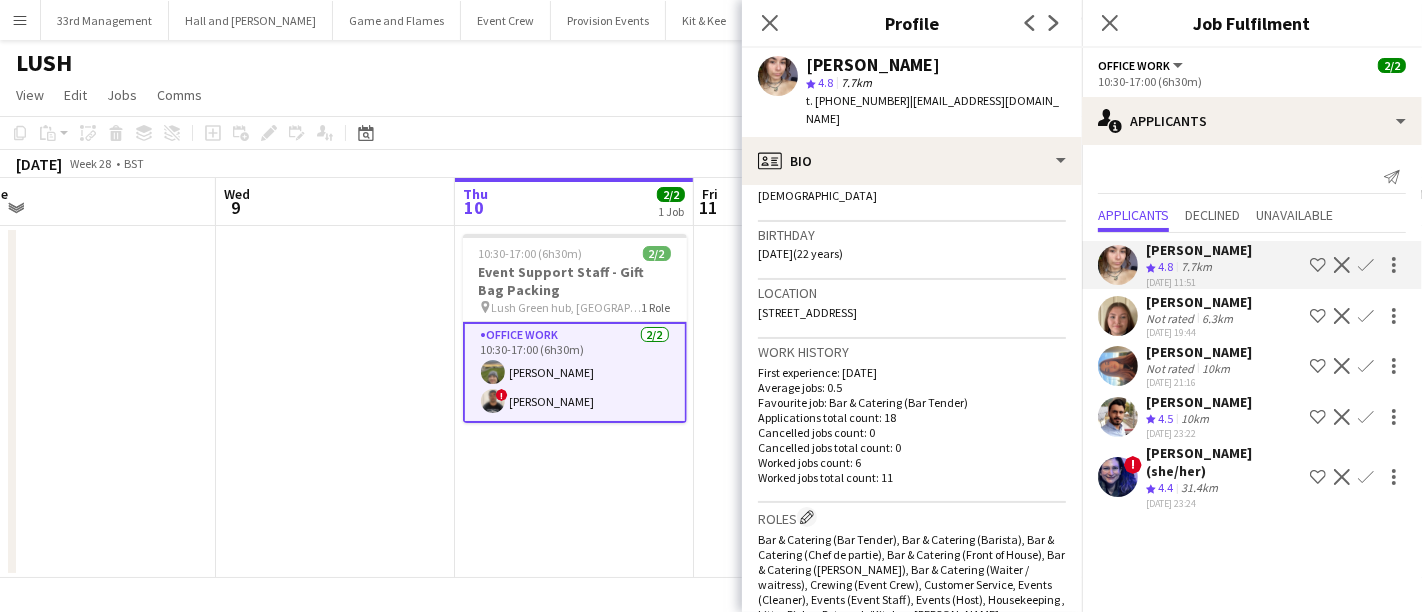 drag, startPoint x: 971, startPoint y: 306, endPoint x: 743, endPoint y: 287, distance: 228.7903 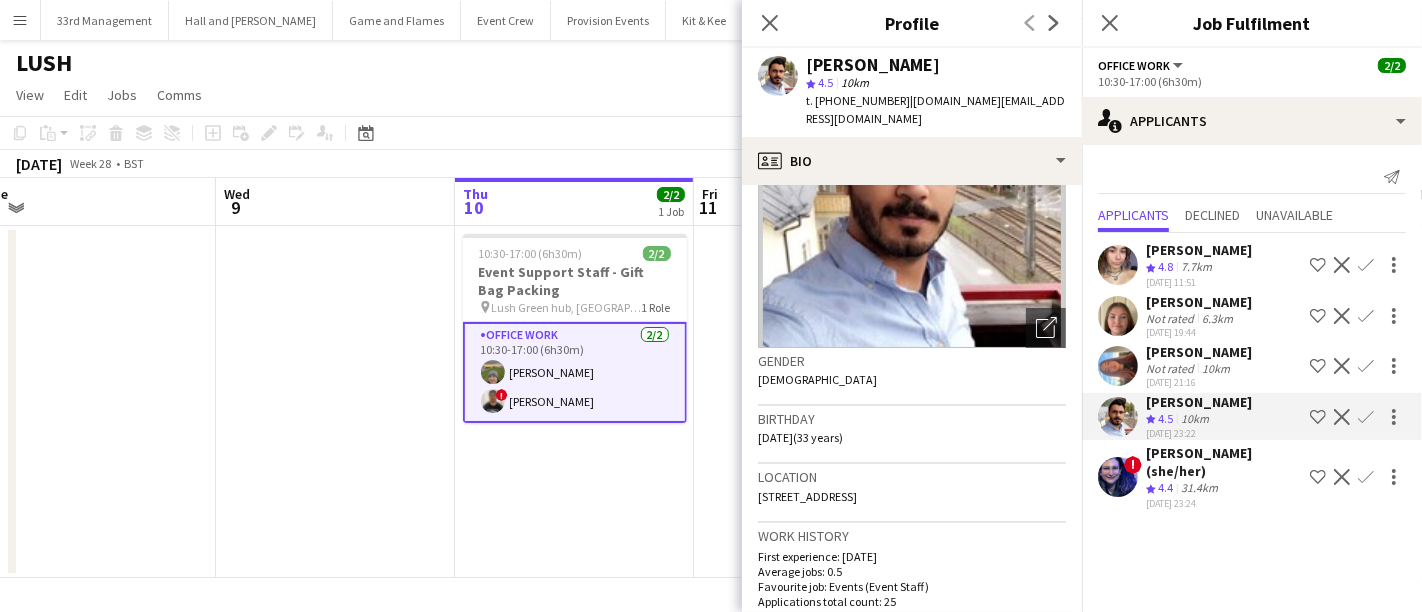 scroll, scrollTop: 152, scrollLeft: 0, axis: vertical 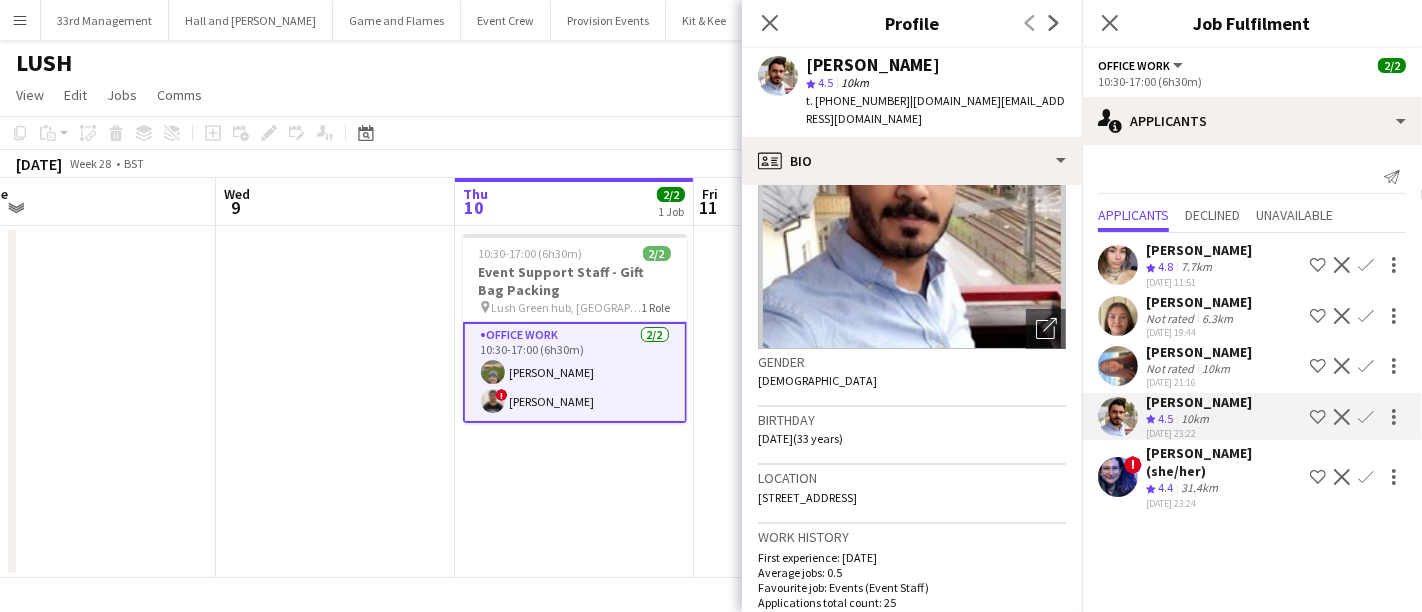 click 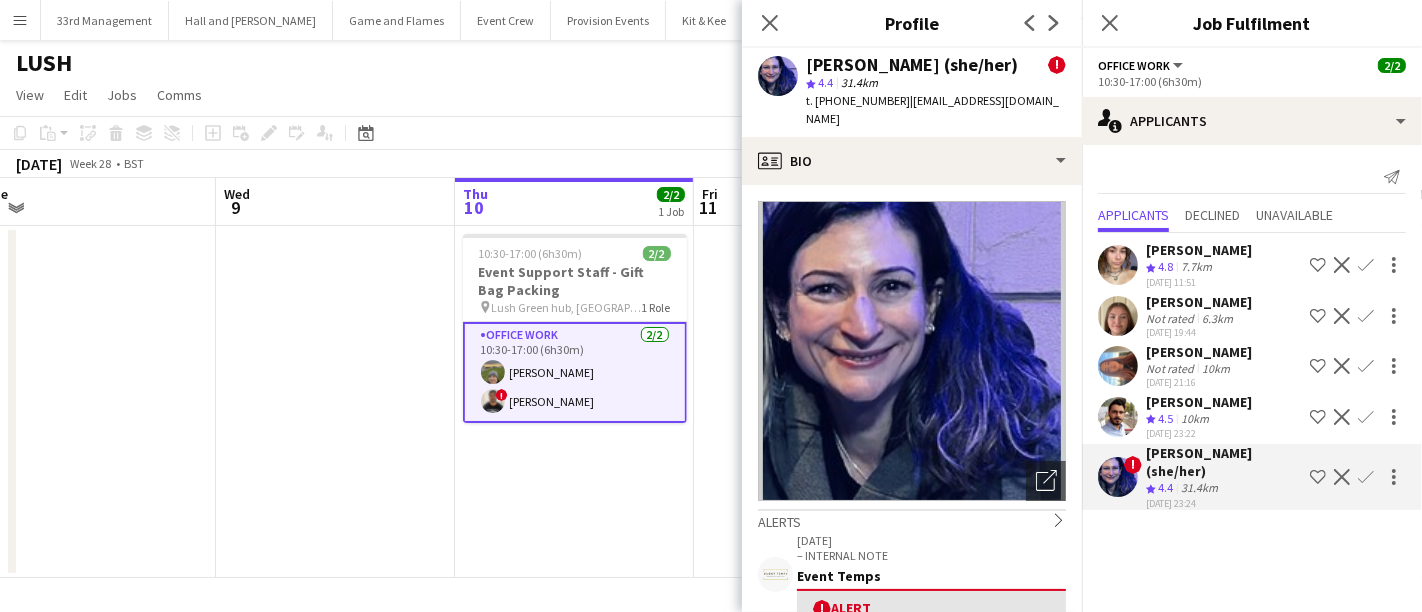 click at bounding box center [1118, 477] 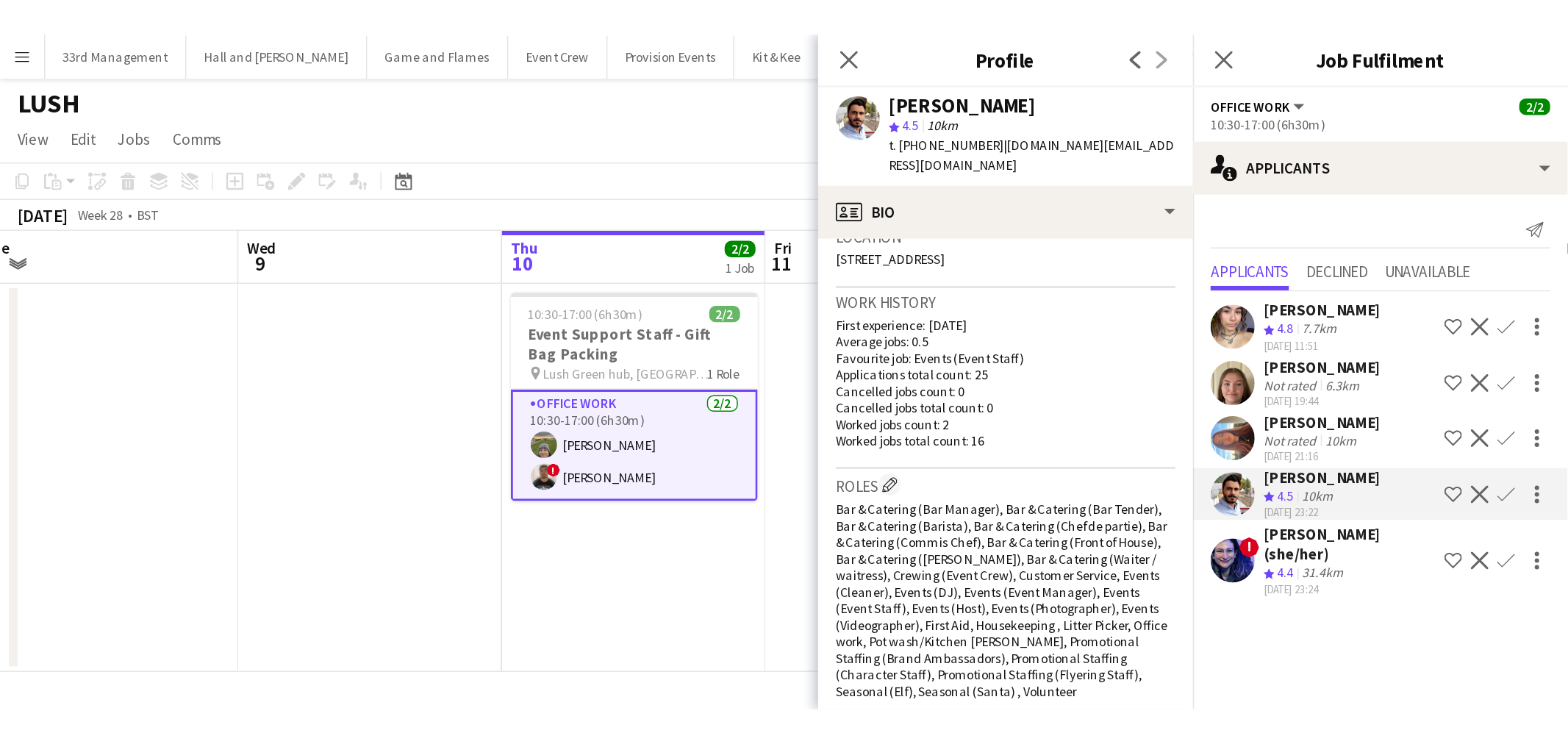 scroll, scrollTop: 537, scrollLeft: 0, axis: vertical 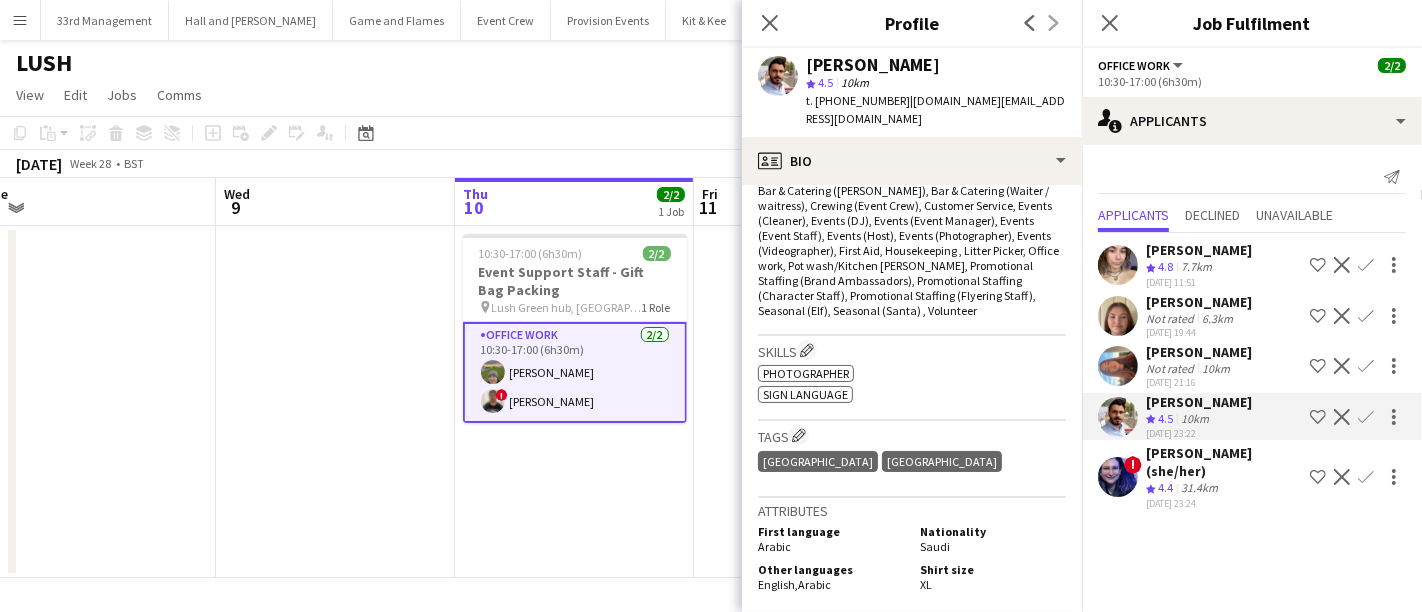 click on "Office work   [DATE]   10:30-17:00 (6h30m)
[PERSON_NAME] ! [PERSON_NAME]" at bounding box center [575, 372] 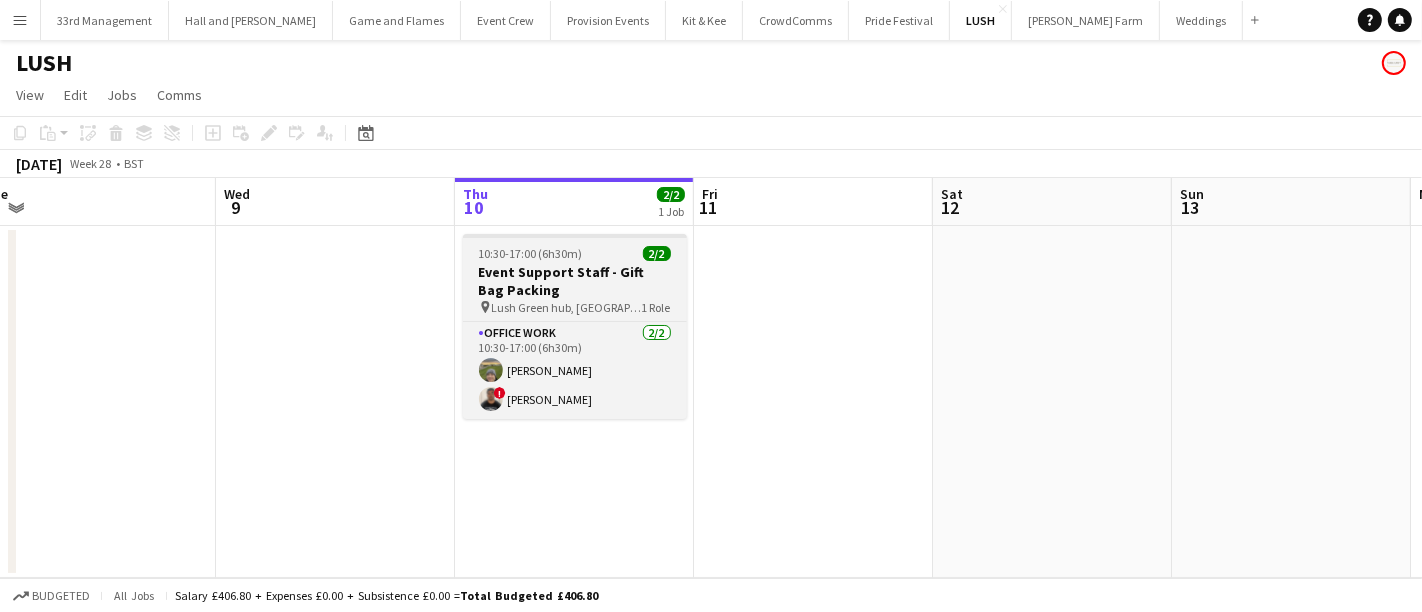 click on "Event Support Staff - Gift Bag Packing" at bounding box center [575, 281] 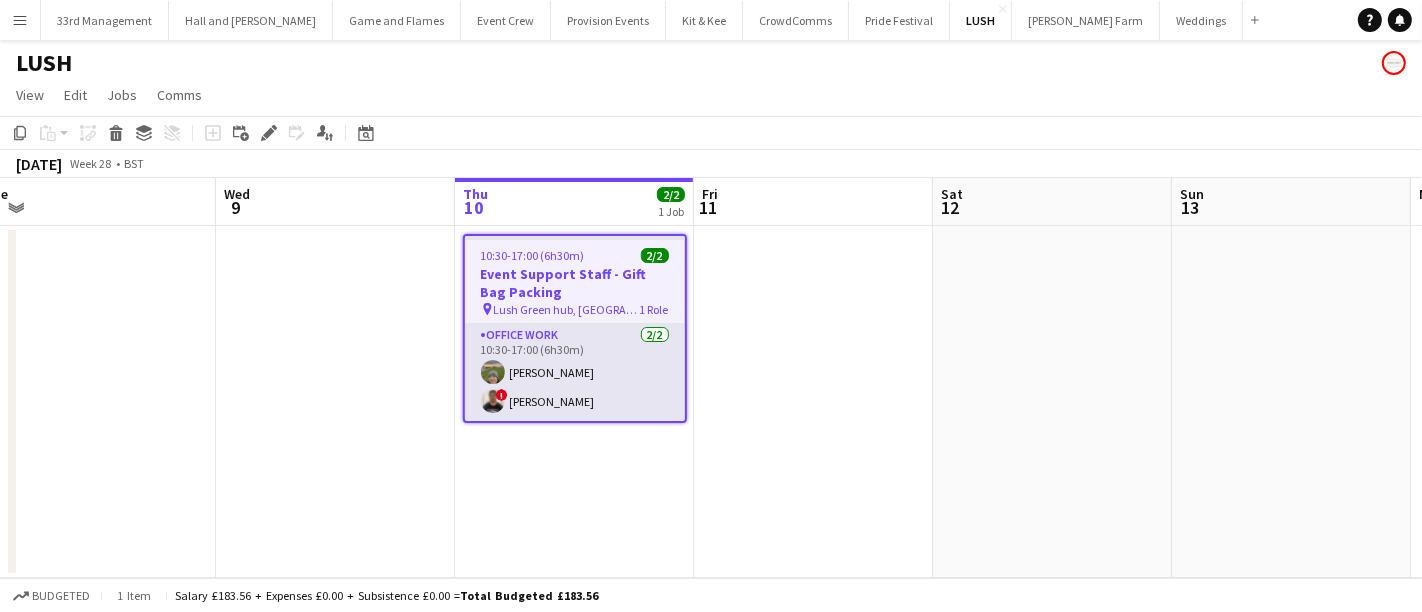 click on "Office work   [DATE]   10:30-17:00 (6h30m)
[PERSON_NAME] ! [PERSON_NAME]" at bounding box center (575, 372) 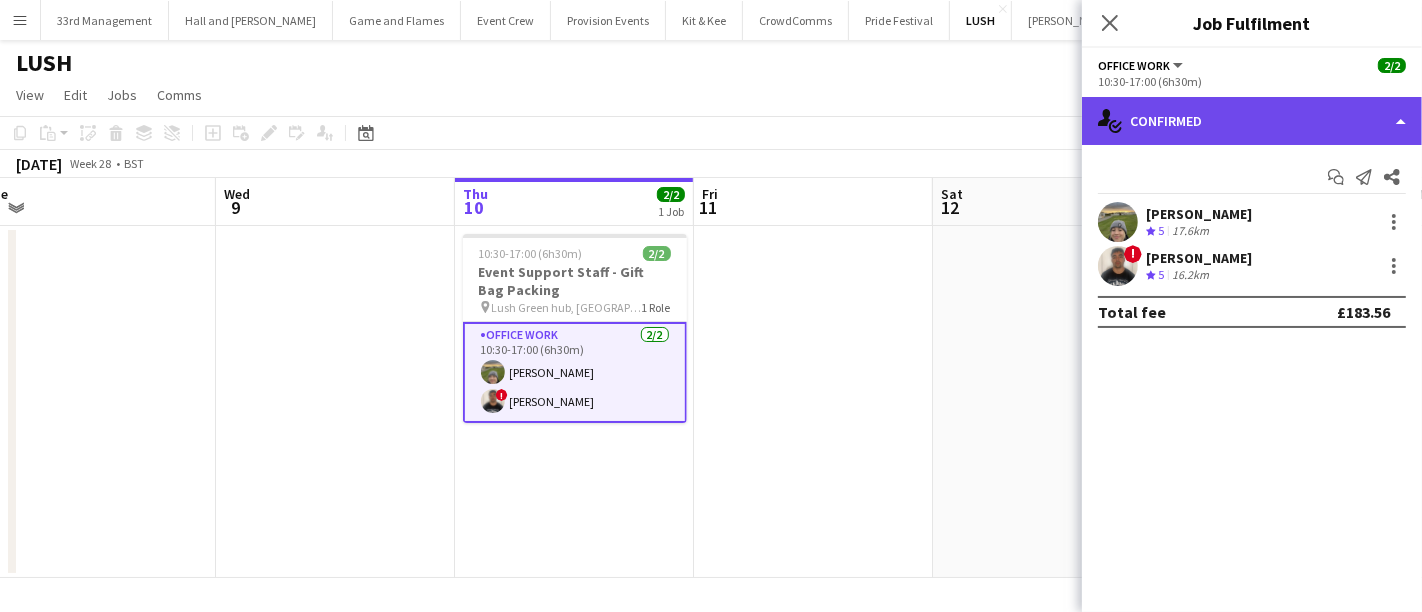 click on "single-neutral-actions-check-2
Confirmed" 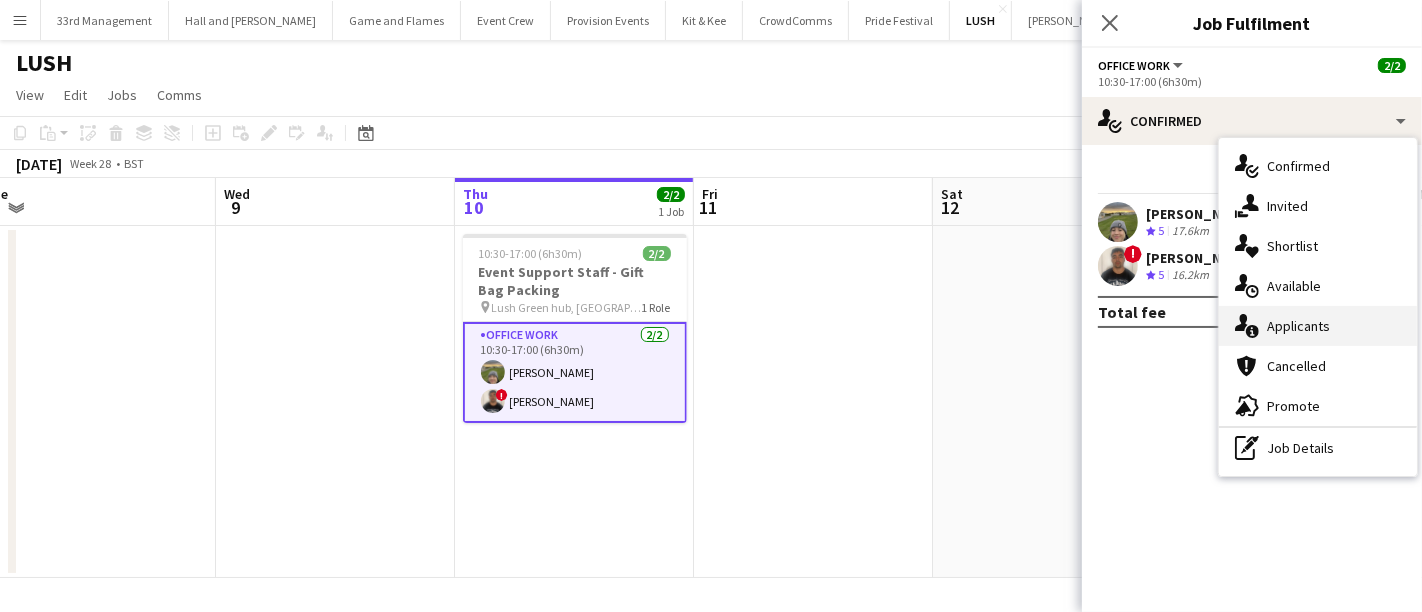 click on "single-neutral-actions-information
Applicants" at bounding box center (1318, 326) 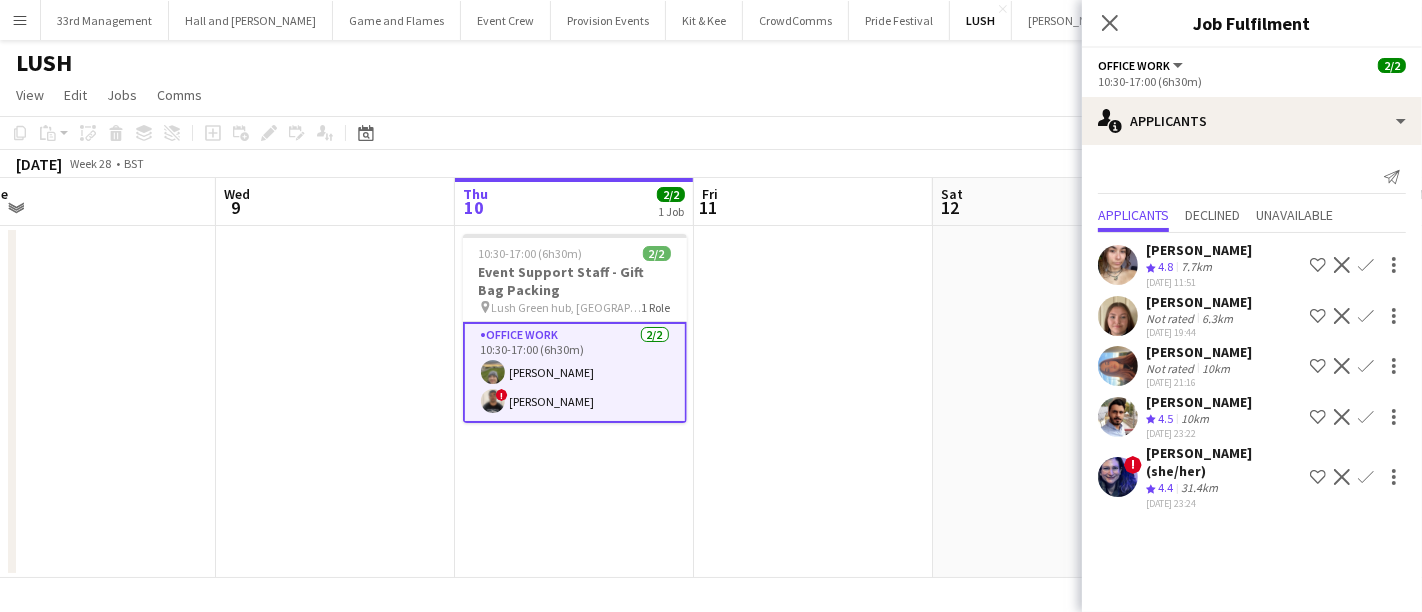 click at bounding box center (1118, 316) 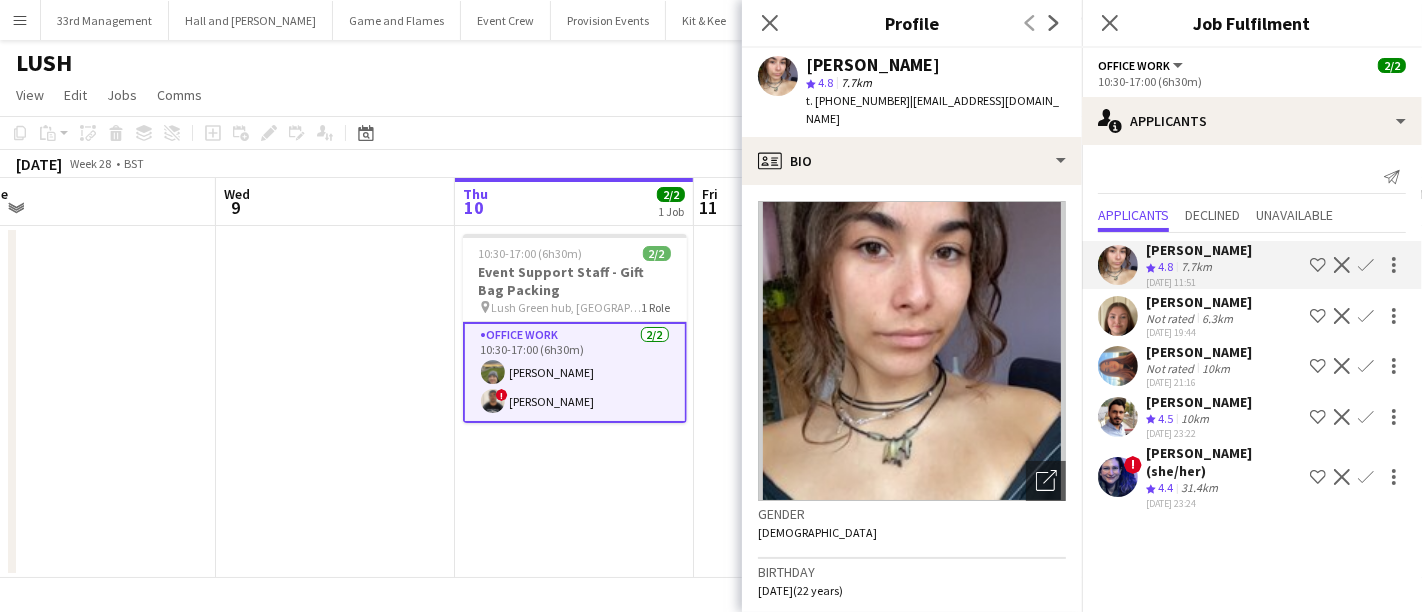 click on "10:30-17:00 (6h30m)    2/2   Event Support Staff - Gift Bag Packing
pin
[PERSON_NAME] hub, [PERSON_NAME]   1 Role   Office work   [DATE]   10:30-17:00 (6h30m)
[PERSON_NAME] ! [PERSON_NAME]" at bounding box center [574, 402] 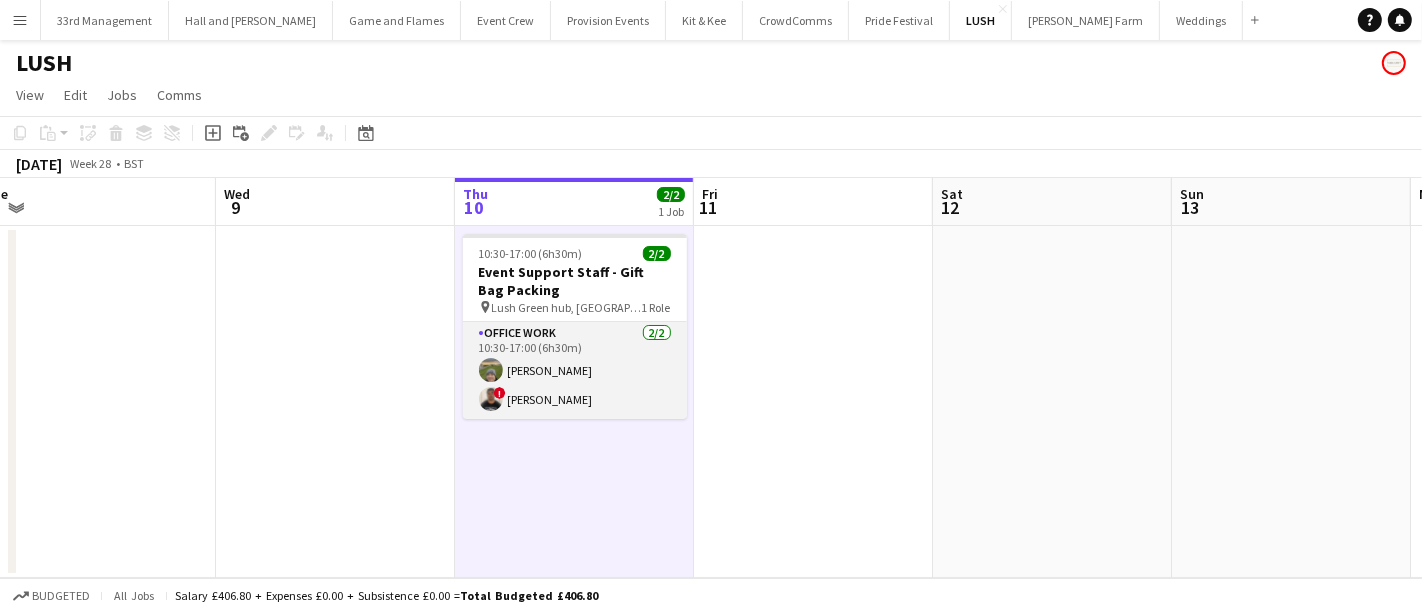 click on "Office work   [DATE]   10:30-17:00 (6h30m)
[PERSON_NAME] ! [PERSON_NAME]" at bounding box center (575, 370) 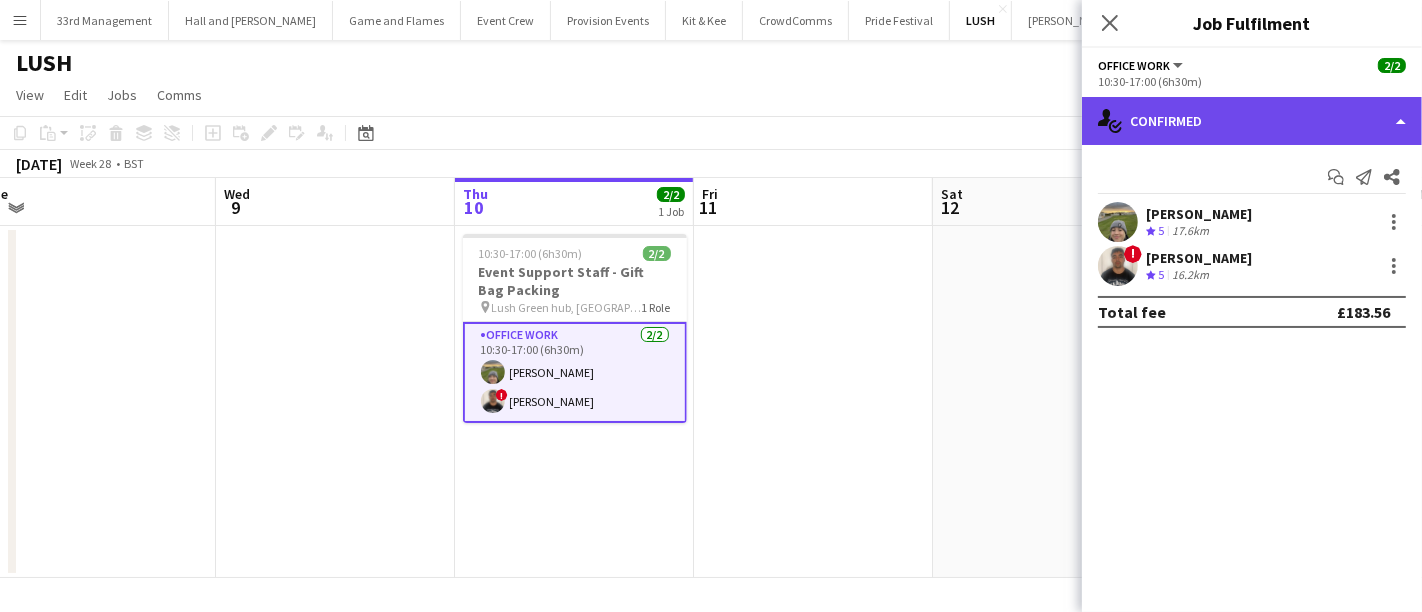 click on "single-neutral-actions-check-2
Confirmed" 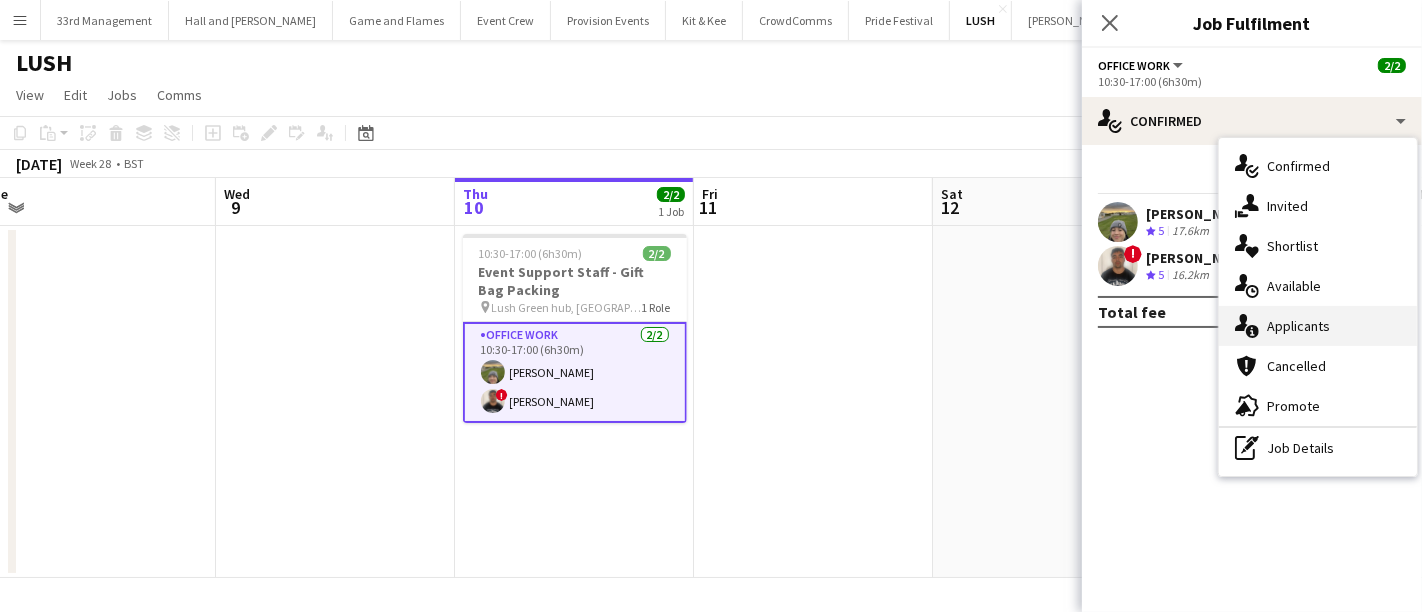click on "single-neutral-actions-information
Applicants" at bounding box center (1318, 326) 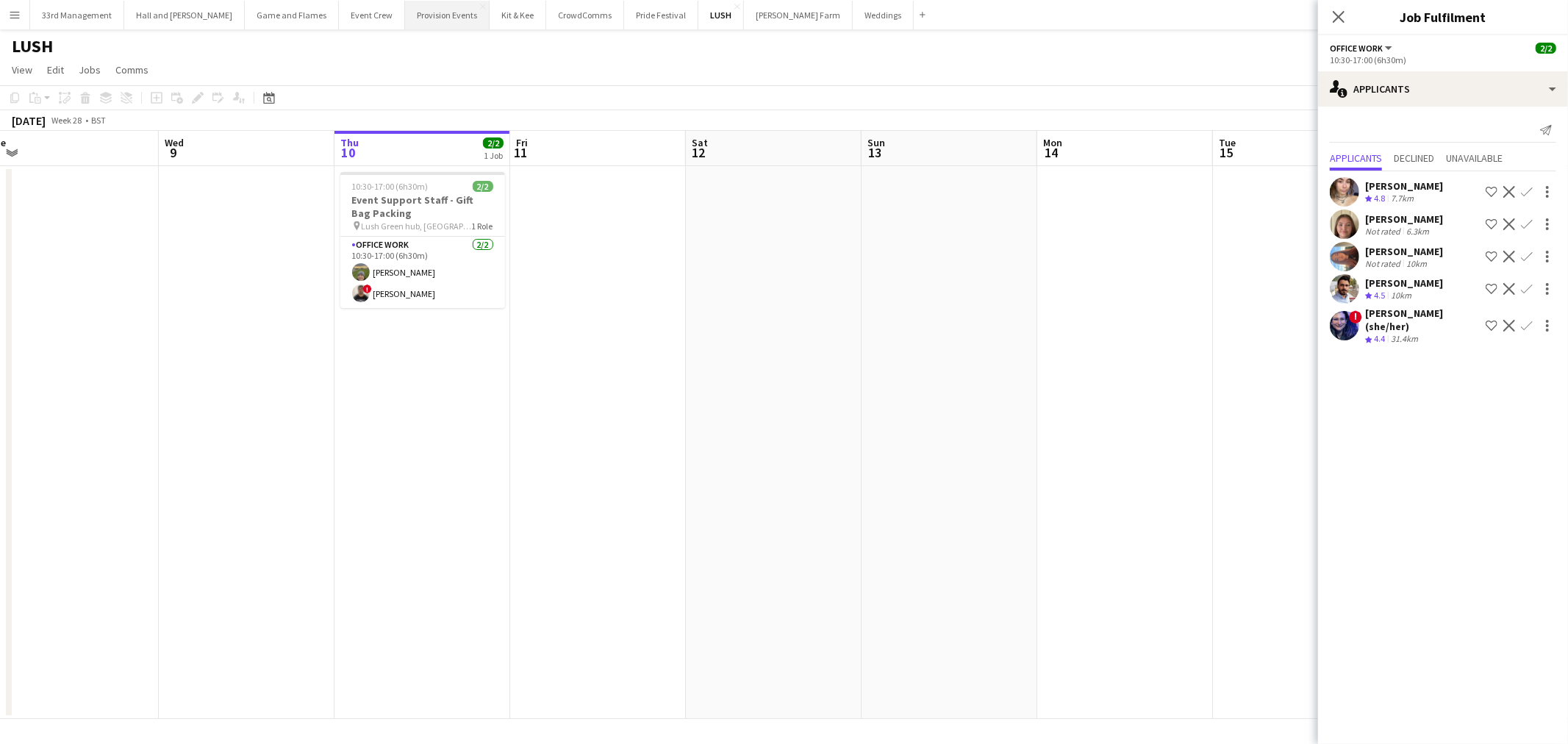 scroll, scrollTop: 0, scrollLeft: 368, axis: horizontal 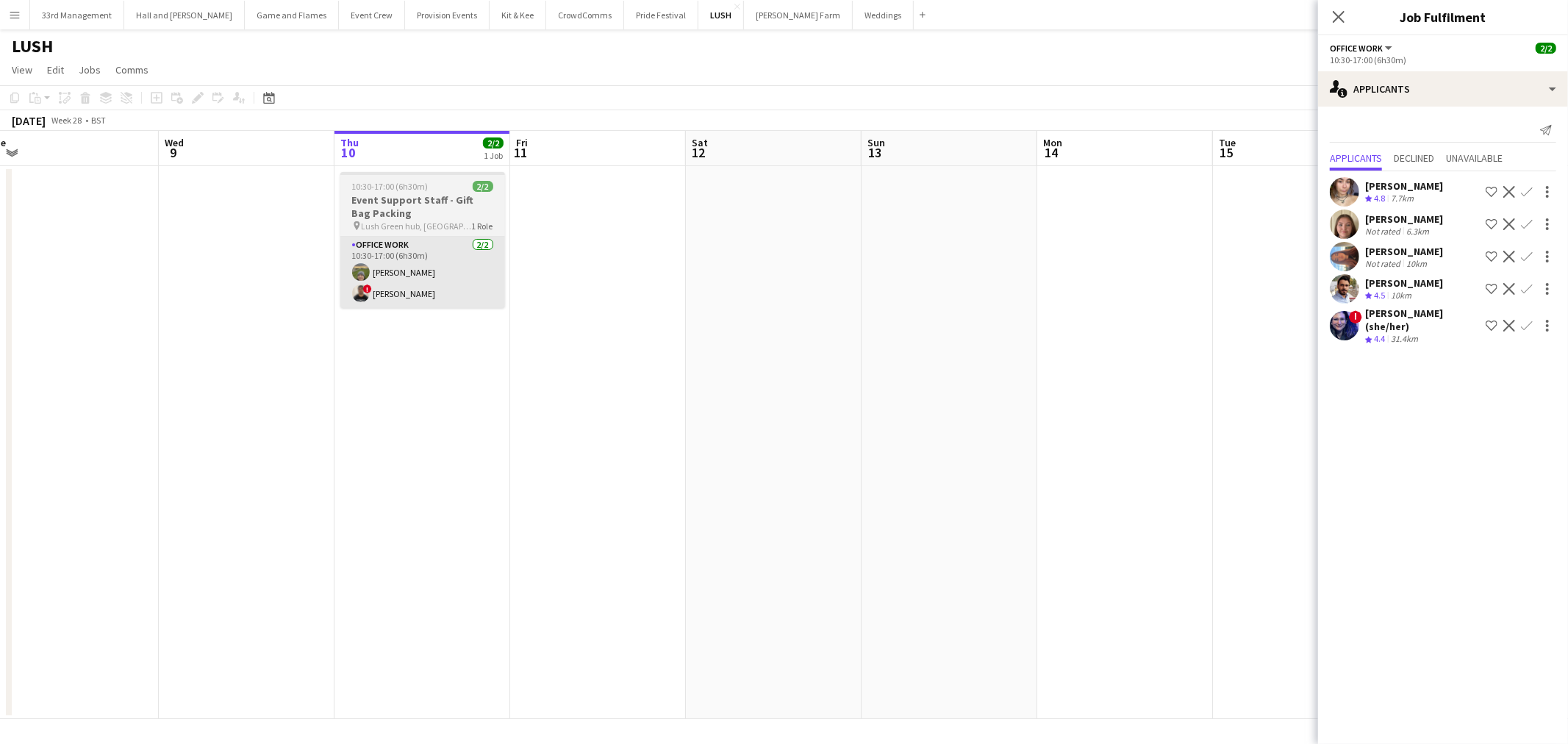 click on "Office work   [DATE]   10:30-17:00 (6h30m)
[PERSON_NAME] ! [PERSON_NAME]" at bounding box center (423, 272) 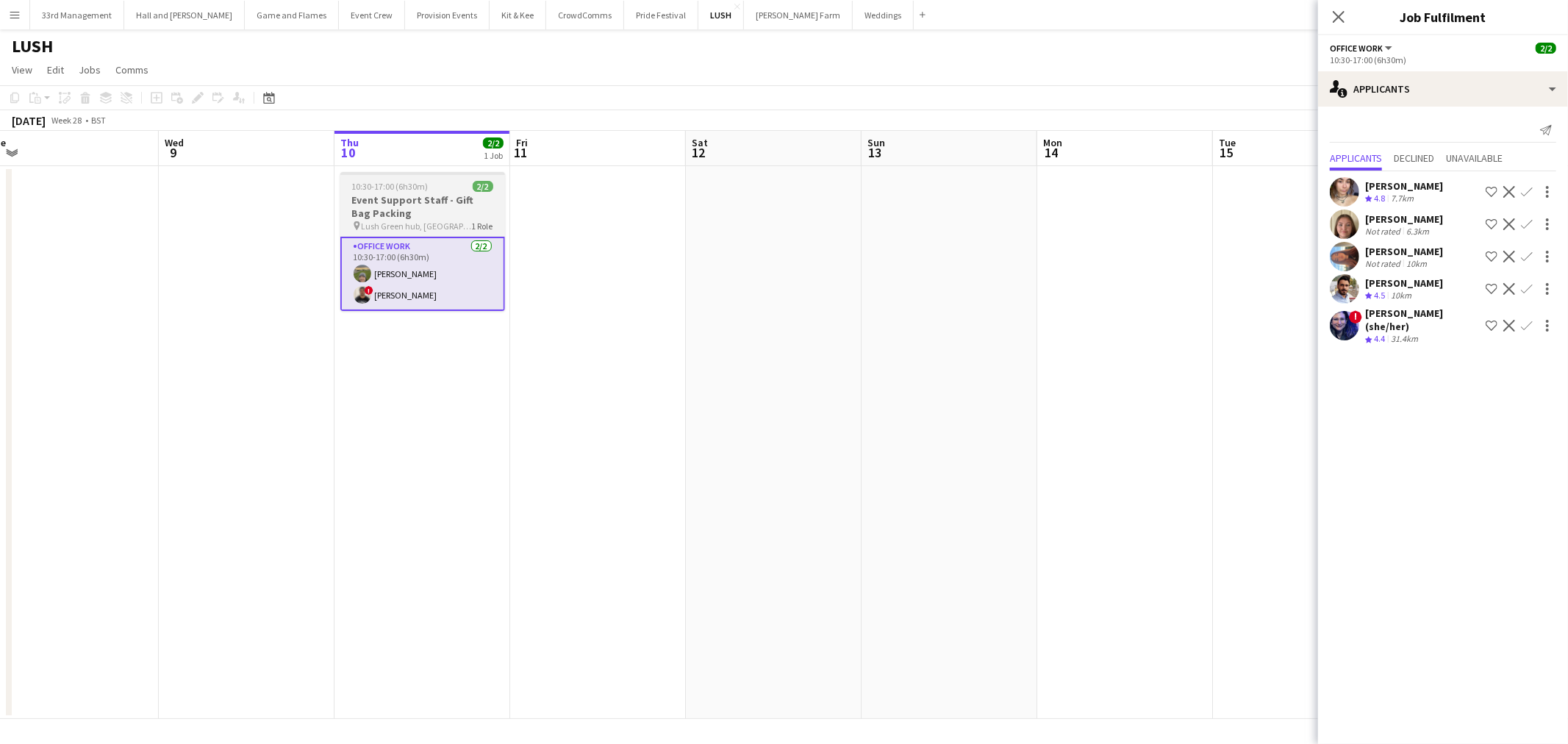 click on "Office work   [DATE]   10:30-17:00 (6h30m)
[PERSON_NAME] ! [PERSON_NAME]" at bounding box center [423, 273] 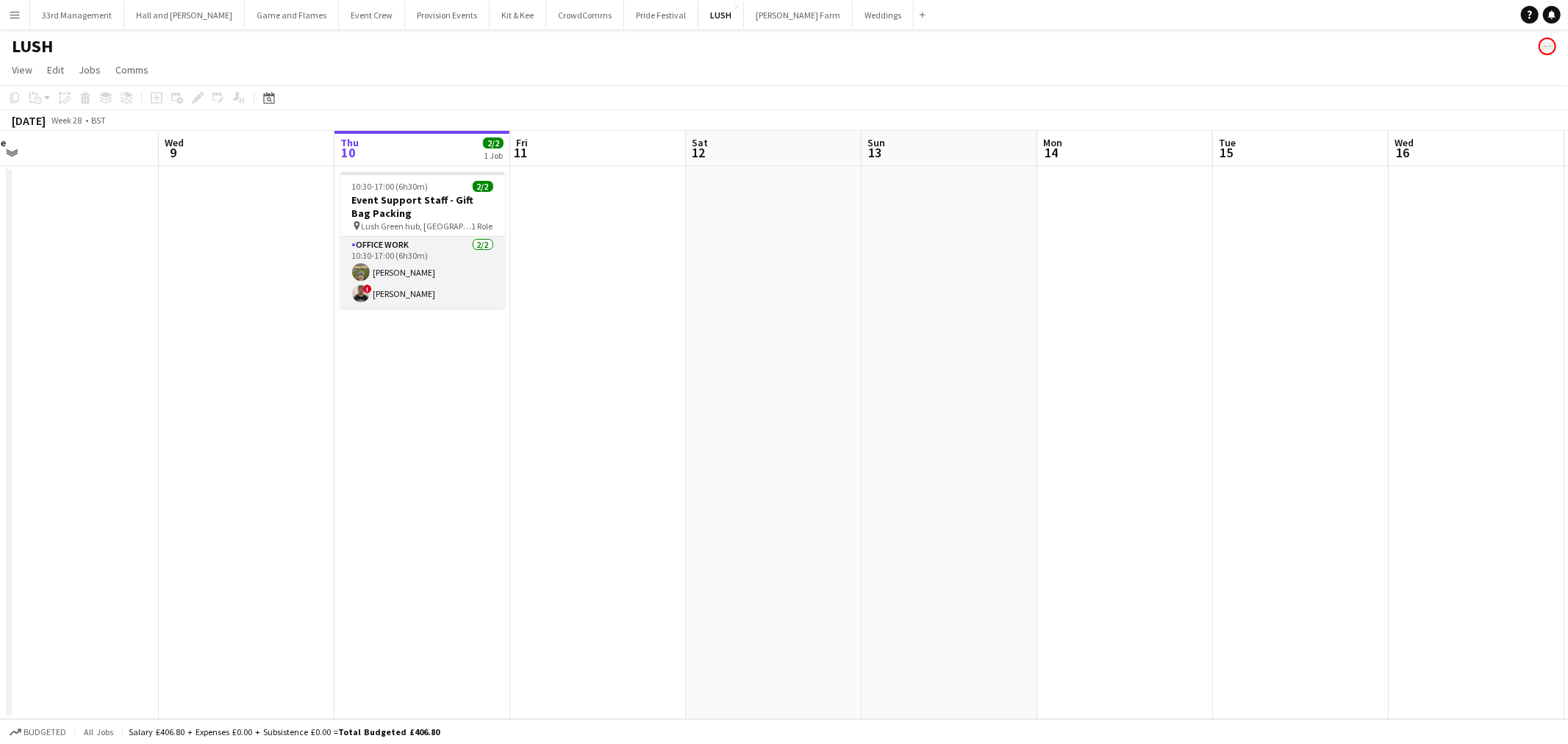 scroll, scrollTop: 0, scrollLeft: 365, axis: horizontal 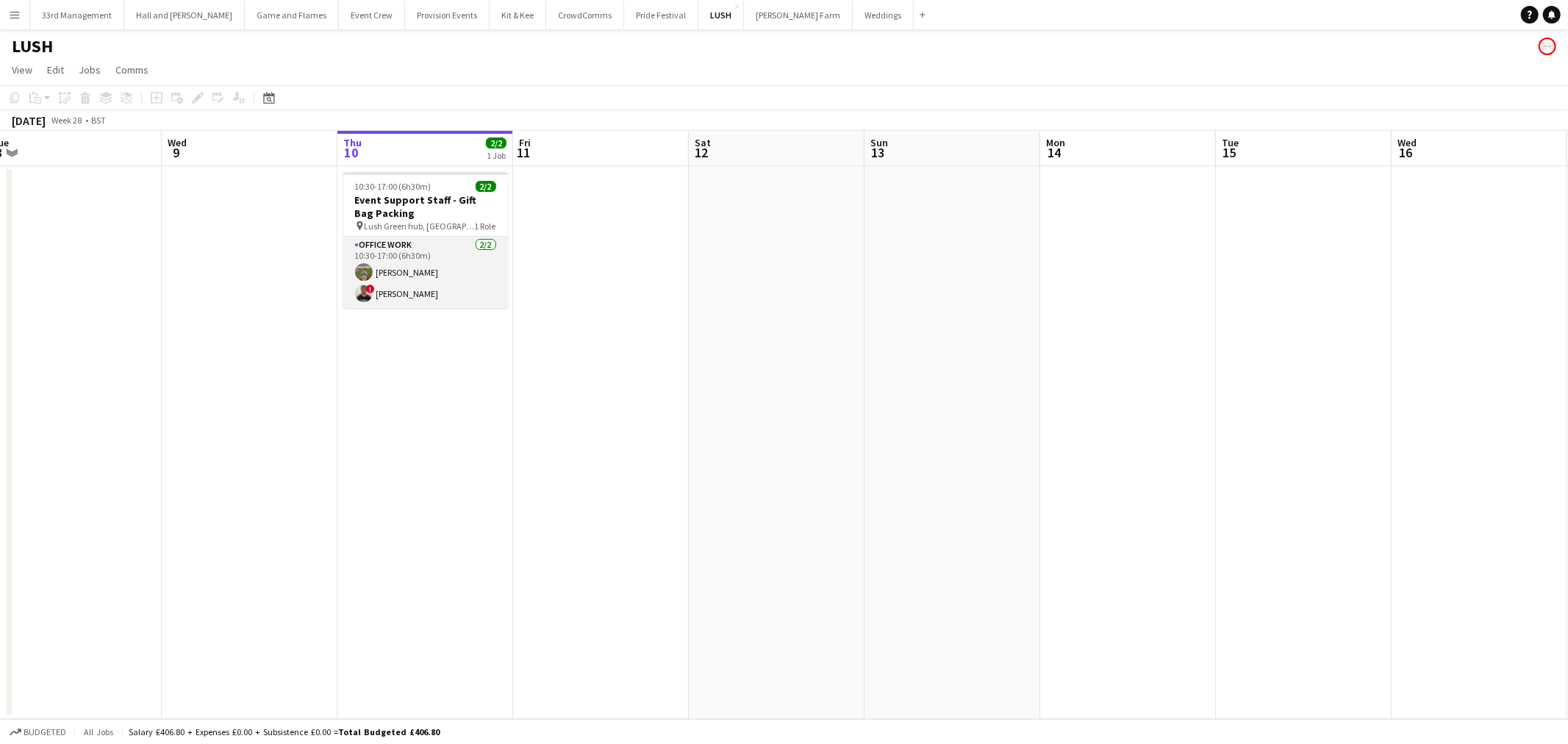 click on "Office work   [DATE]   10:30-17:00 (6h30m)
[PERSON_NAME] ! [PERSON_NAME]" at bounding box center [426, 272] 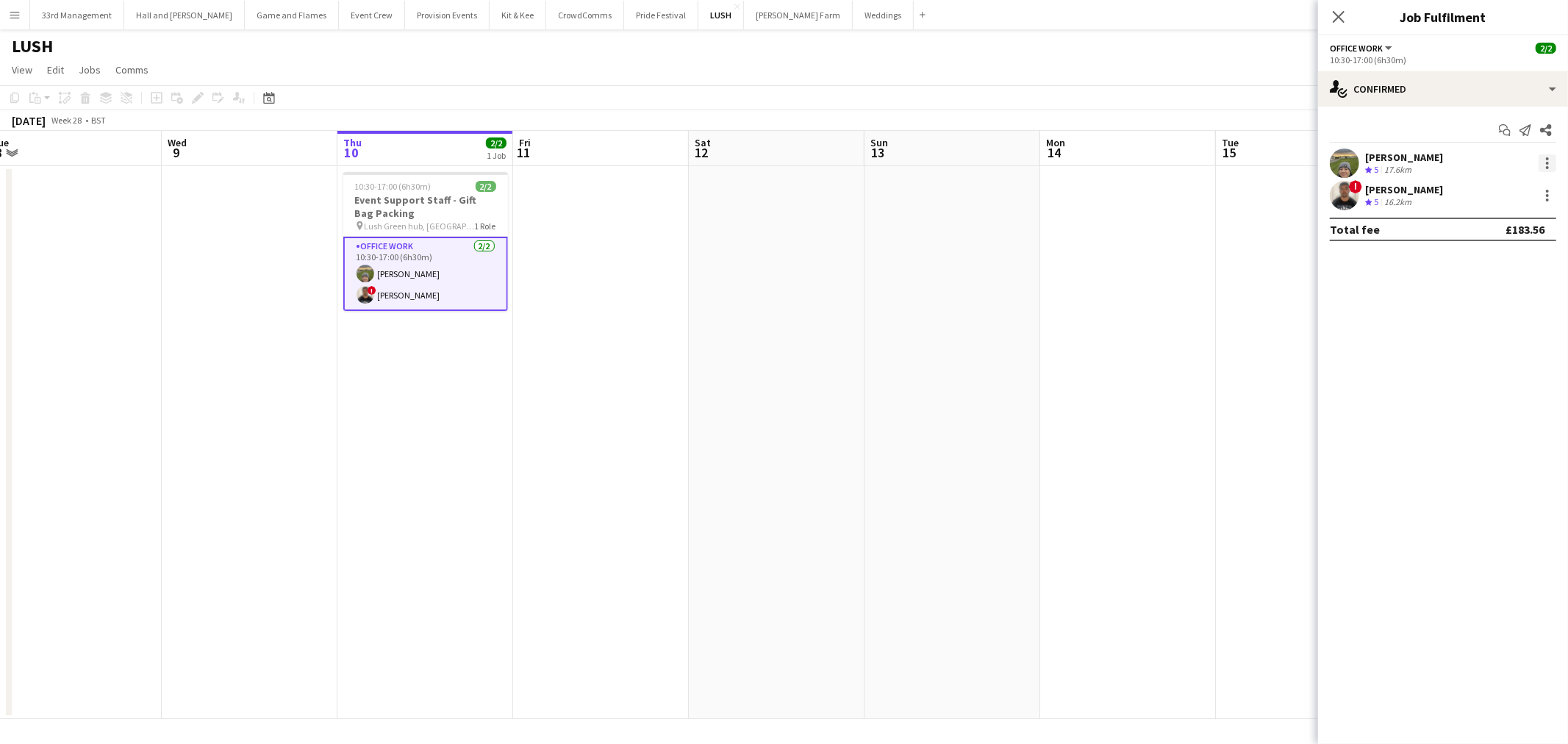 click at bounding box center (1547, 163) 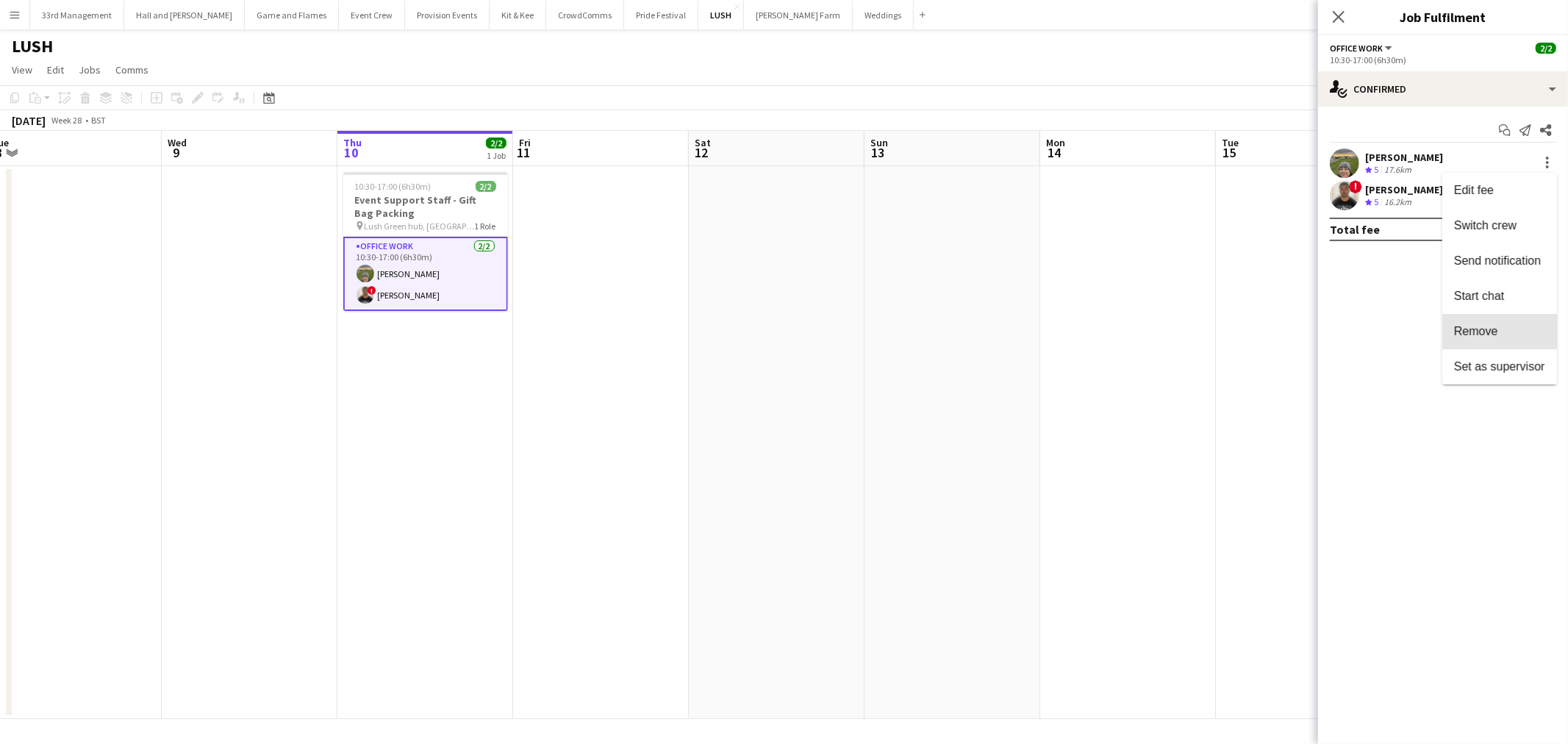 drag, startPoint x: 1496, startPoint y: 326, endPoint x: 1473, endPoint y: 137, distance: 190.39433 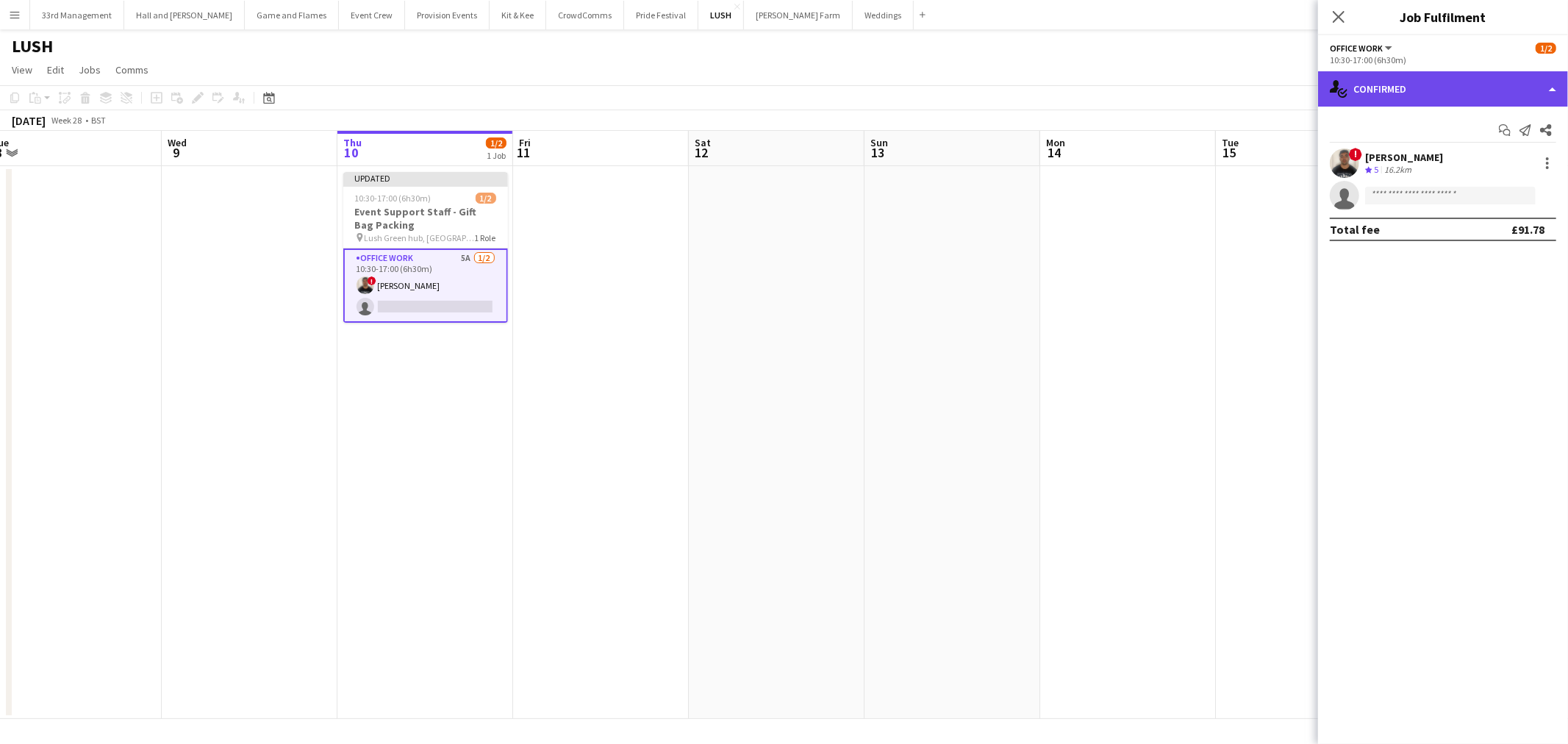 click on "single-neutral-actions-check-2
Confirmed" 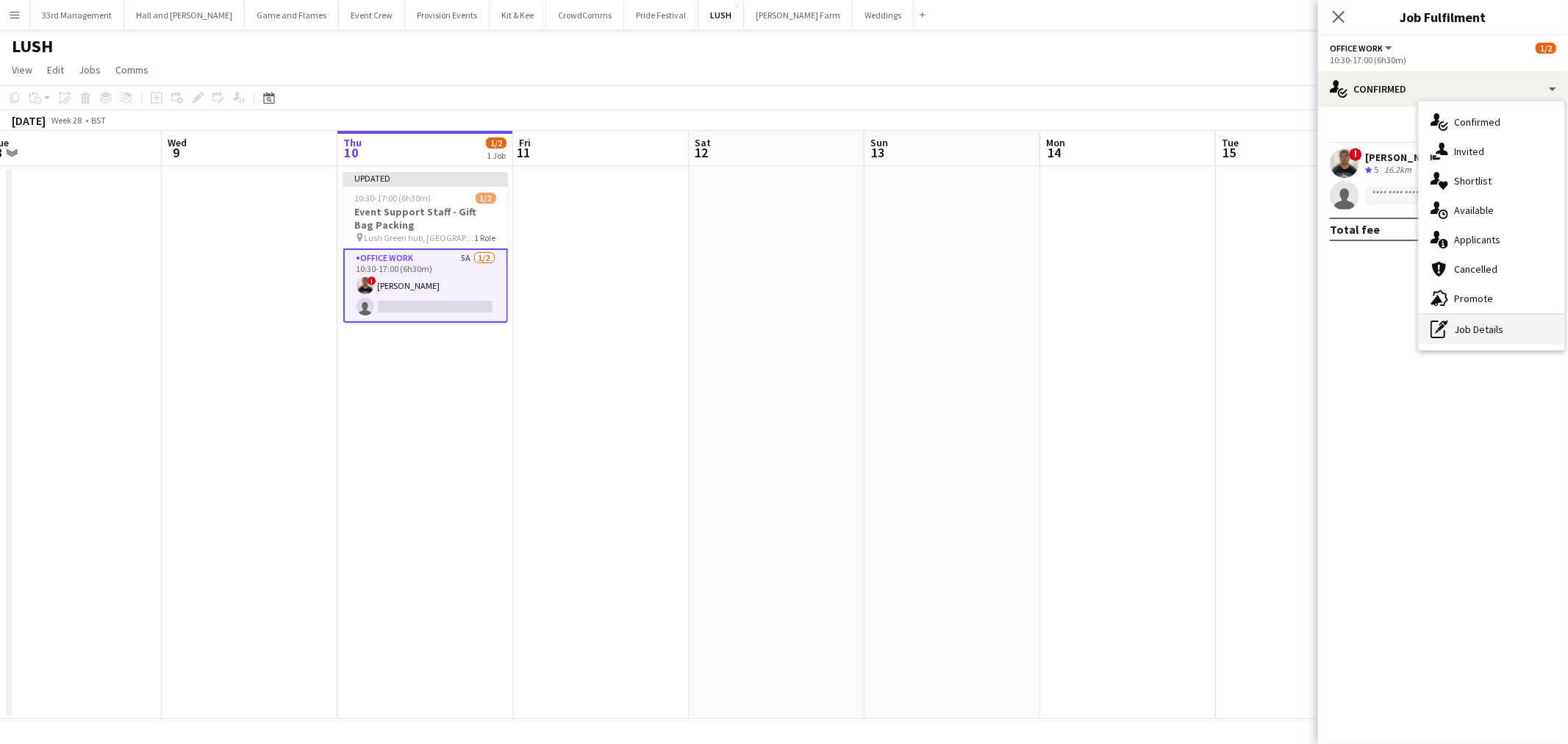 click on "pen-write
Job Details" at bounding box center [1492, 329] 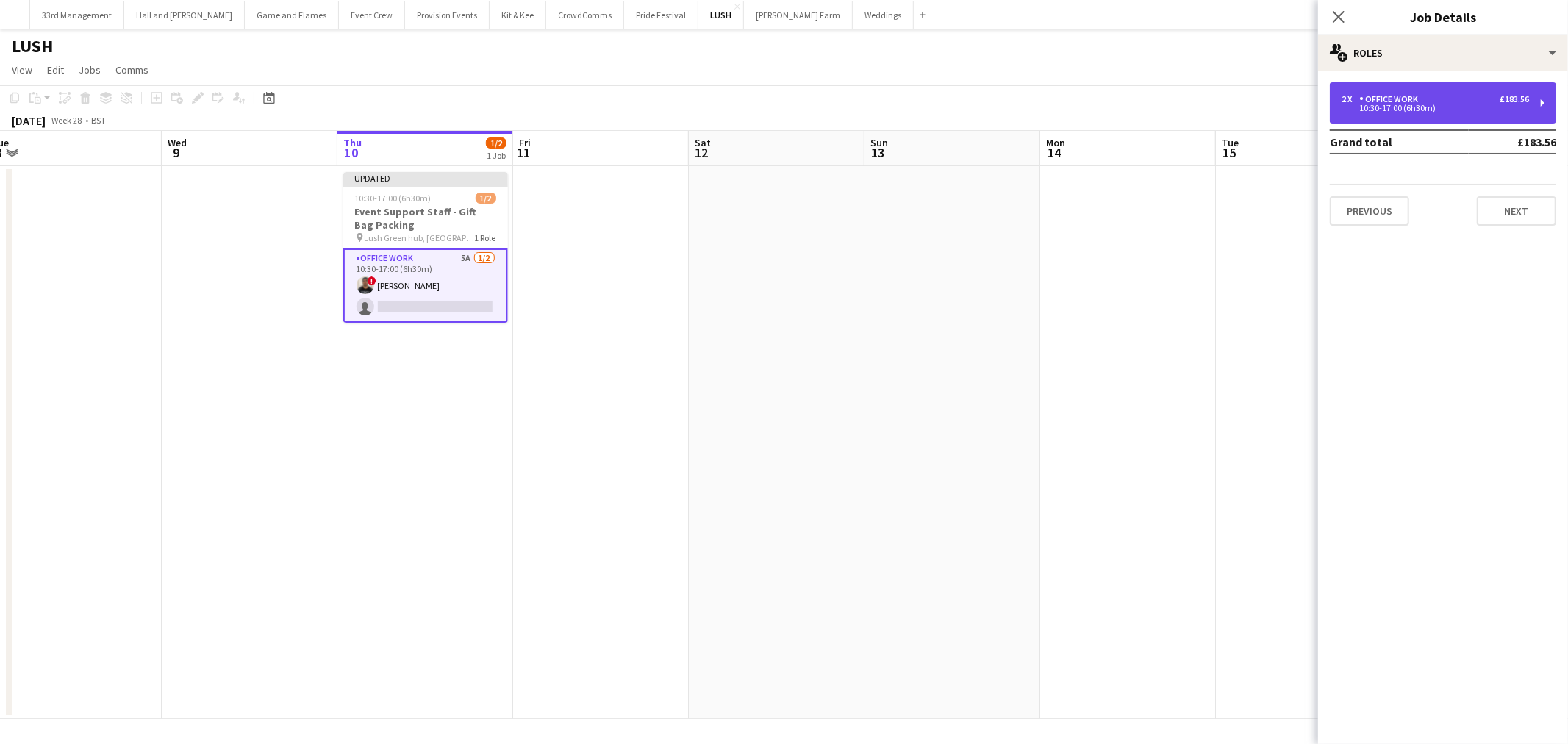 click on "Office work" at bounding box center (1392, 99) 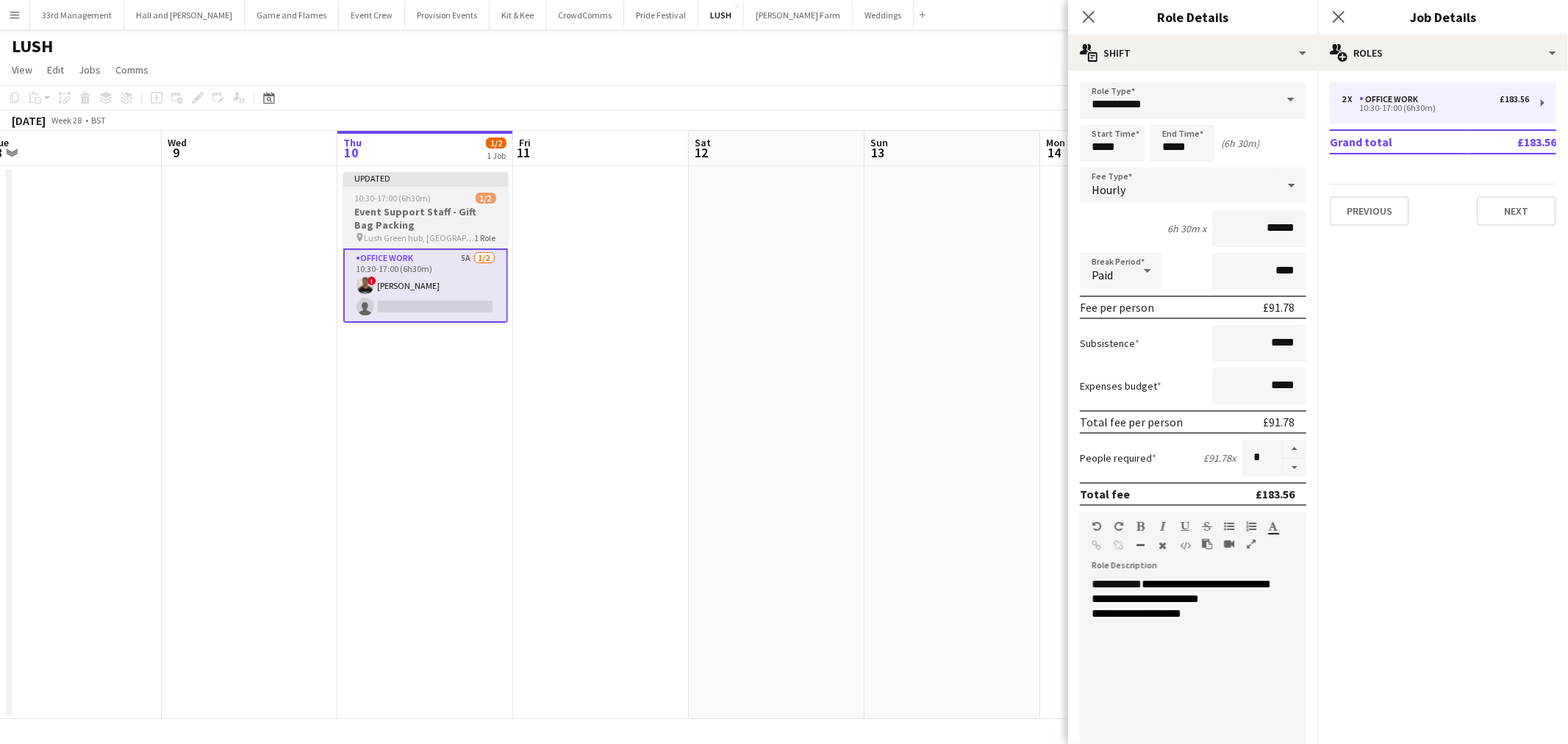 click on "10:30-17:00 (6h30m)" at bounding box center [393, 198] 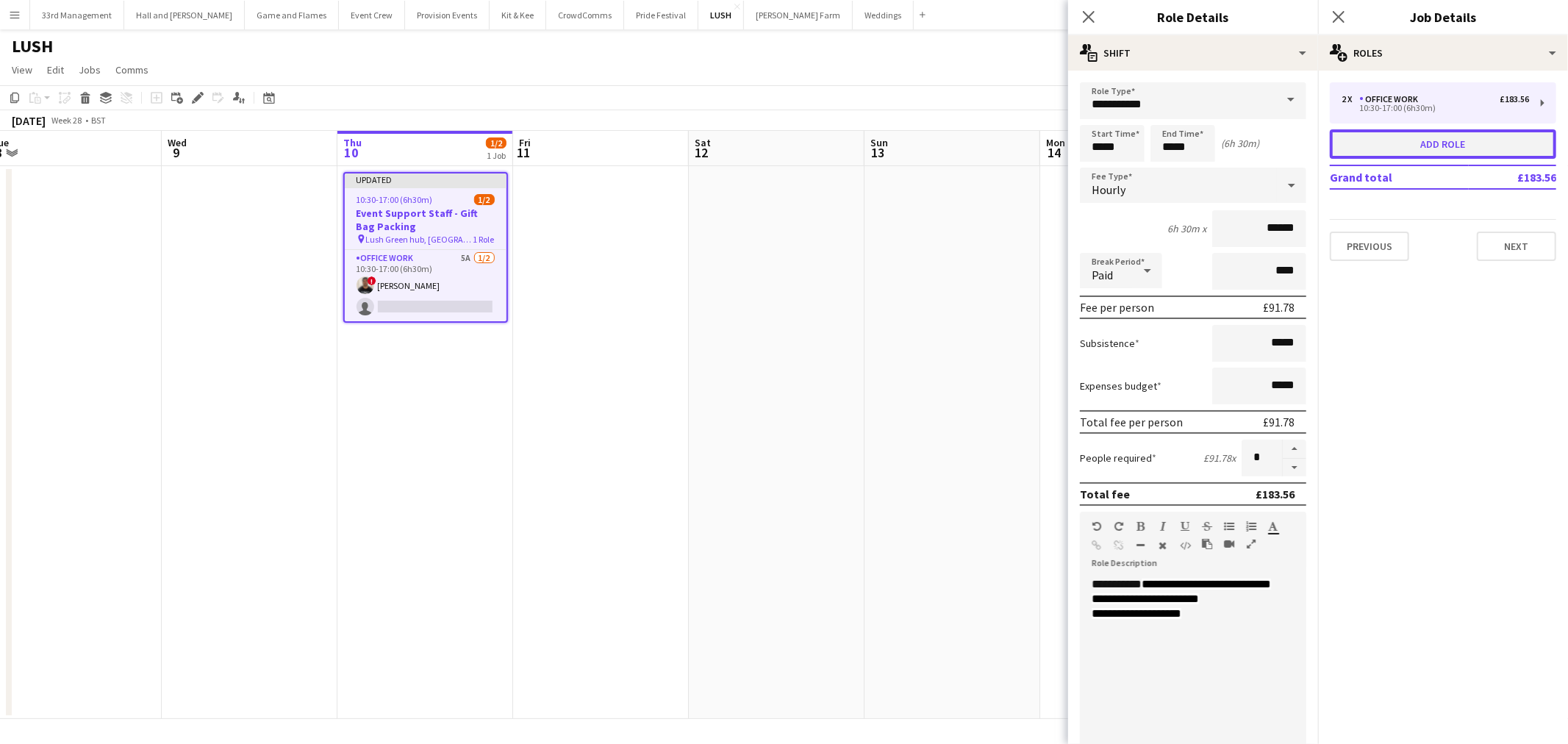 click on "Add role" at bounding box center [1443, 144] 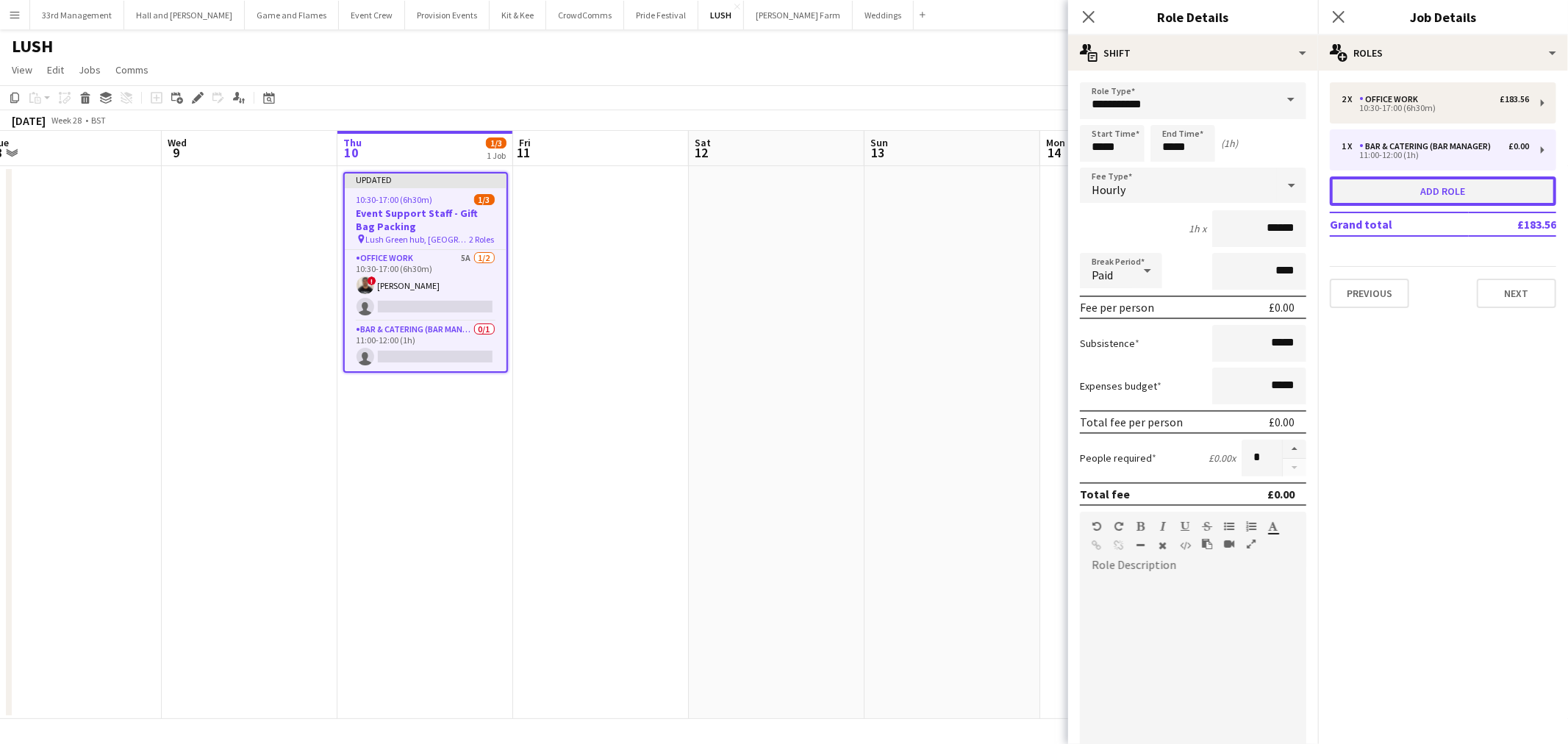 type on "**********" 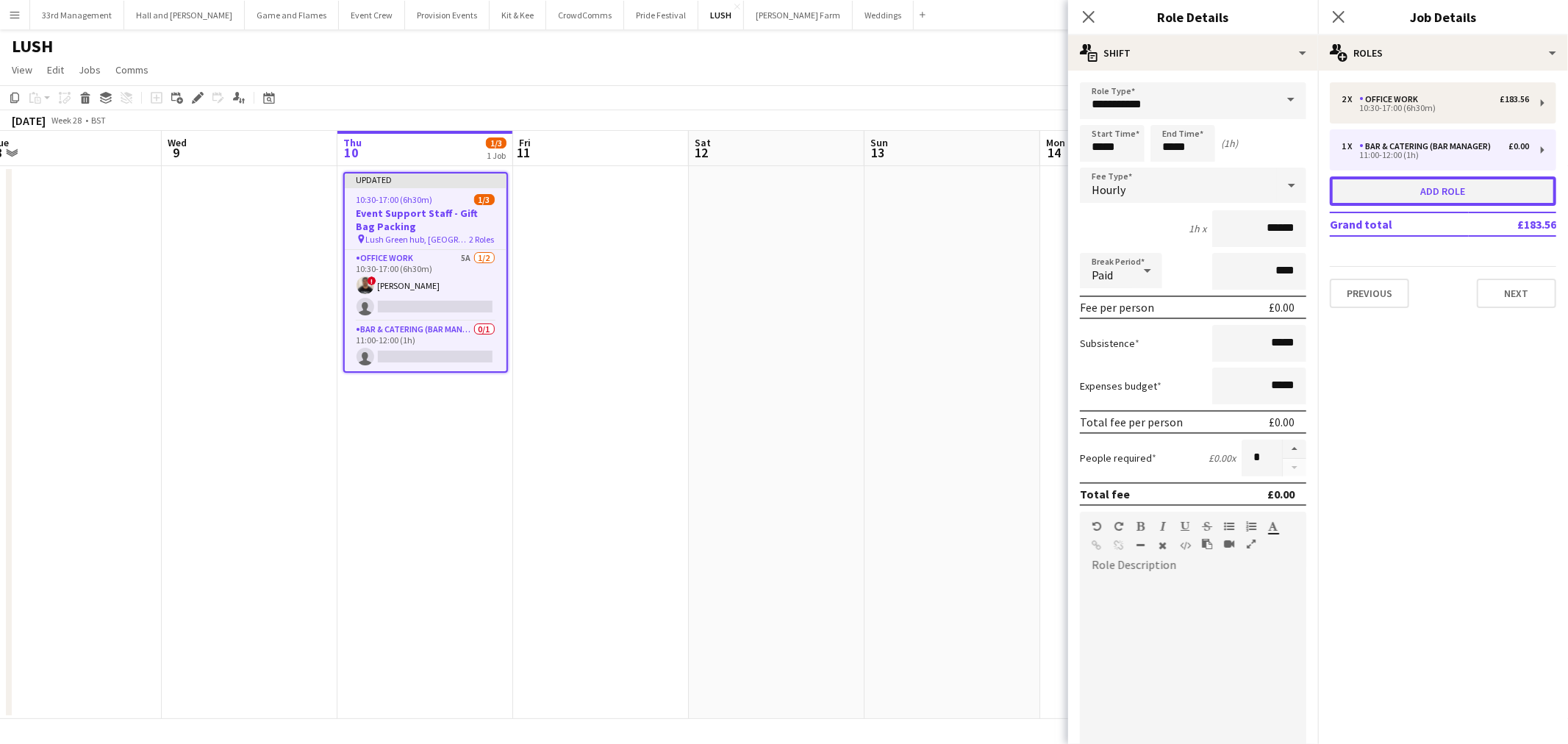 type on "*****" 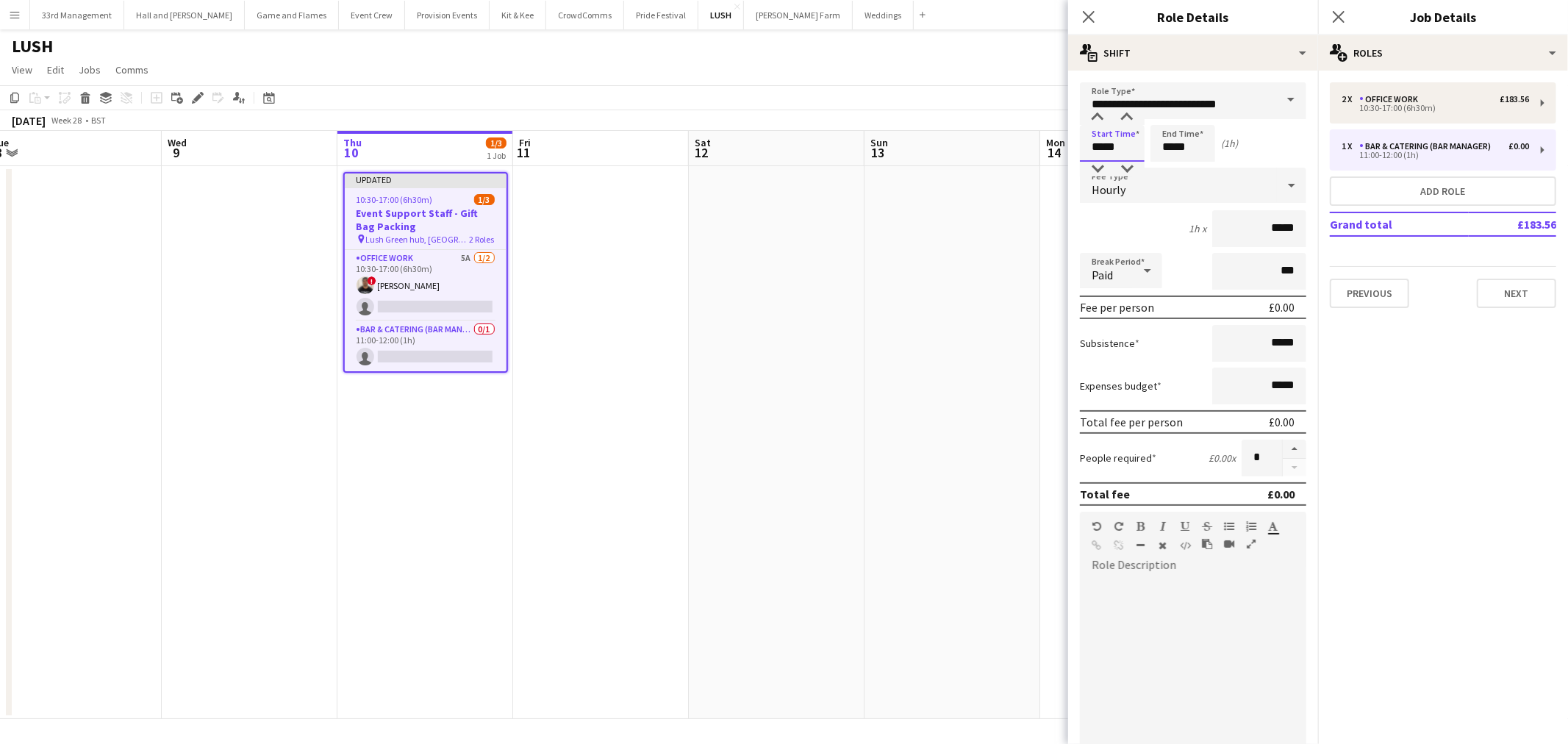 drag, startPoint x: 1123, startPoint y: 145, endPoint x: 1082, endPoint y: 148, distance: 41.10961 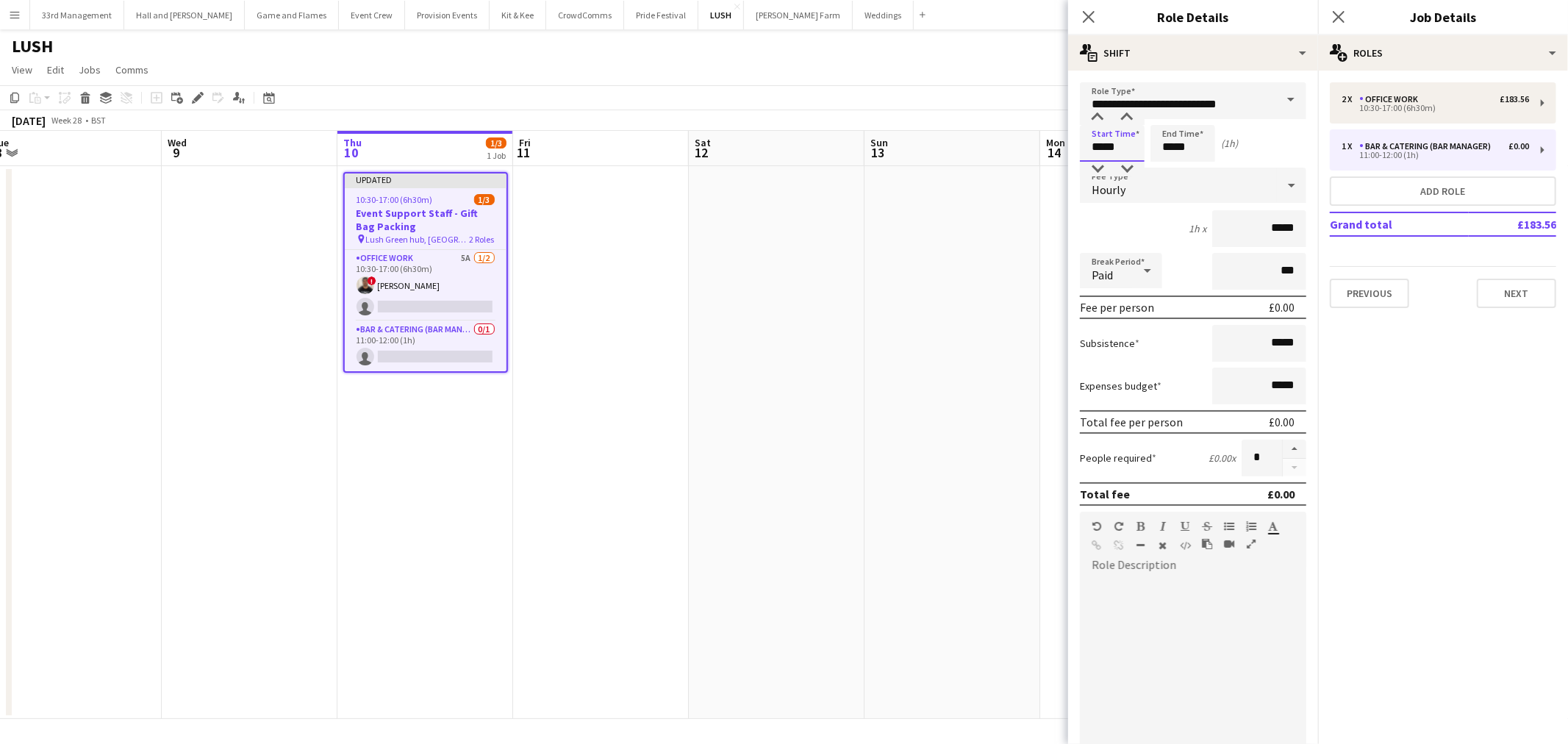 click on "*****" at bounding box center [1112, 143] 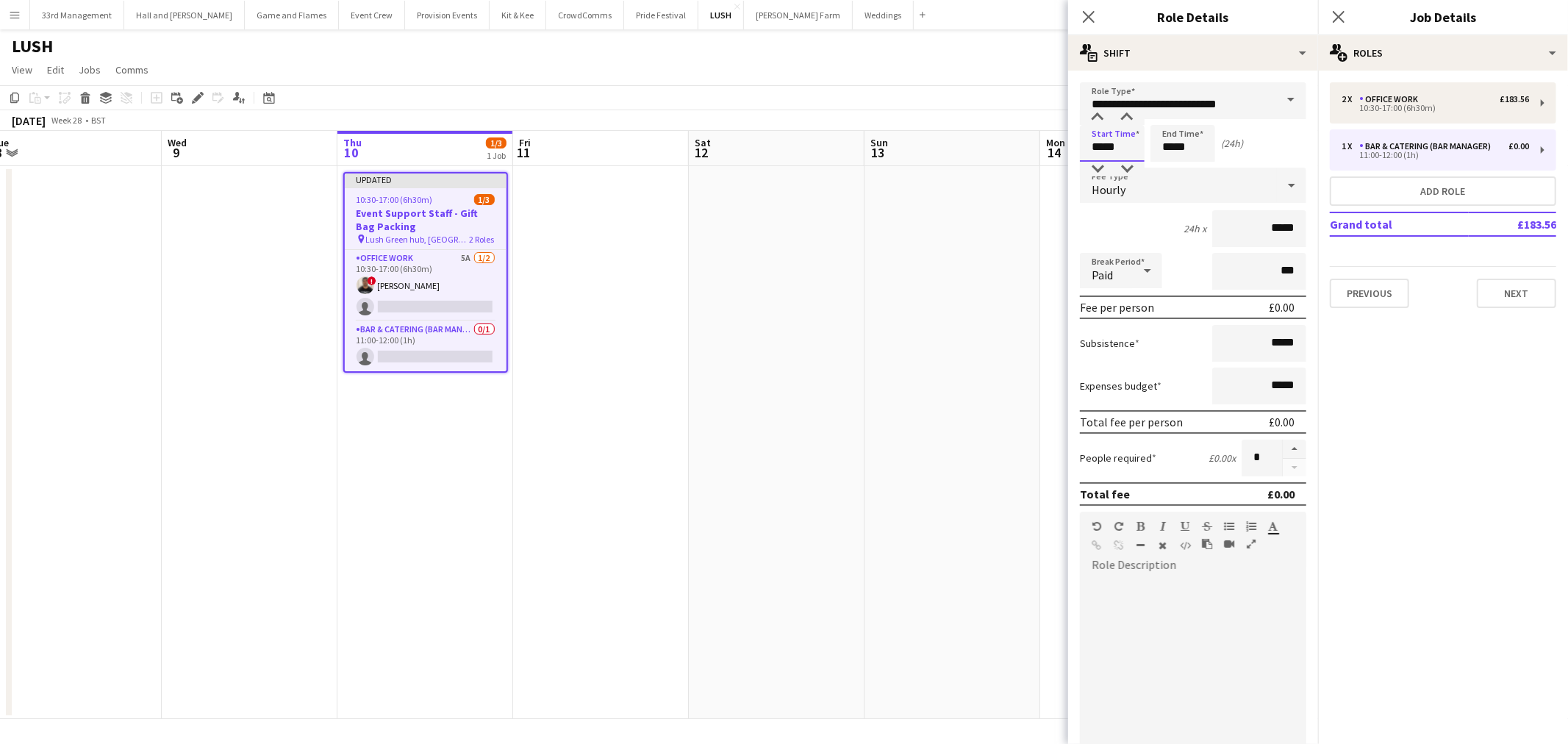 type on "*****" 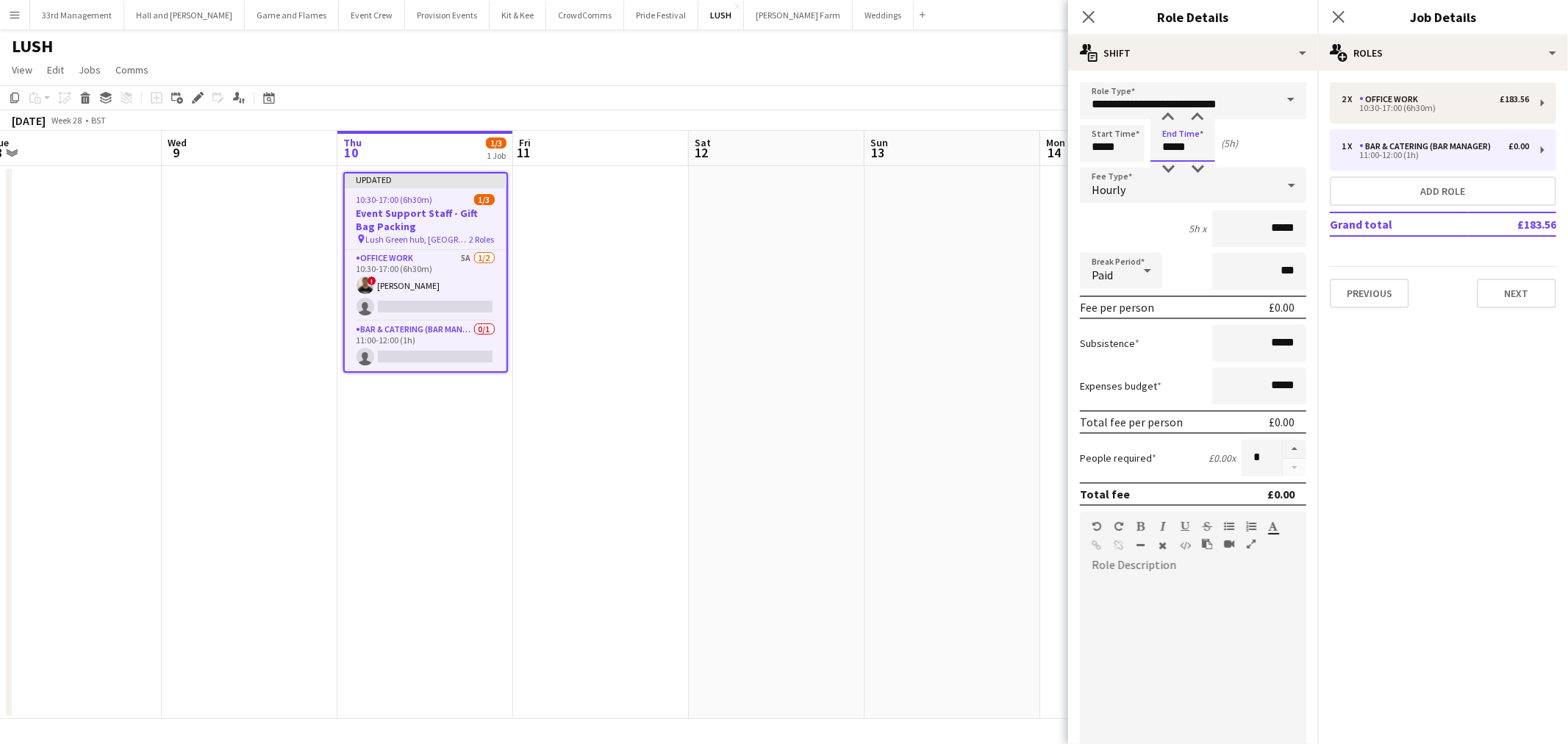type on "*****" 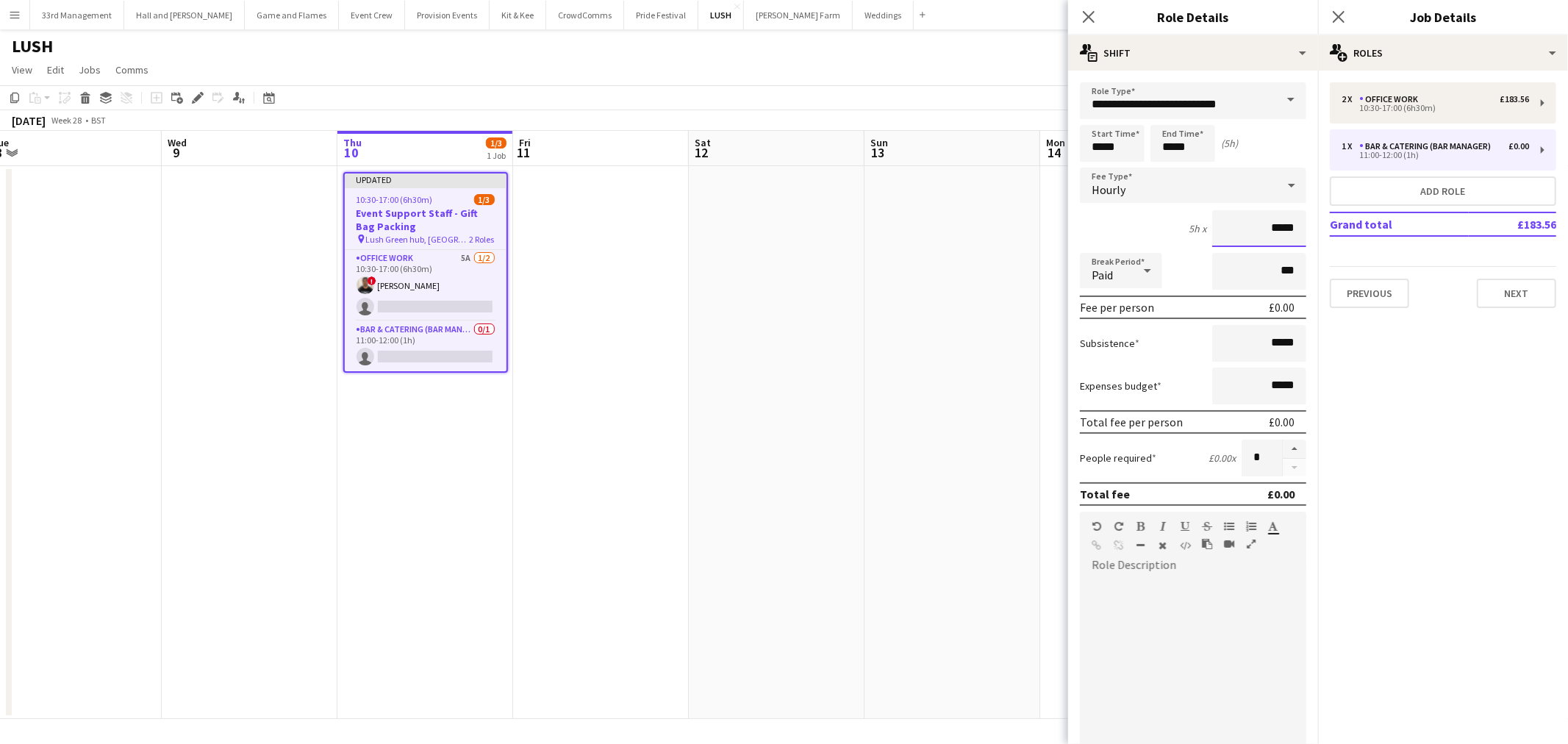 drag, startPoint x: 1259, startPoint y: 229, endPoint x: 1303, endPoint y: 232, distance: 44.102154 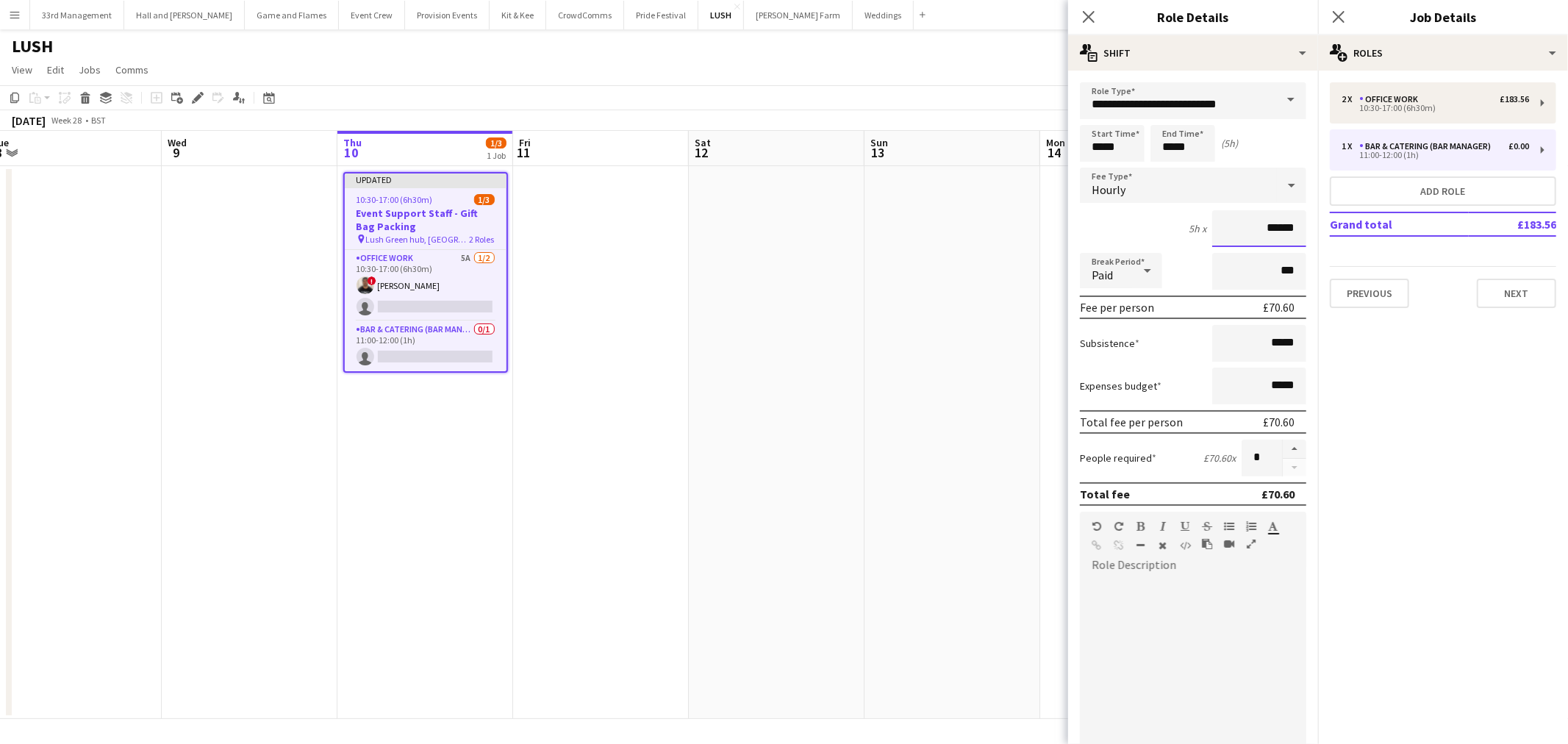 type on "******" 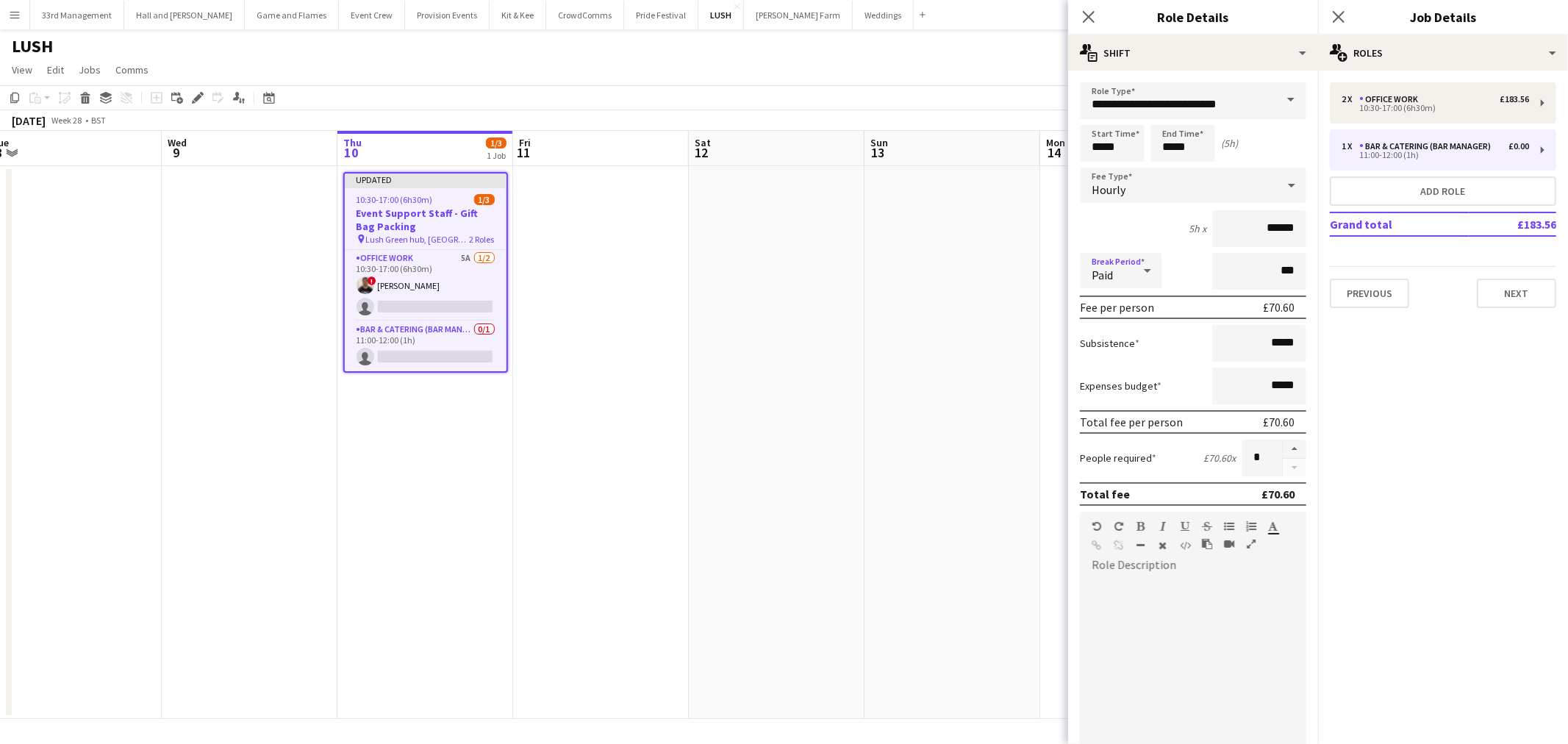 click on "Paid" at bounding box center [1102, 275] 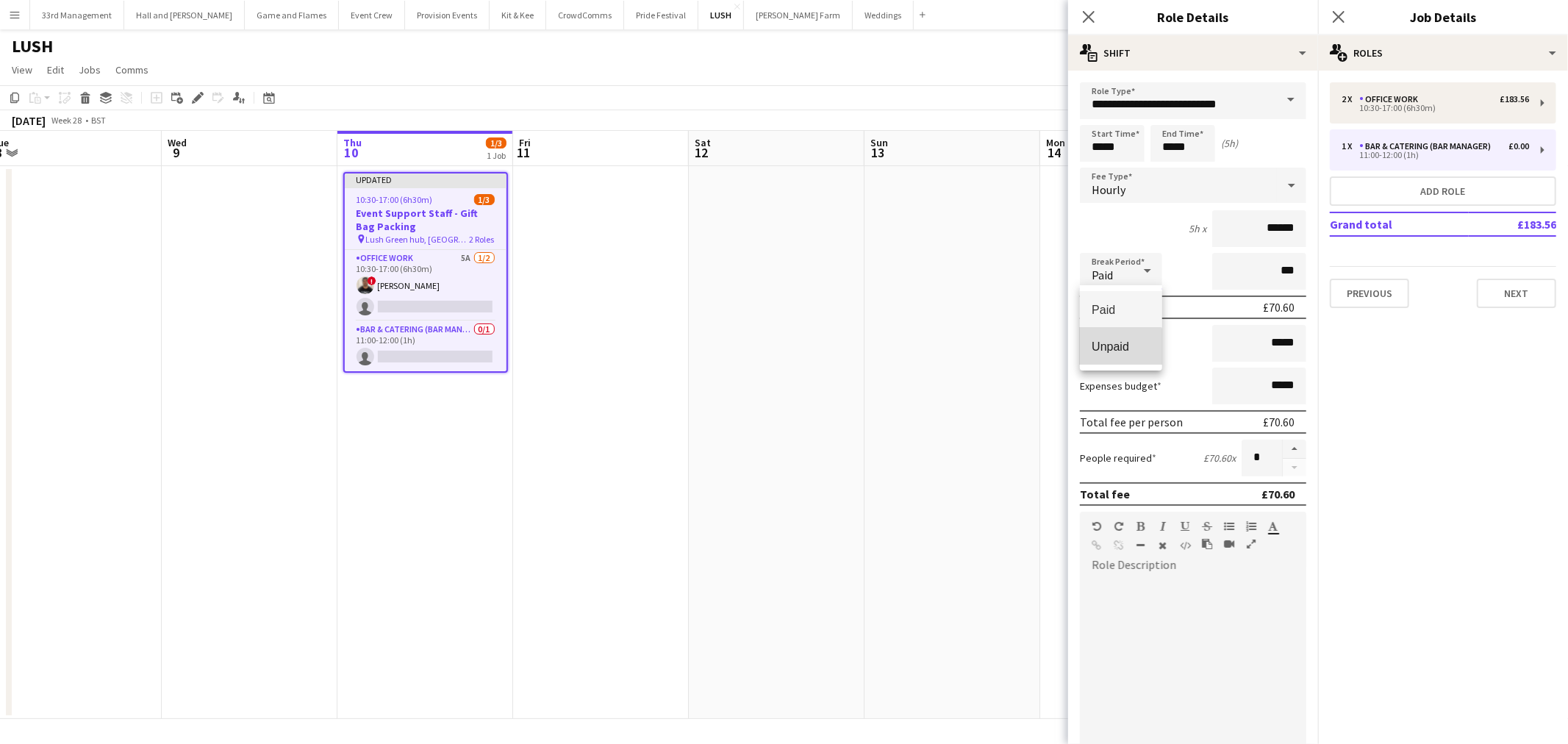 click on "Unpaid" at bounding box center (1121, 346) 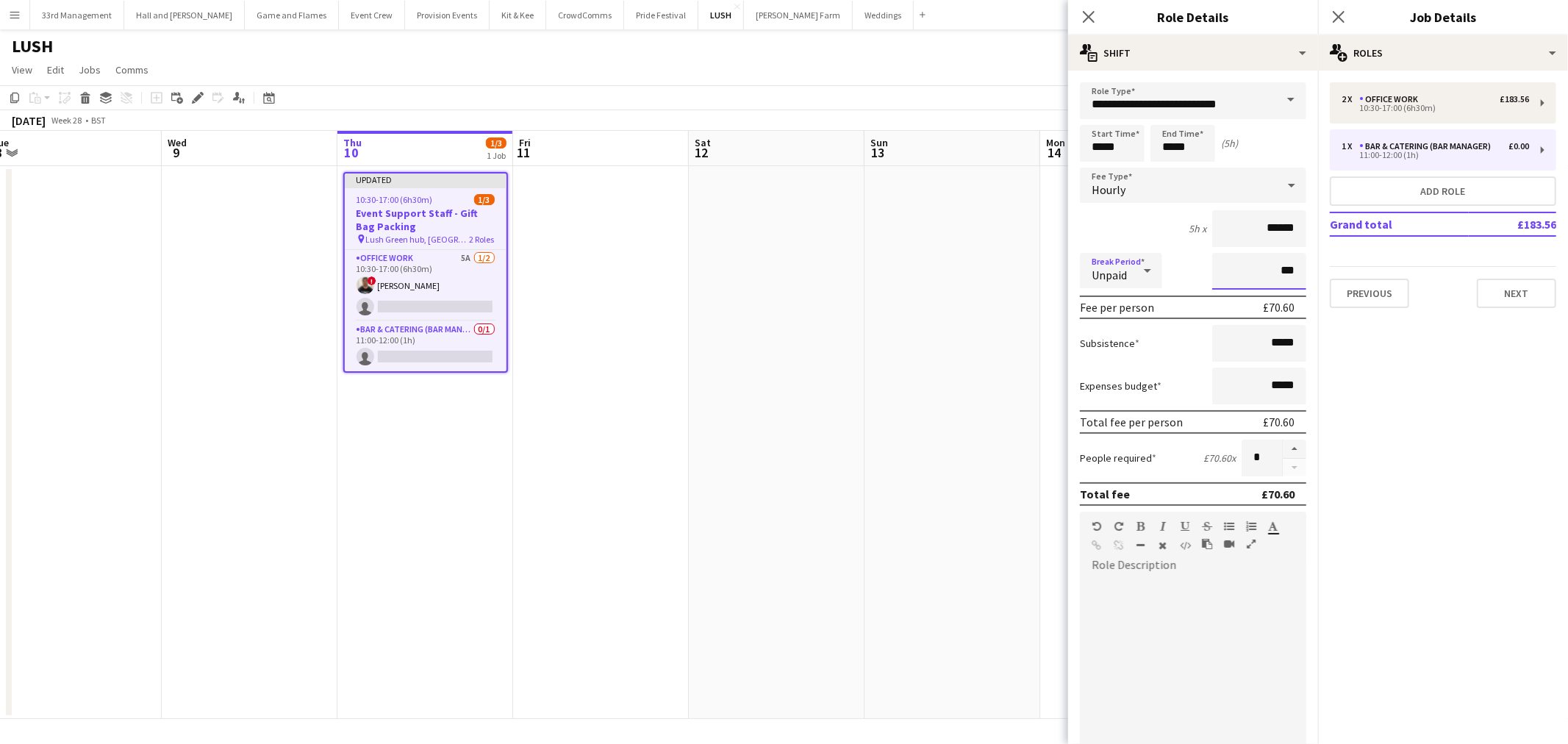 click on "***" at bounding box center (1259, 271) 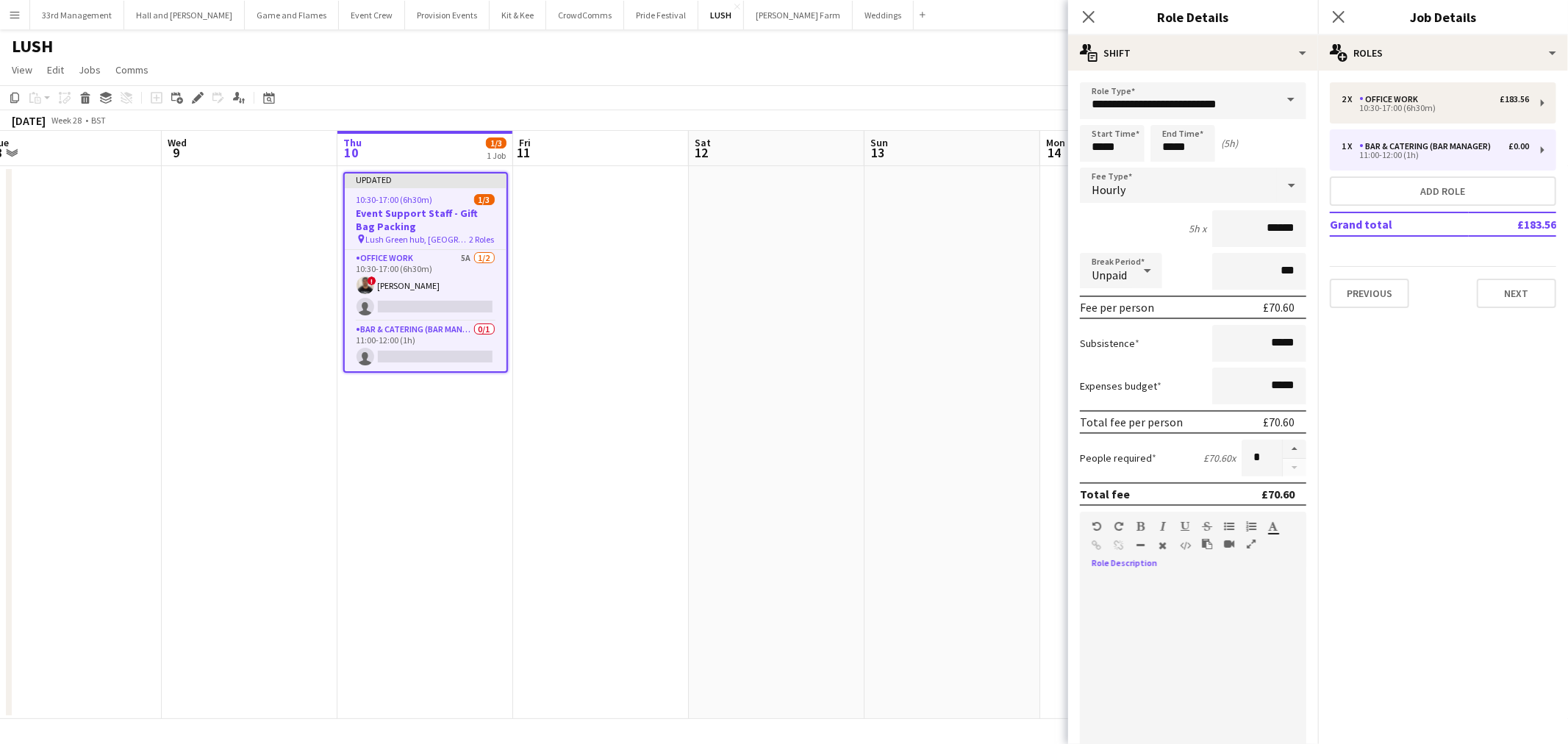 click at bounding box center (1186, 665) 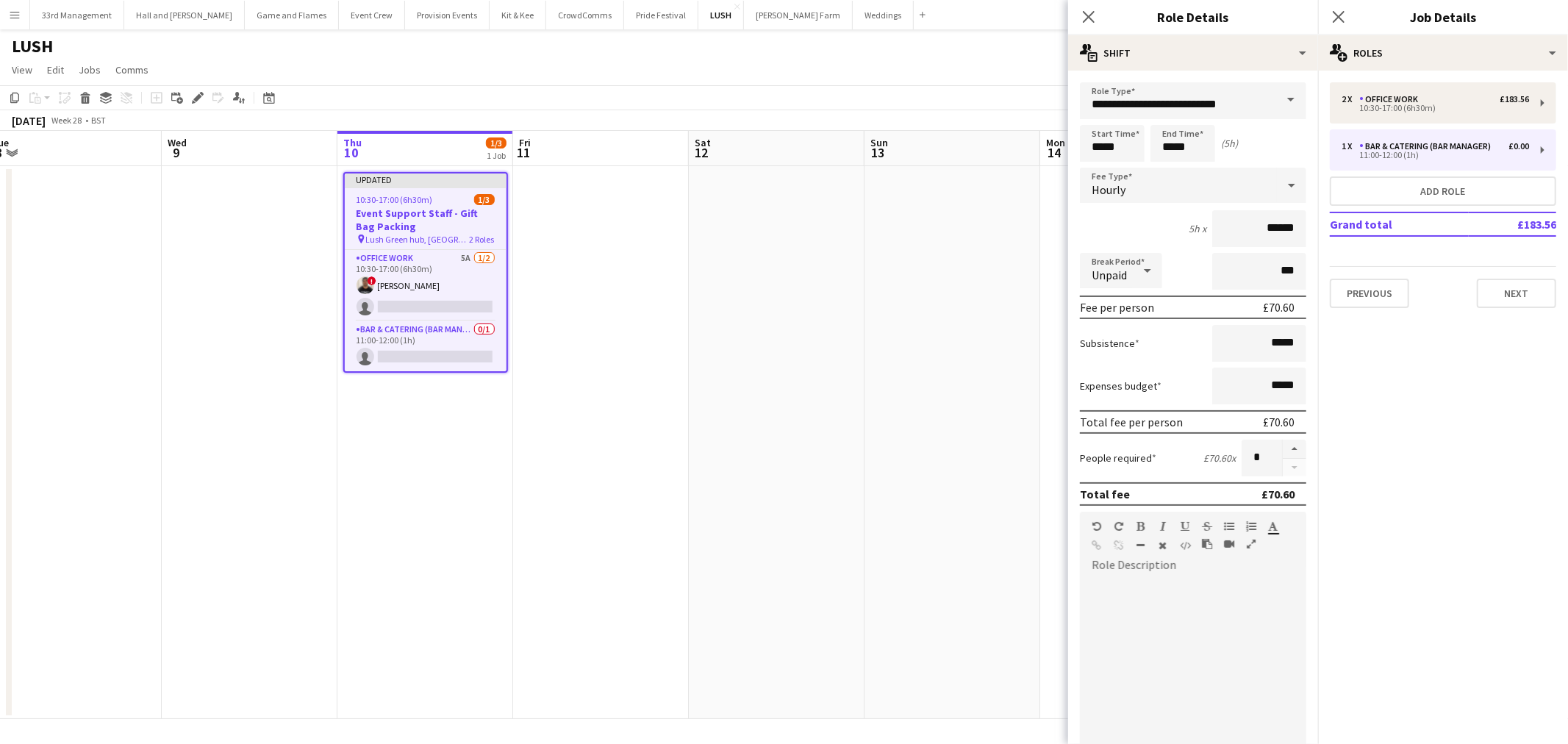 click at bounding box center (1291, 100) 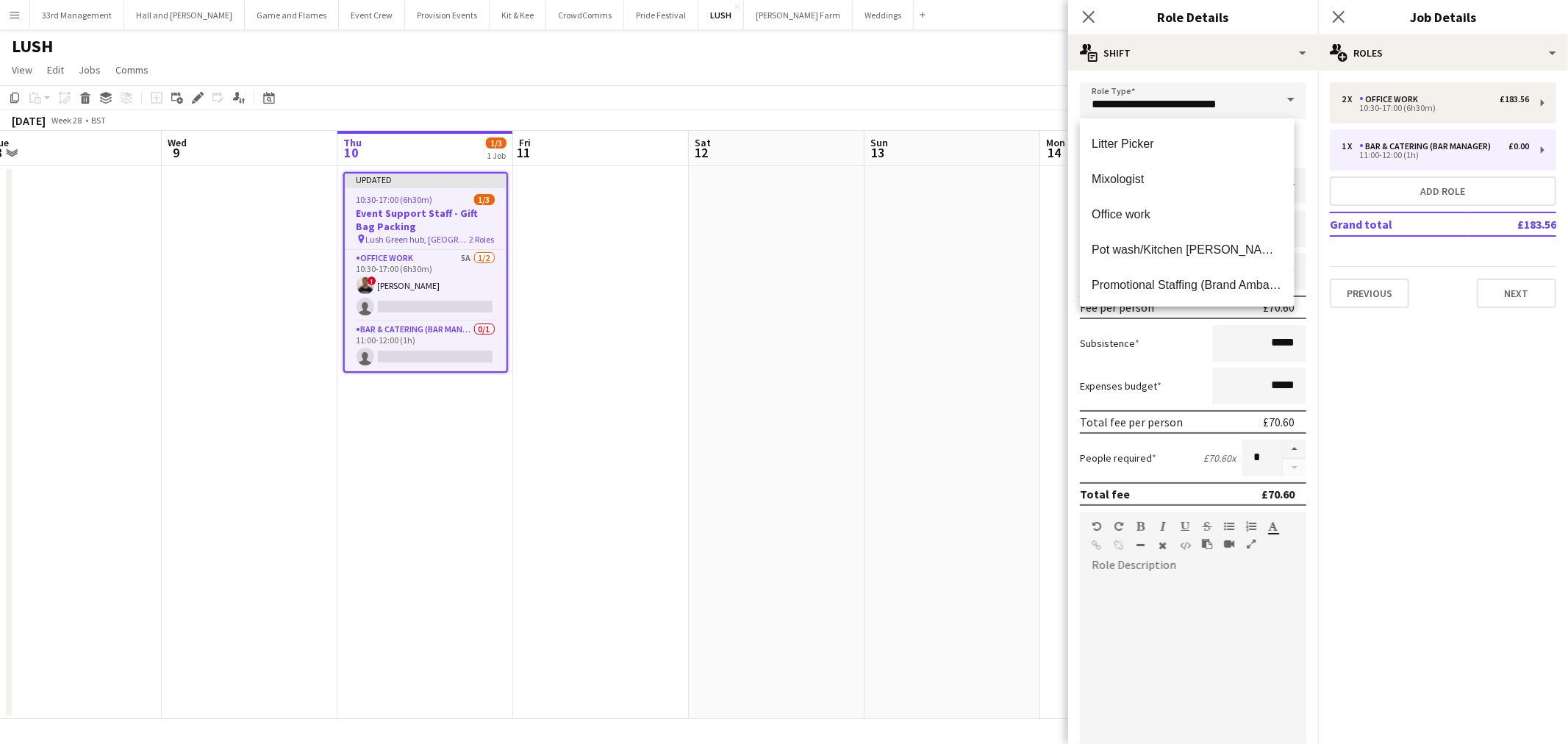 scroll, scrollTop: 817, scrollLeft: 0, axis: vertical 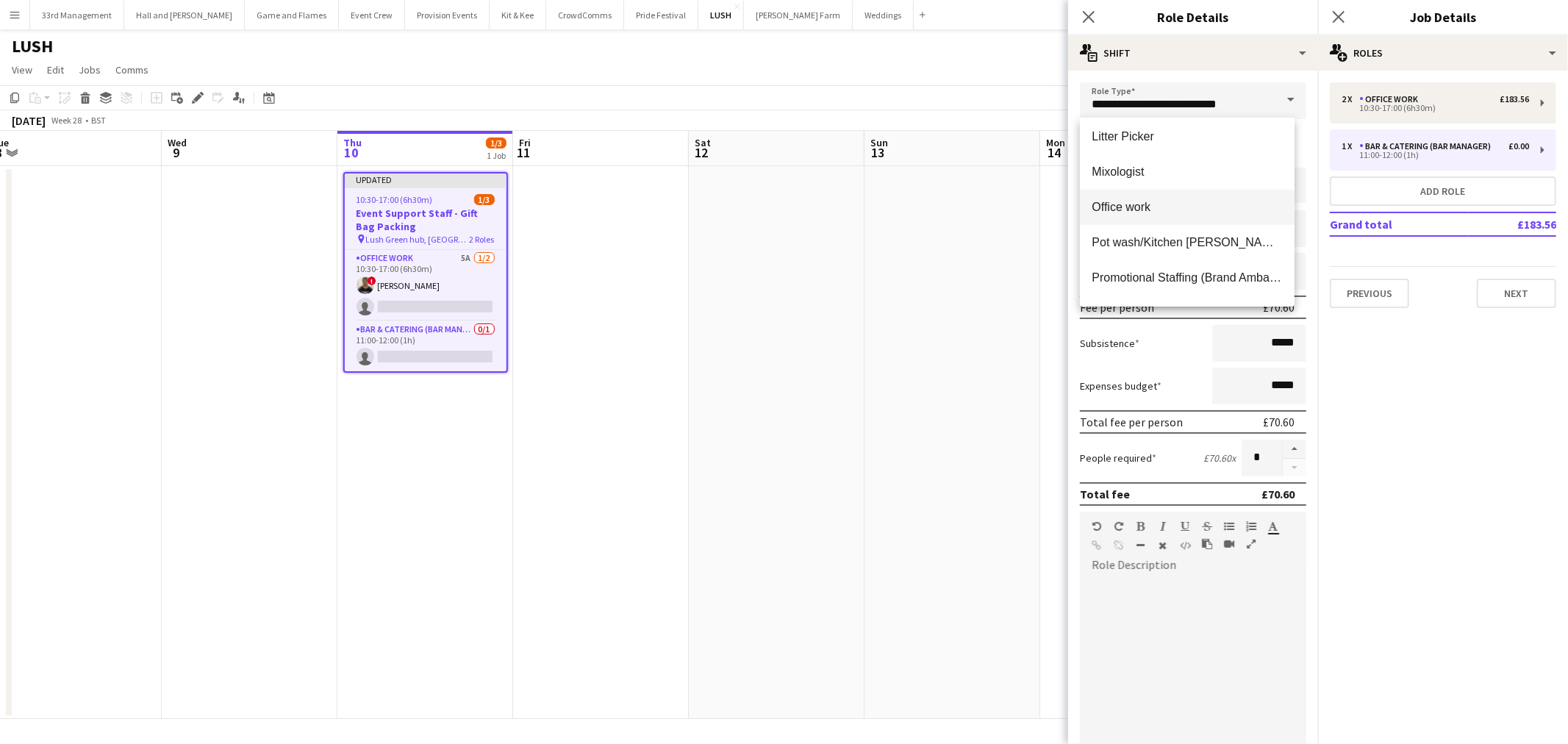 click on "Office work" at bounding box center (1186, 207) 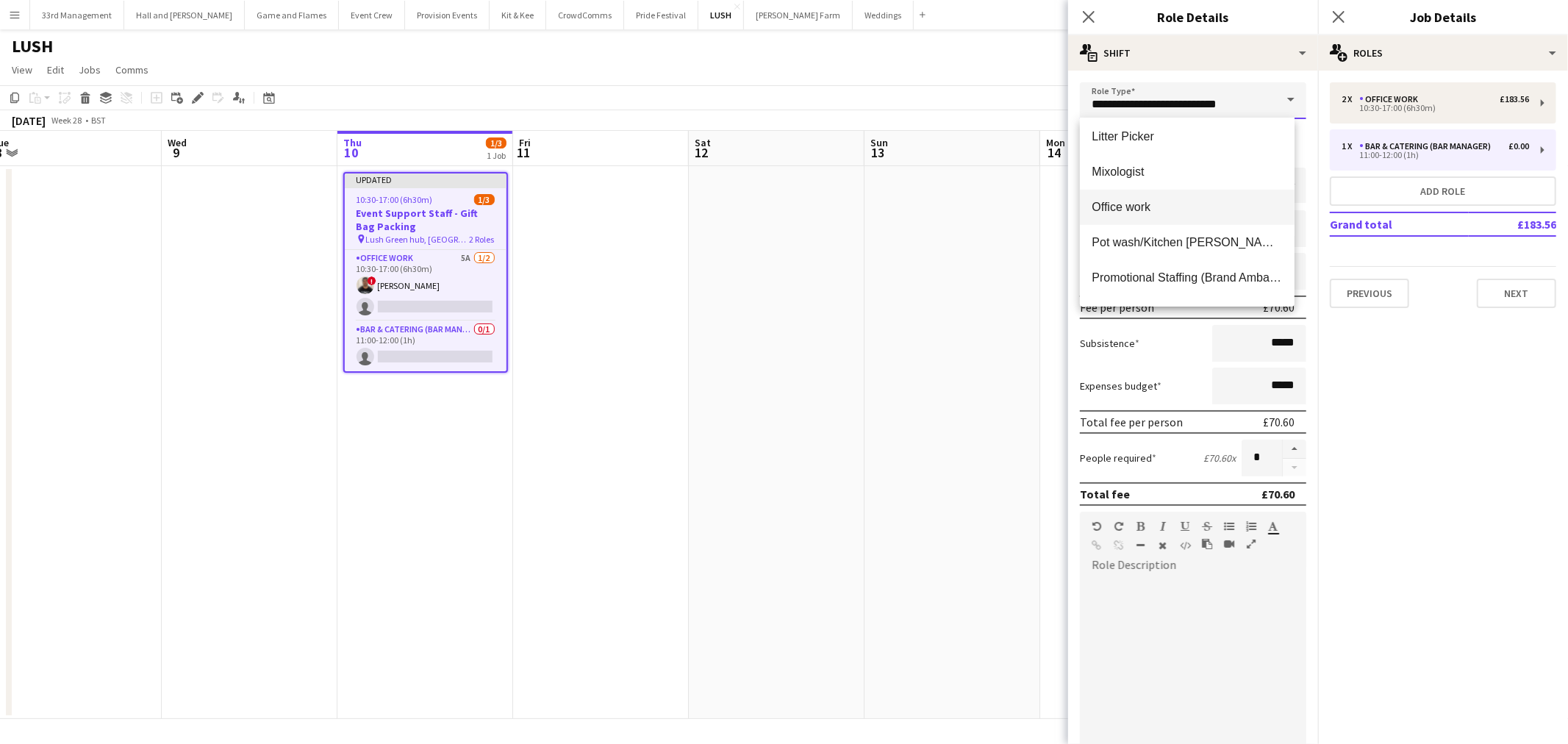 type on "**********" 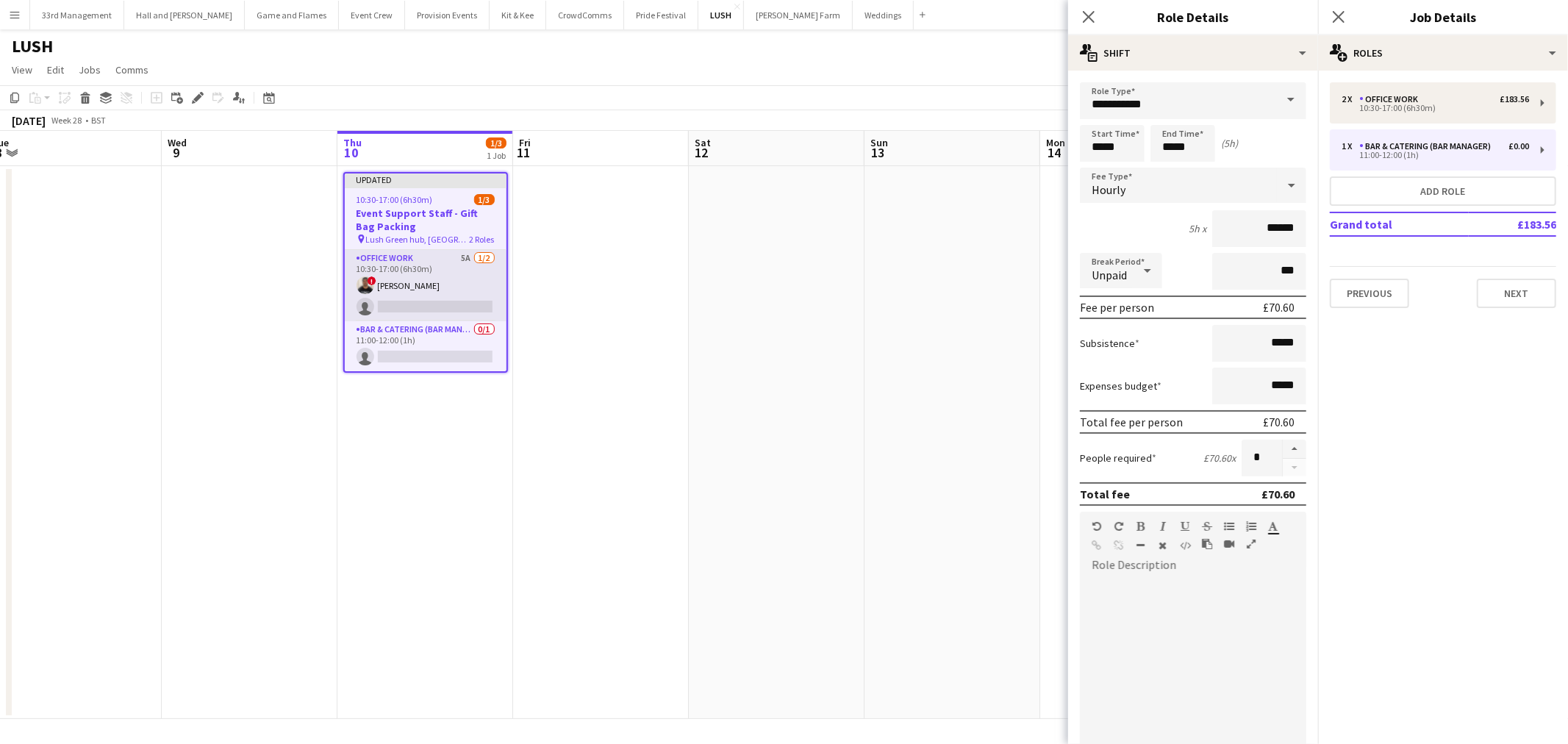 click on "Office work   5A   [DATE]   10:30-17:00 (6h30m)
! [PERSON_NAME]
single-neutral-actions" at bounding box center [426, 285] 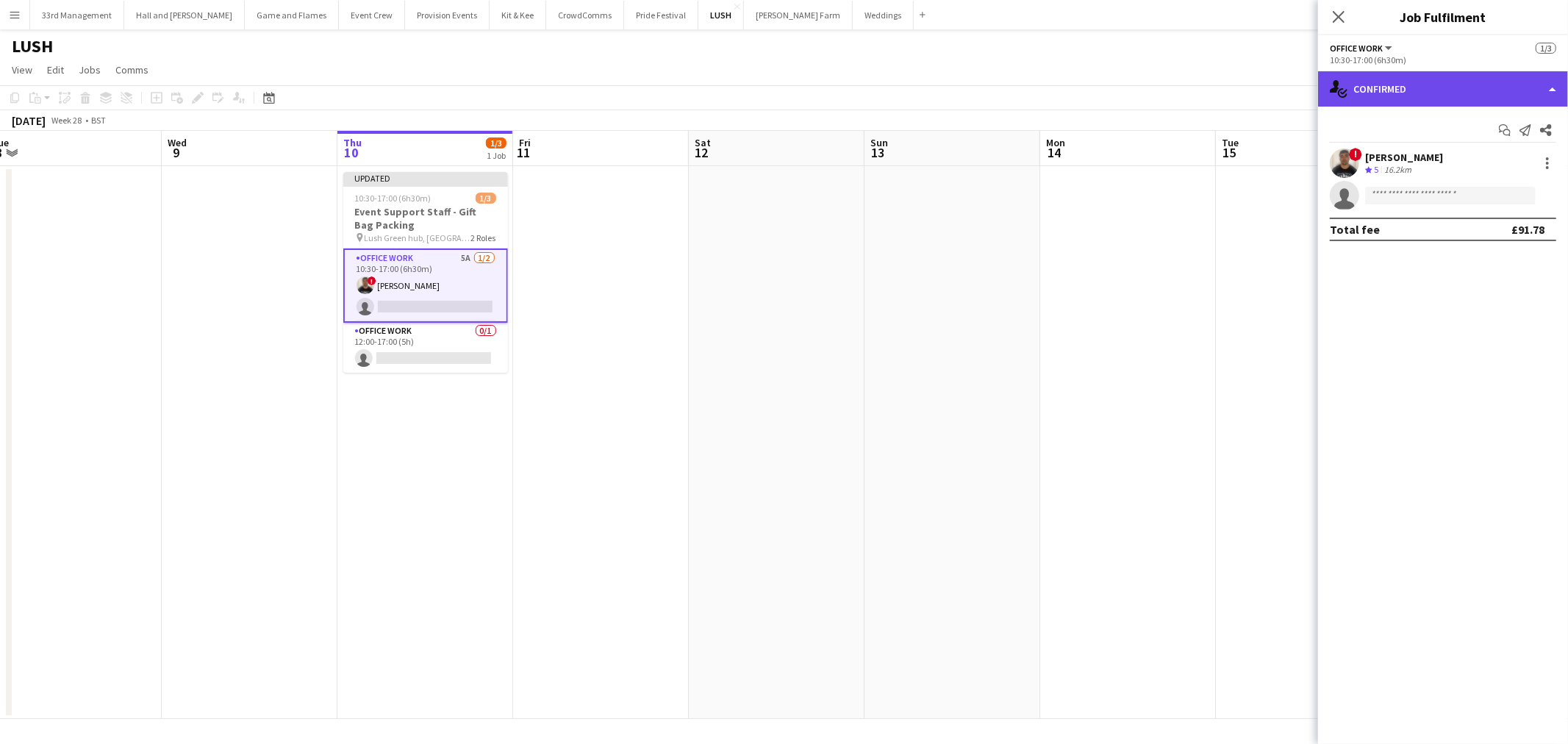click on "single-neutral-actions-check-2
Confirmed" 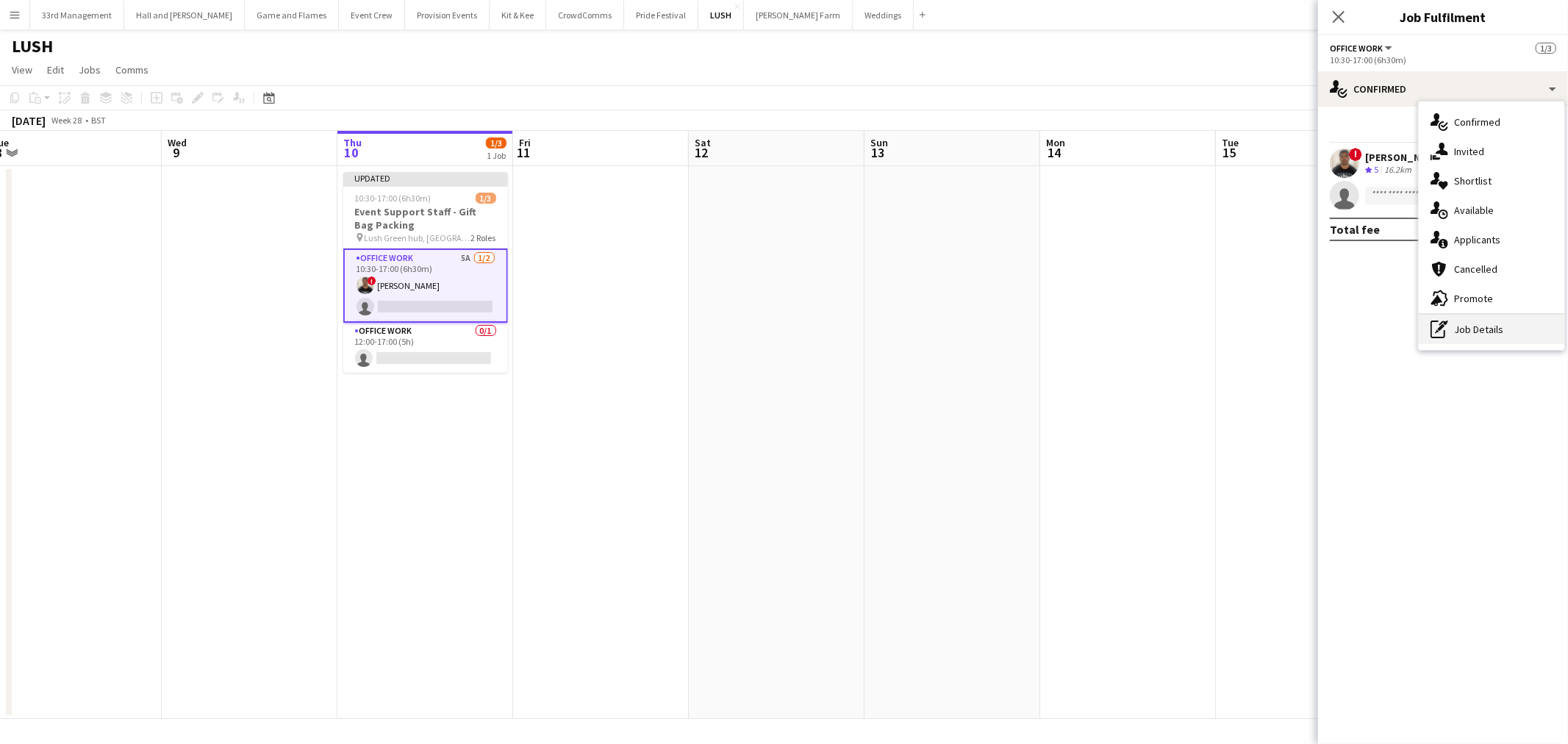 click on "pen-write
Job Details" at bounding box center (1492, 329) 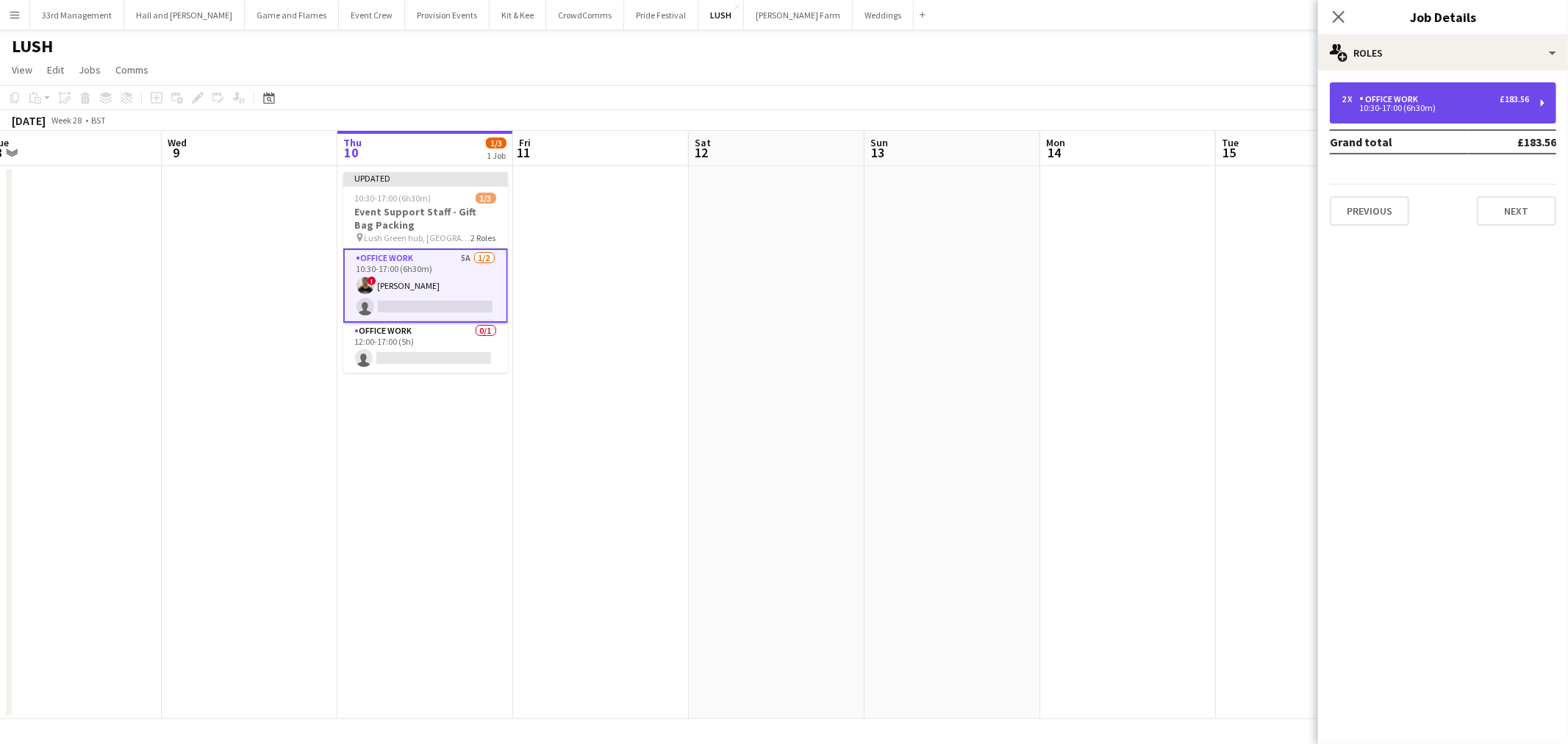 drag, startPoint x: 1379, startPoint y: 94, endPoint x: 1375, endPoint y: 115, distance: 21.377558 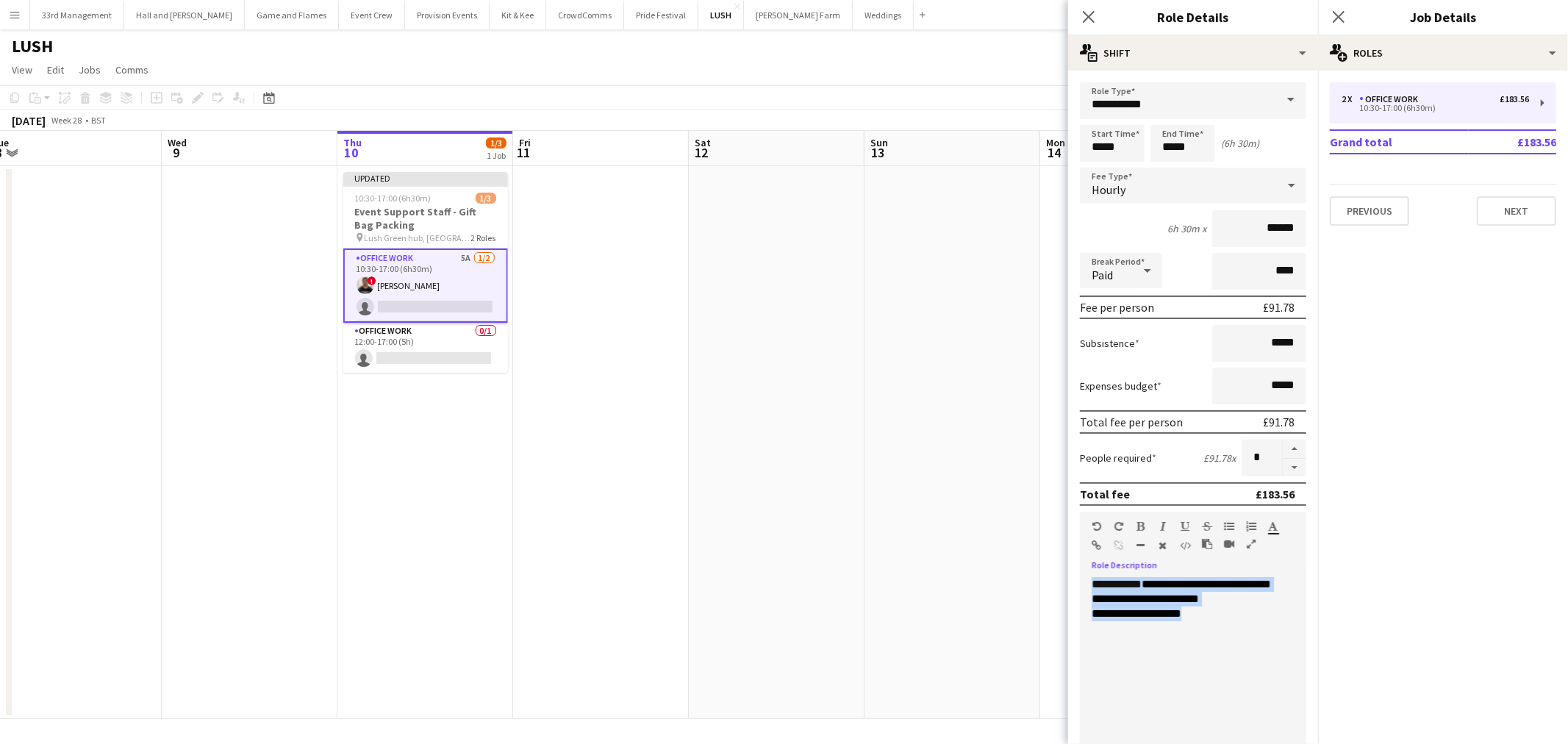drag, startPoint x: 1231, startPoint y: 620, endPoint x: 1026, endPoint y: 576, distance: 209.6688 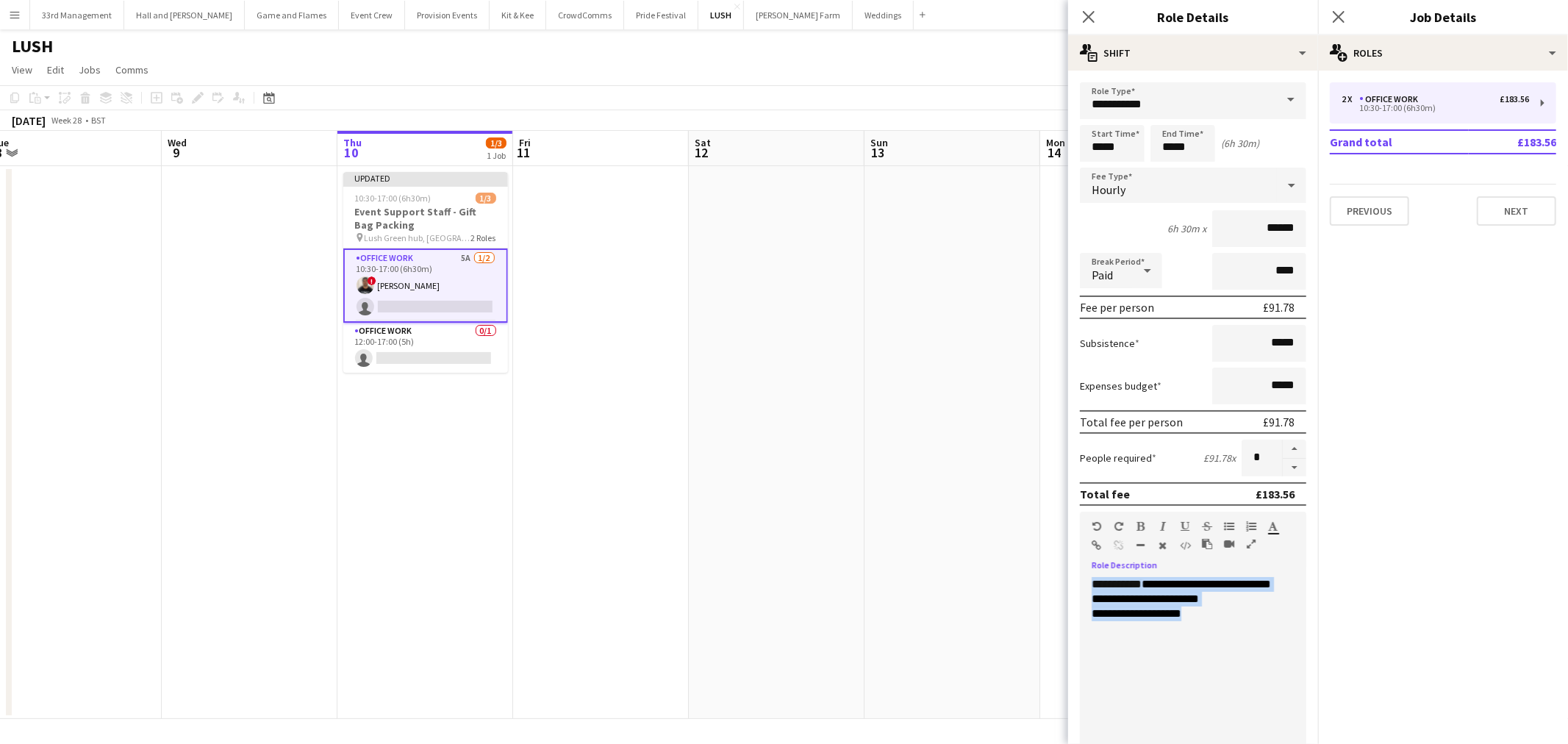 copy on "**********" 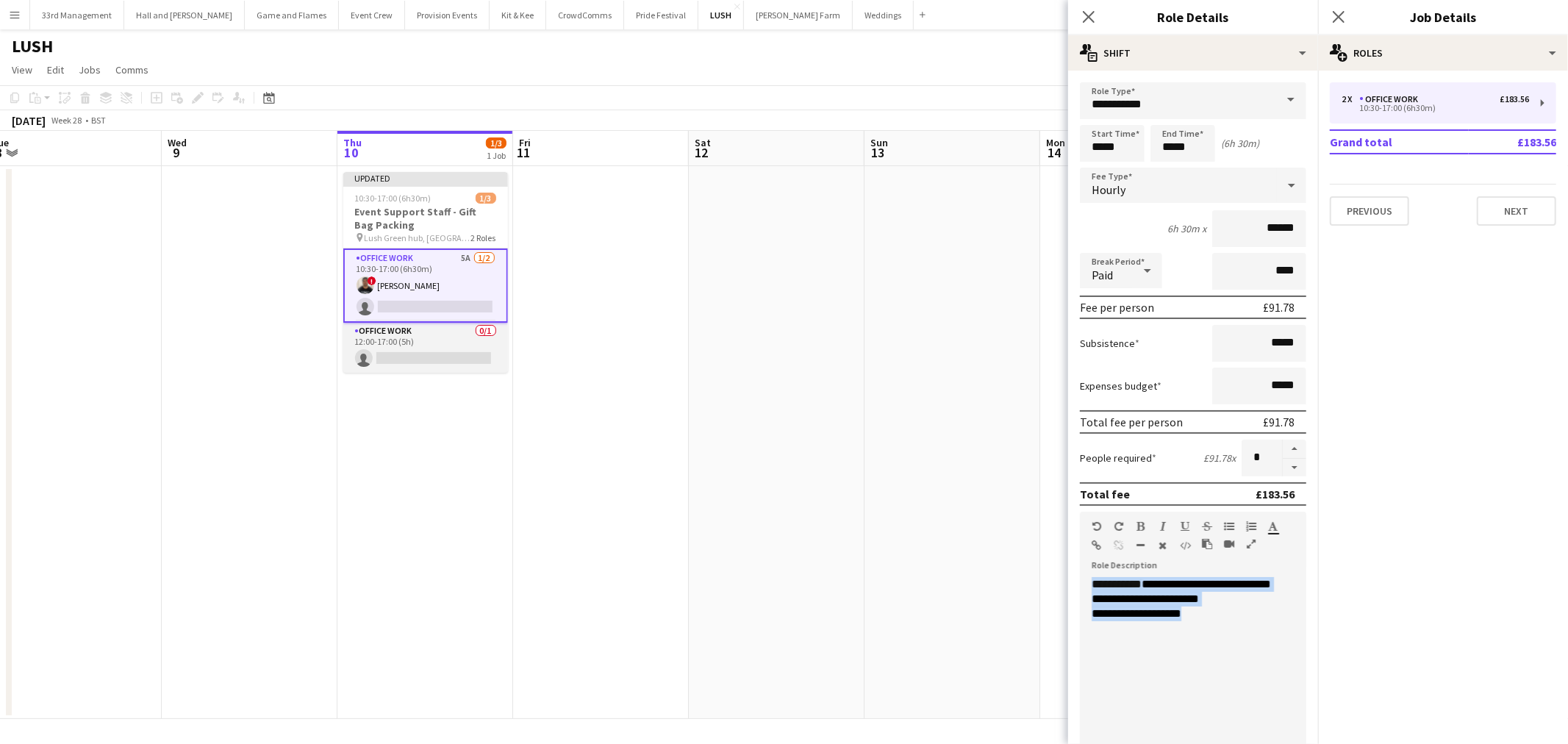 click on "Office work   0/1   12:00-17:00 (5h)
single-neutral-actions" at bounding box center (426, 348) 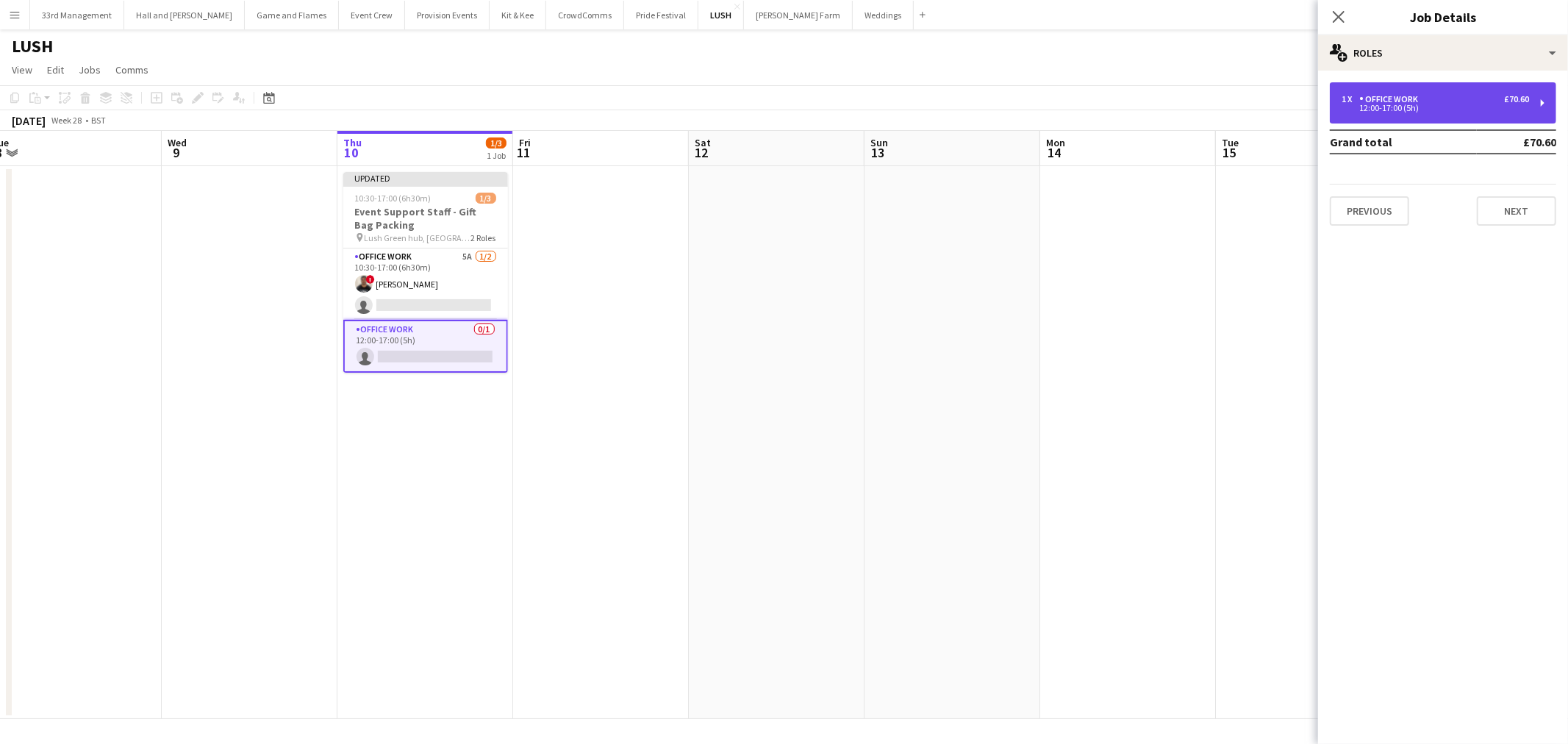 click on "1 x   Office work   £70.60   12:00-17:00 (5h)" at bounding box center (1443, 103) 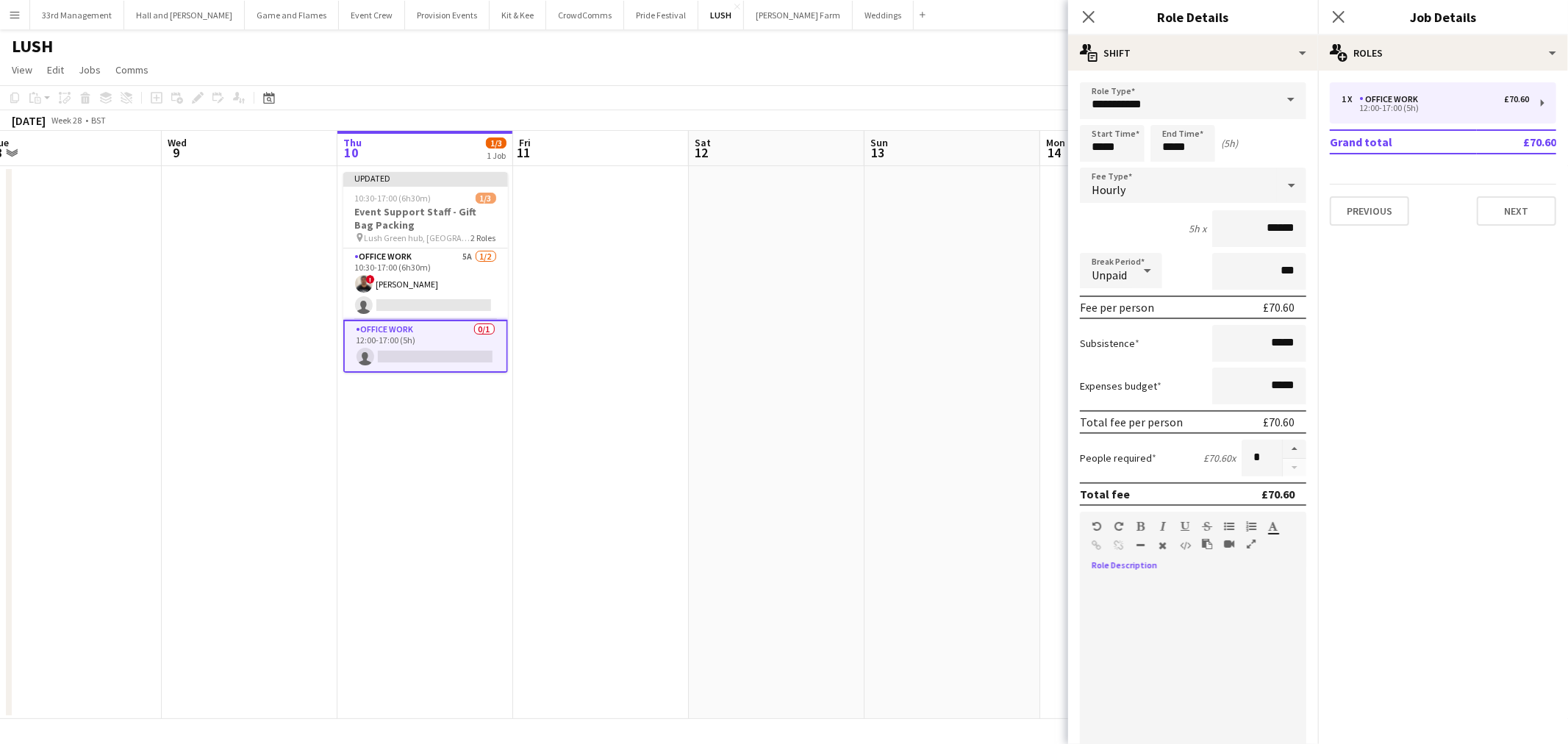 paste 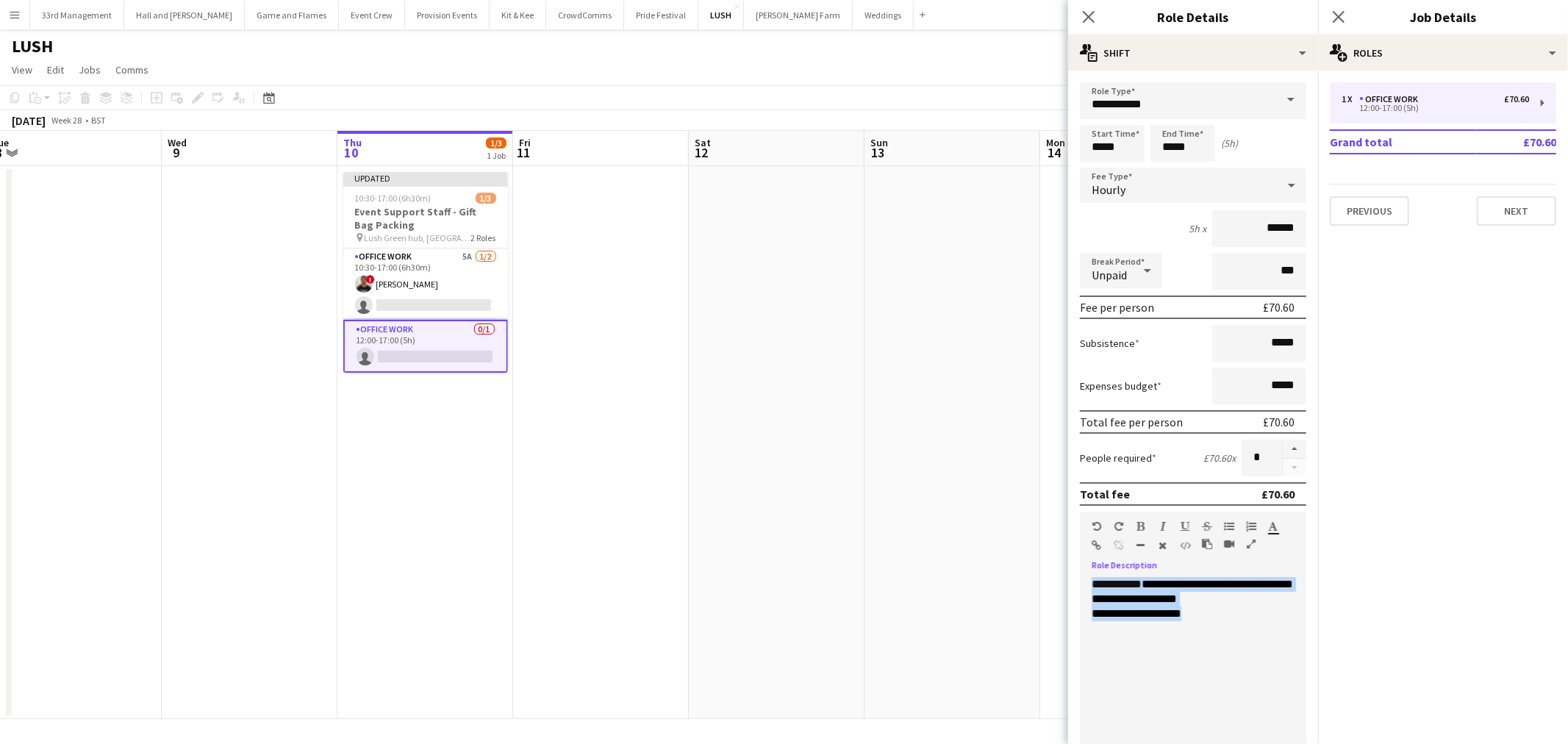 drag, startPoint x: 1211, startPoint y: 611, endPoint x: 991, endPoint y: 553, distance: 227.517 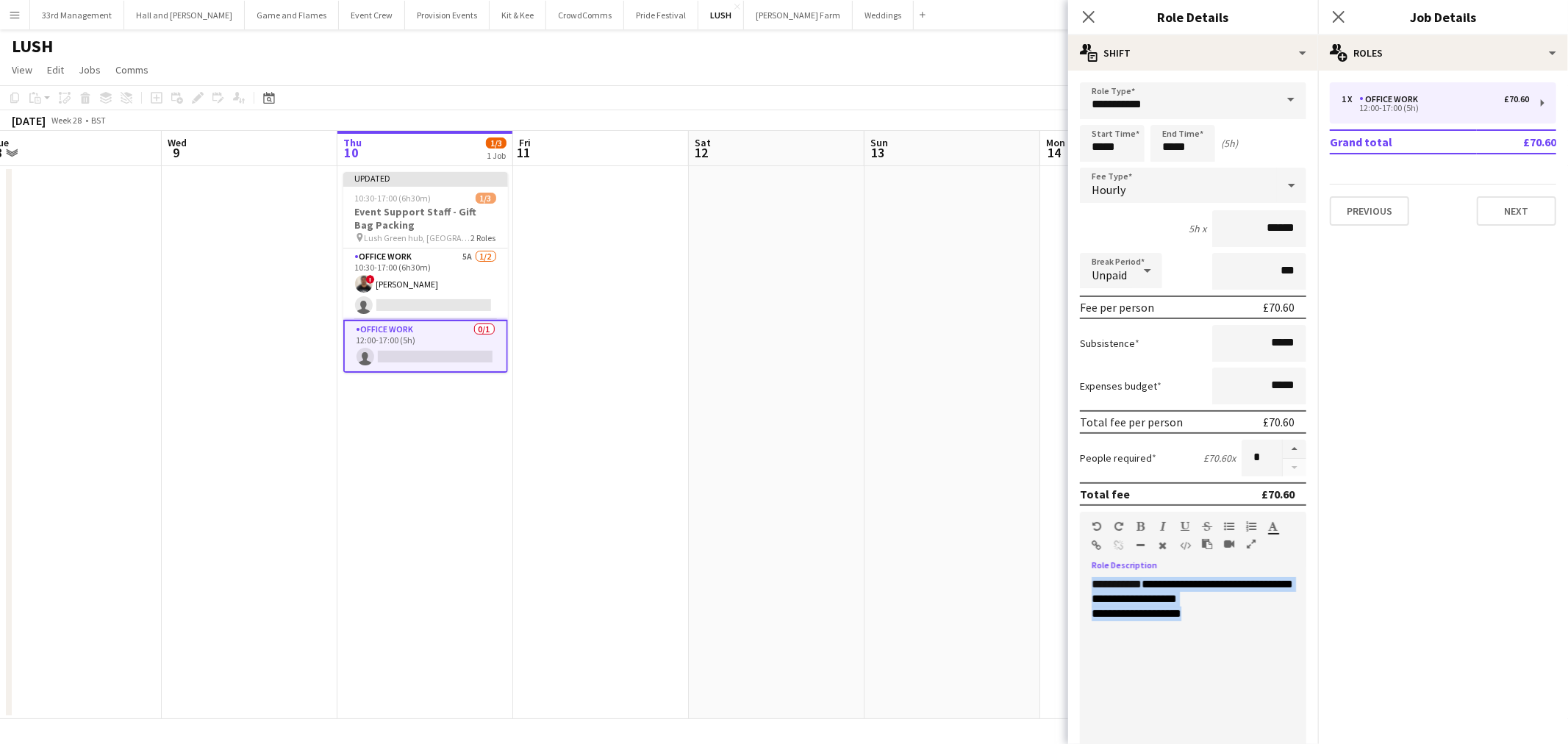 click at bounding box center [601, 443] 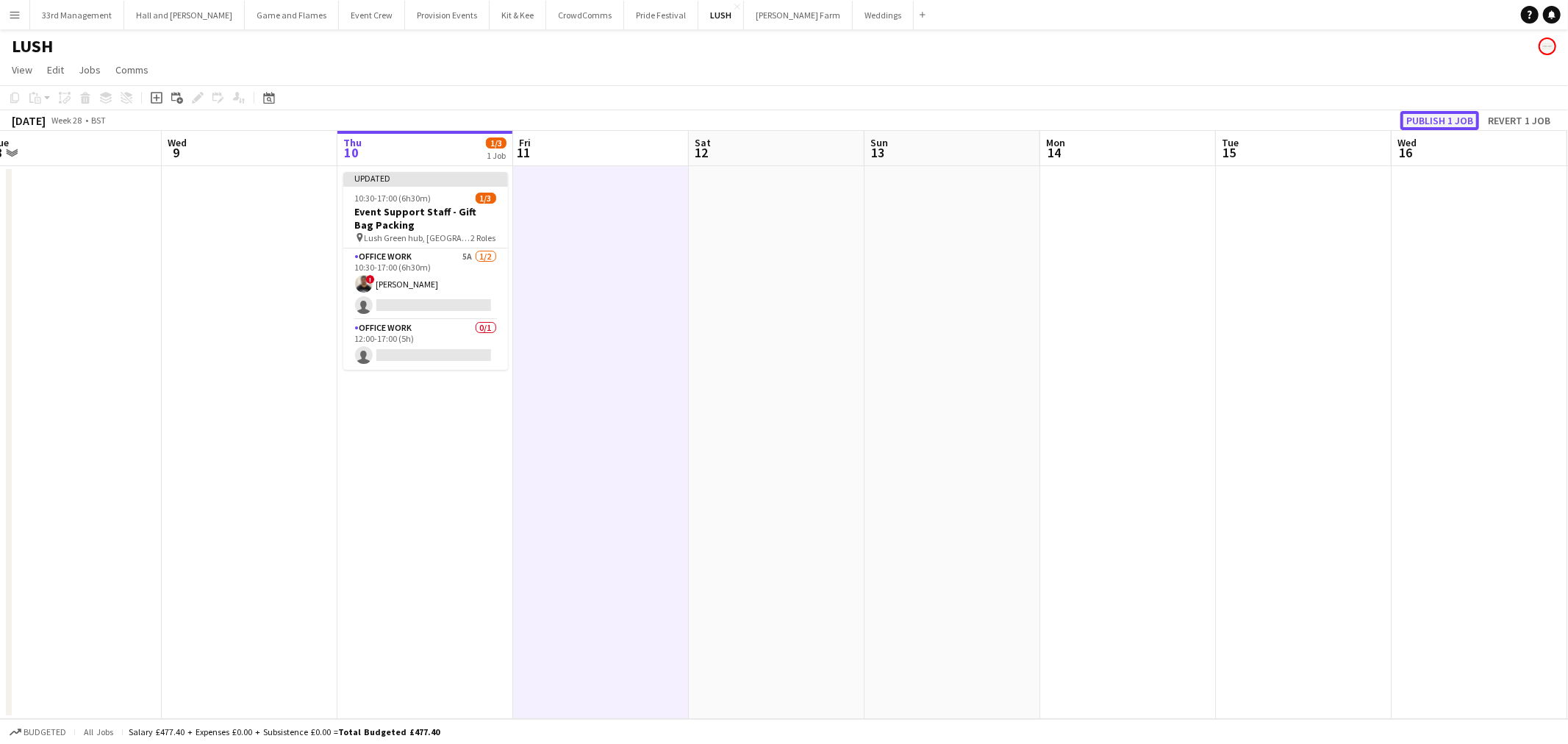 click on "Publish 1 job" 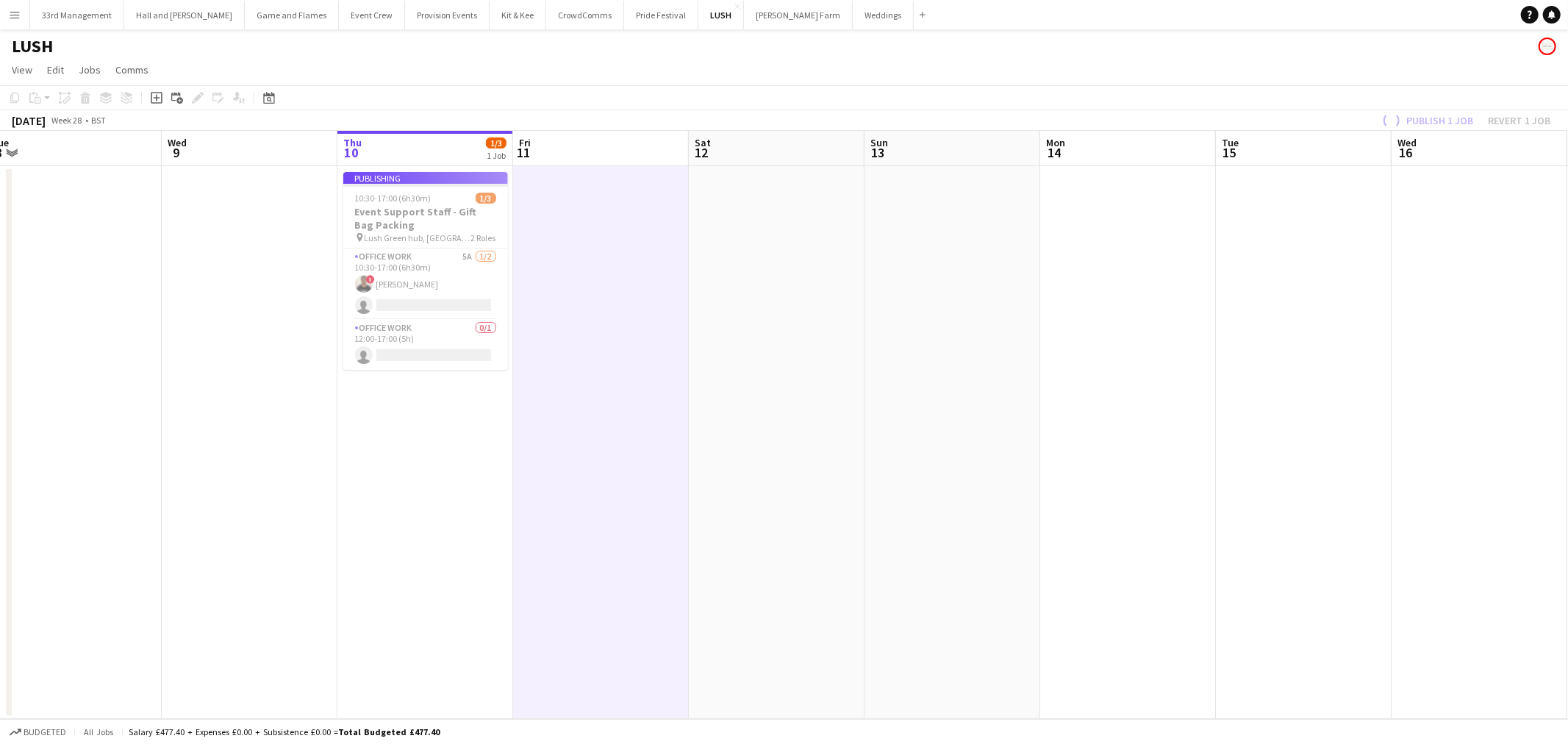 click on "Publishing   10:30-17:00 (6h30m)    1/3   Event Support Staff - Gift Bag Packing
pin
Lush Green hub, [PERSON_NAME]   2 Roles   Office work   5A   [DATE]   10:30-17:00 (6h30m)
! [PERSON_NAME]
single-neutral-actions
Office work   0/1   12:00-17:00 (5h)
single-neutral-actions" at bounding box center [426, 271] 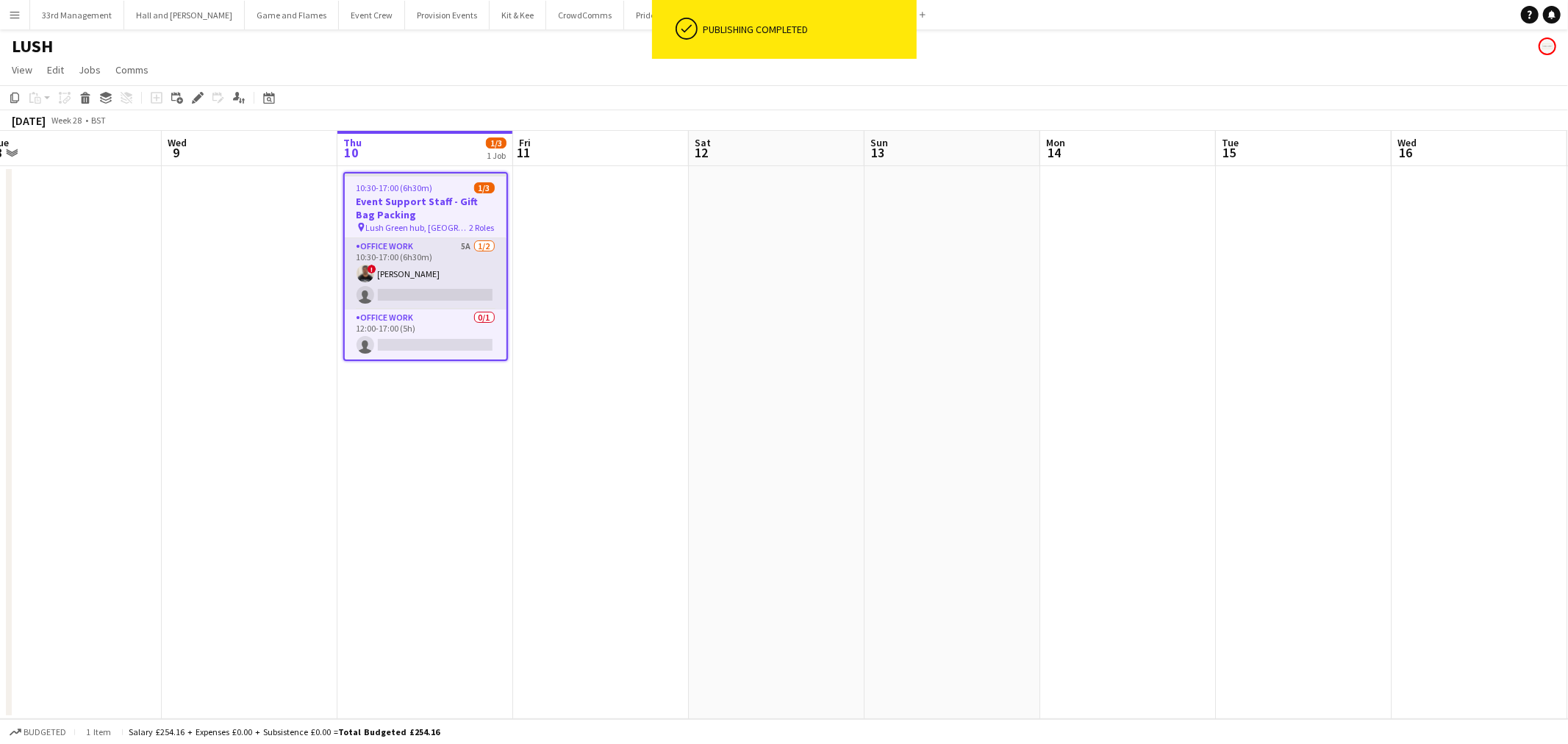 click on "Office work   5A   [DATE]   10:30-17:00 (6h30m)
! [PERSON_NAME]
single-neutral-actions" at bounding box center (426, 273) 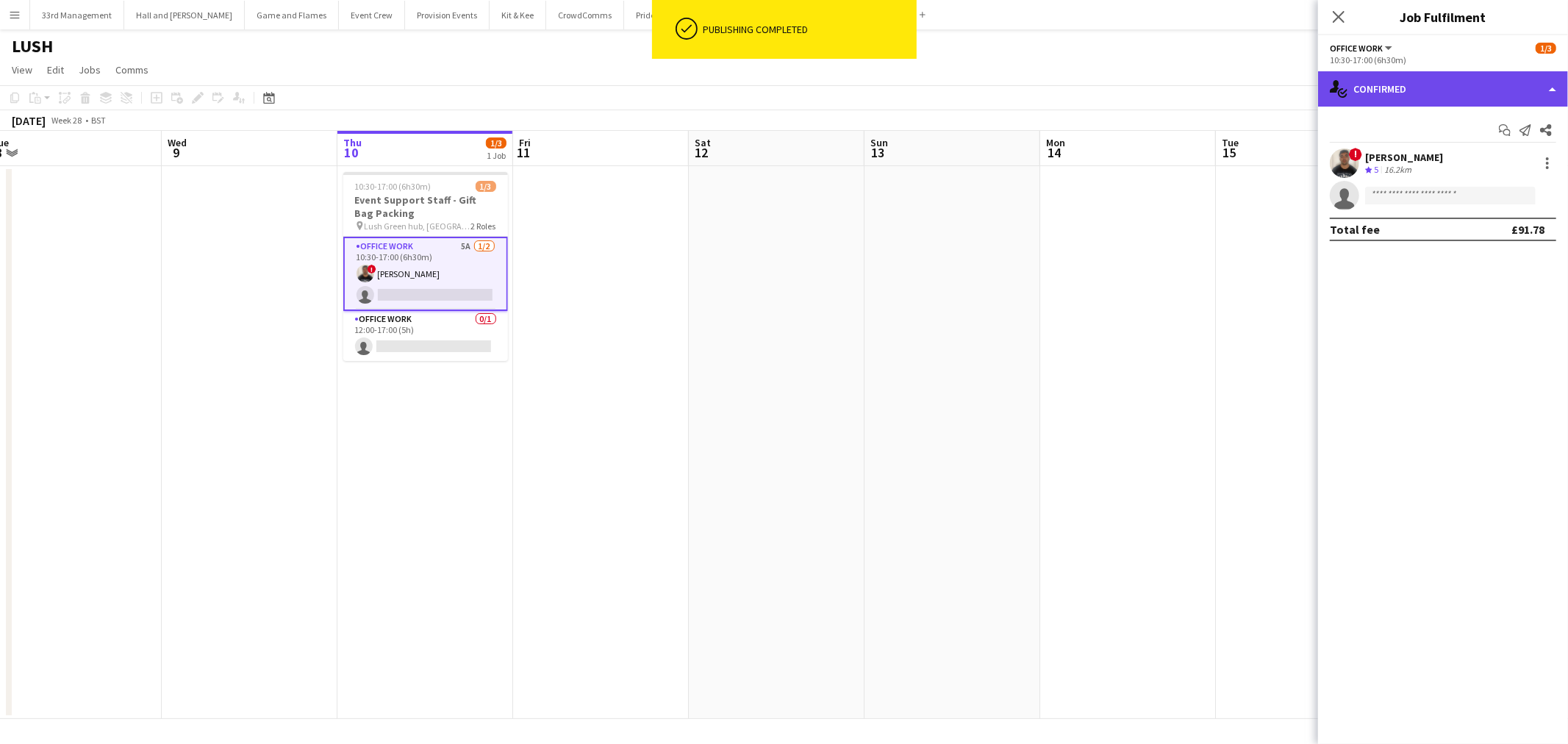 click on "single-neutral-actions-check-2
Confirmed" 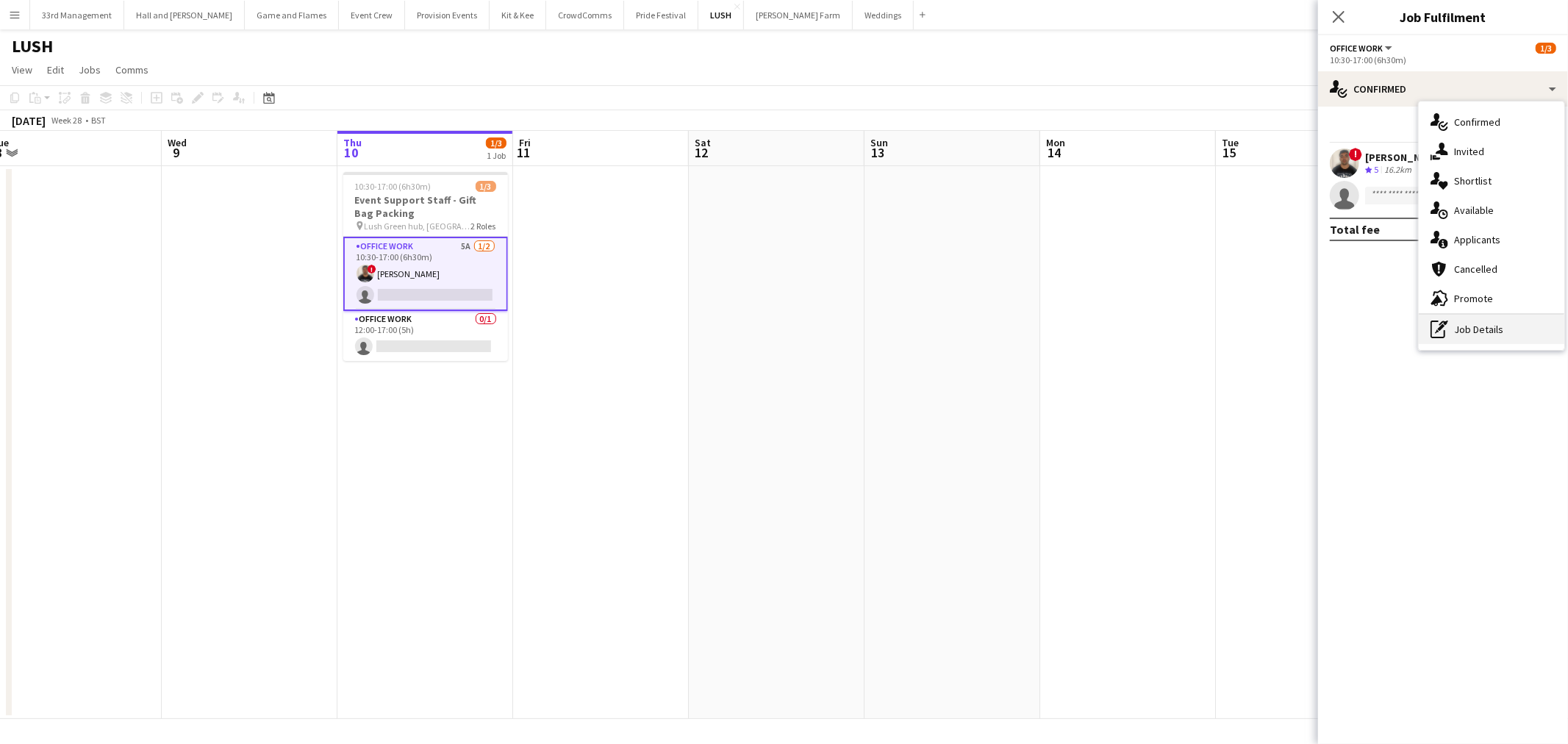 click on "pen-write
Job Details" at bounding box center [1492, 329] 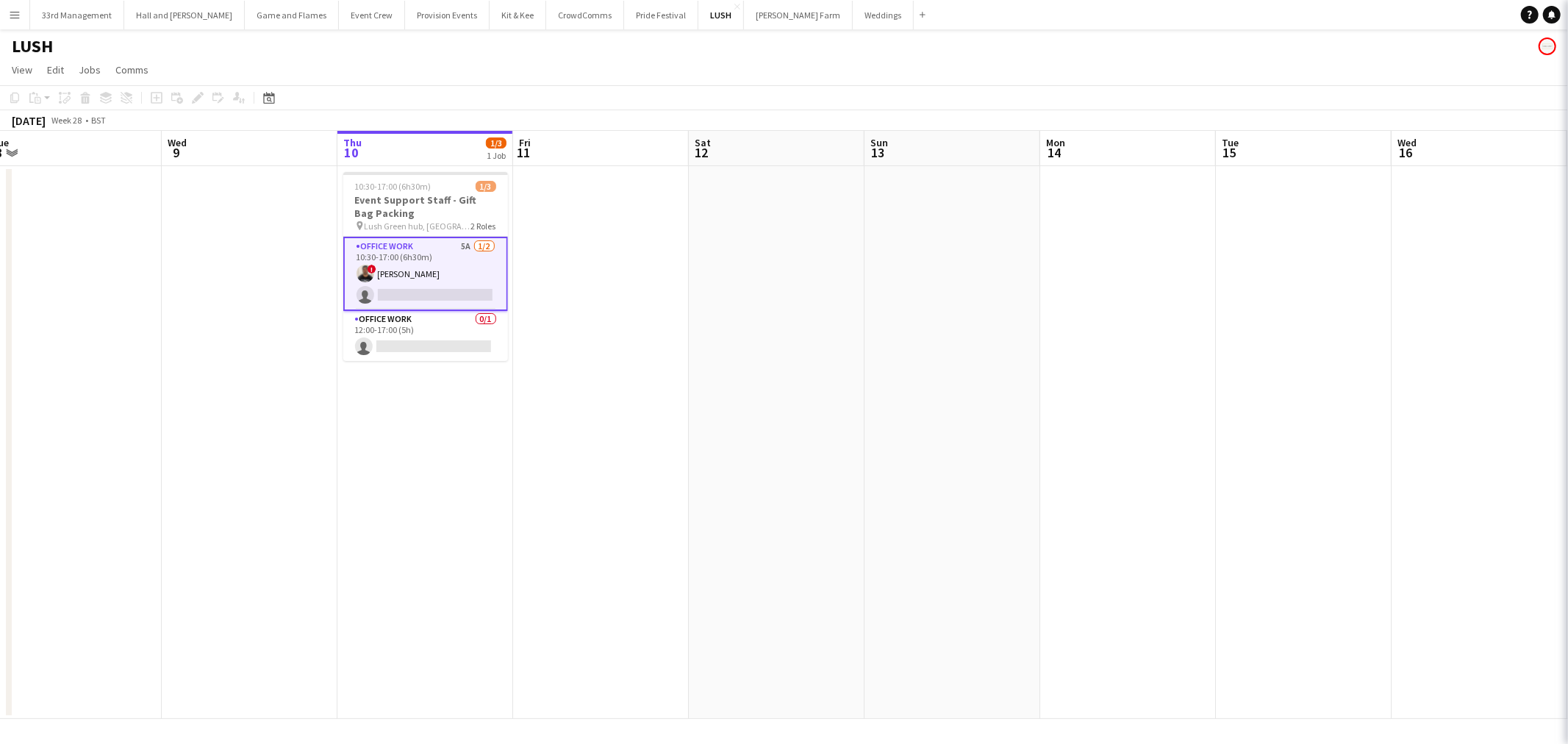 click on "10:30-17:00 (6h30m)" at bounding box center [1685, 108] 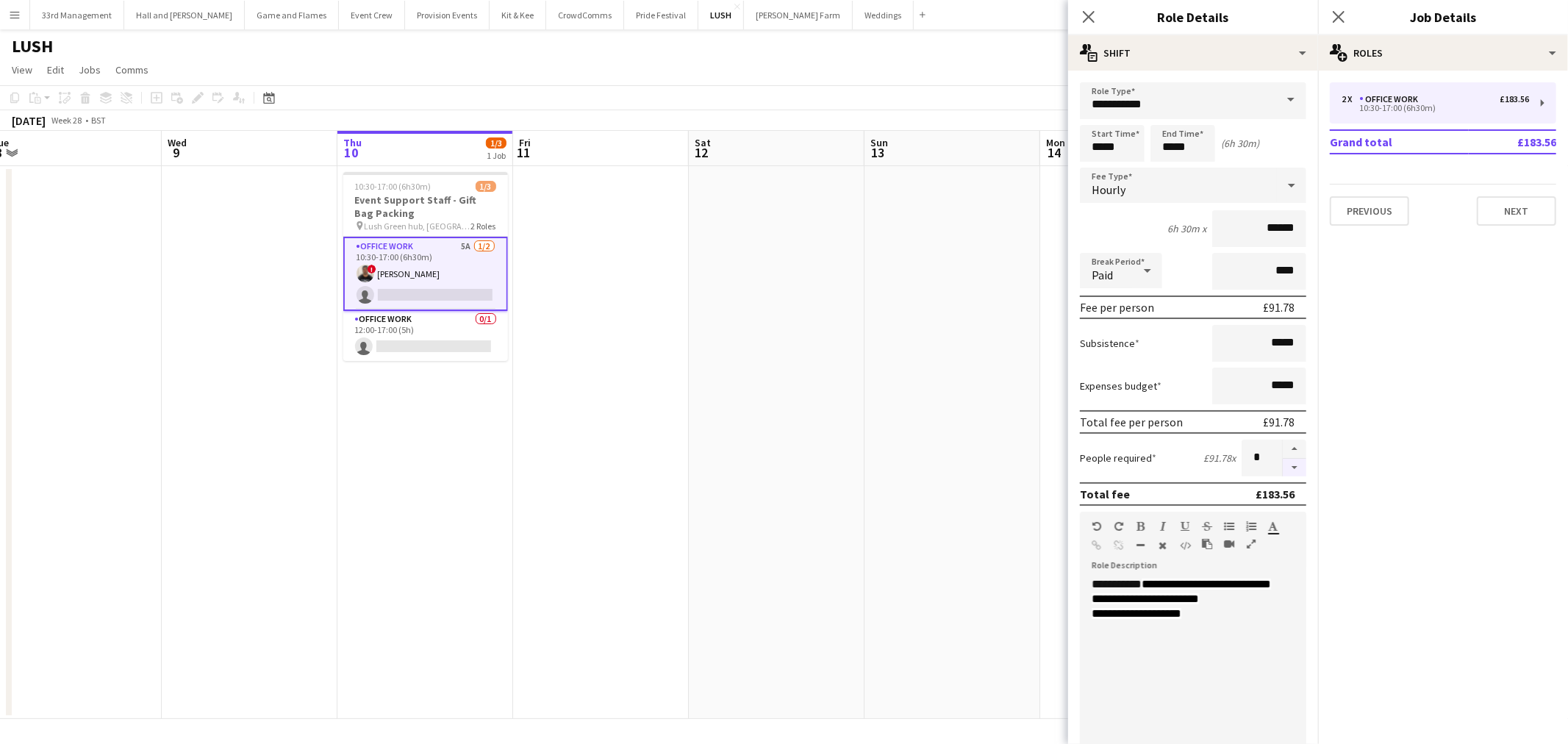 click at bounding box center (1295, 468) 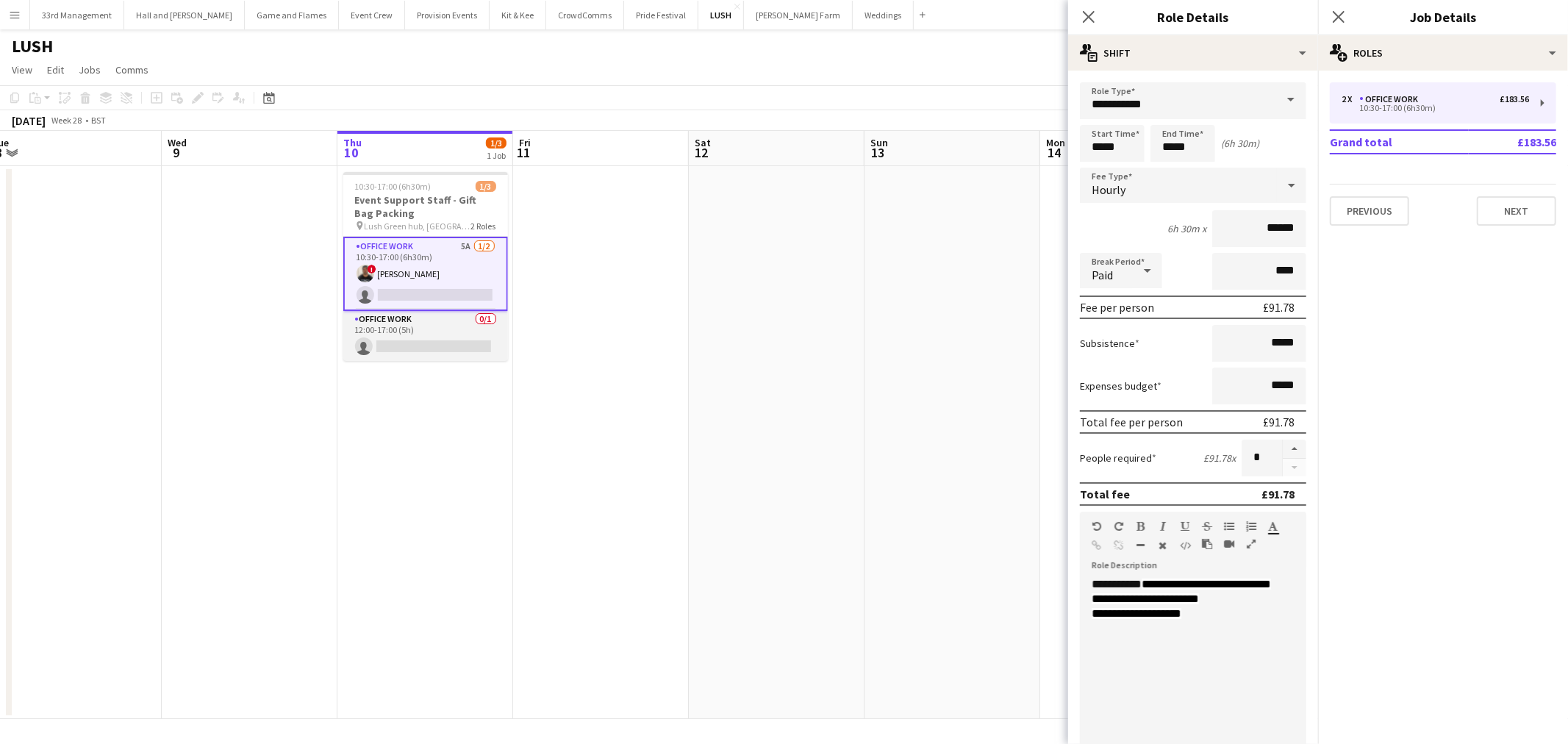 click on "Office work   0/1   12:00-17:00 (5h)
single-neutral-actions" at bounding box center (426, 336) 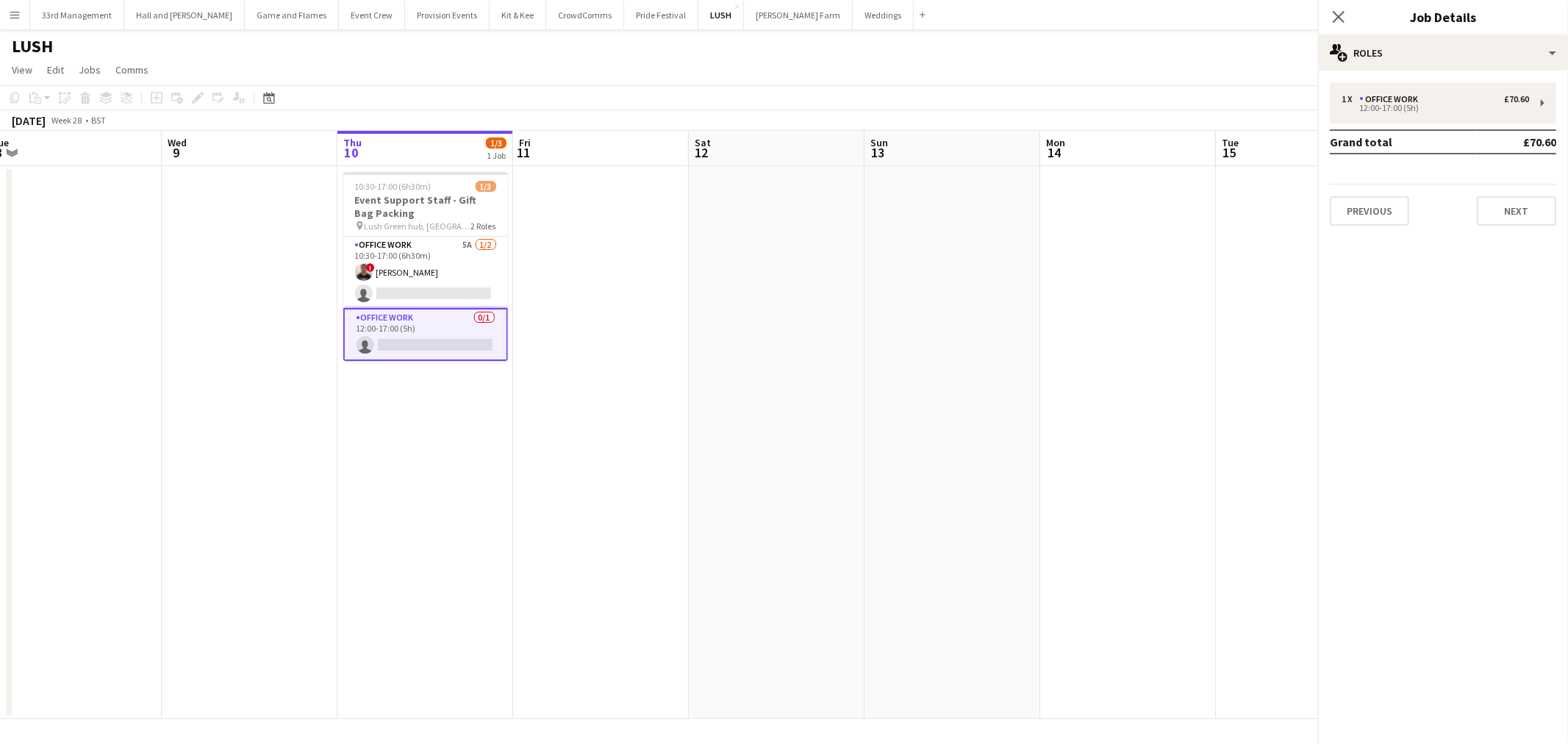 scroll, scrollTop: 0, scrollLeft: 365, axis: horizontal 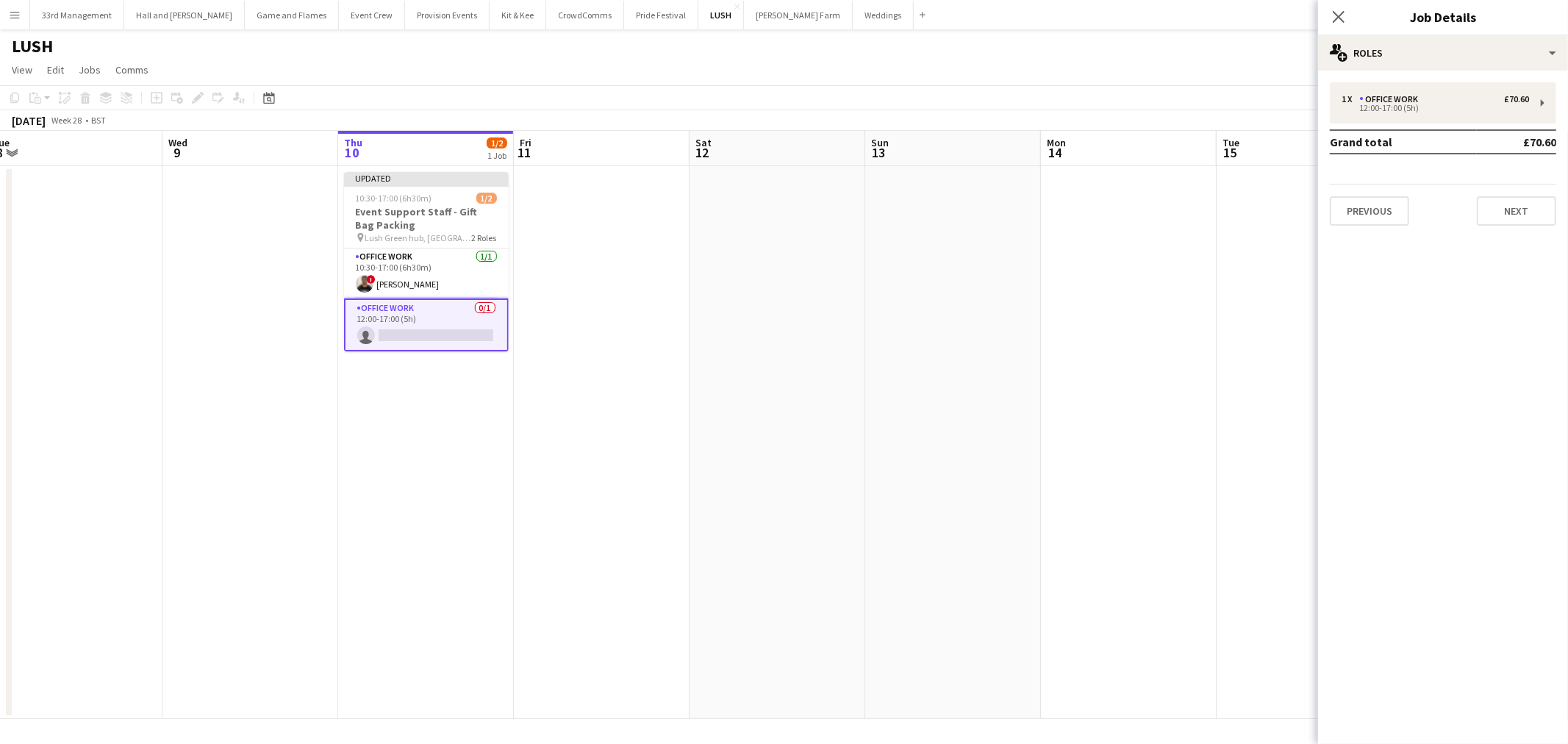 drag, startPoint x: 398, startPoint y: 357, endPoint x: 404, endPoint y: 346, distance: 13 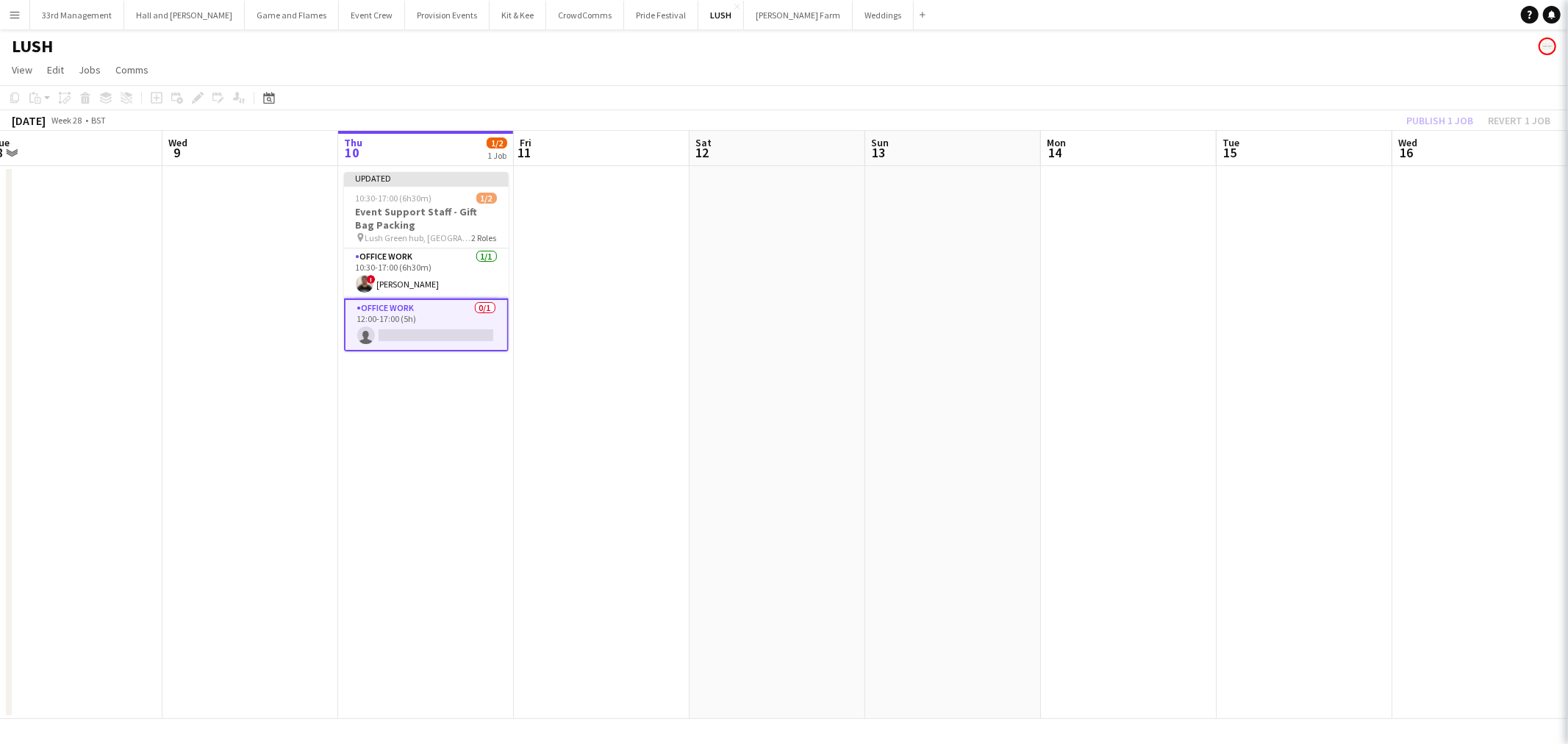 scroll, scrollTop: 0, scrollLeft: 362, axis: horizontal 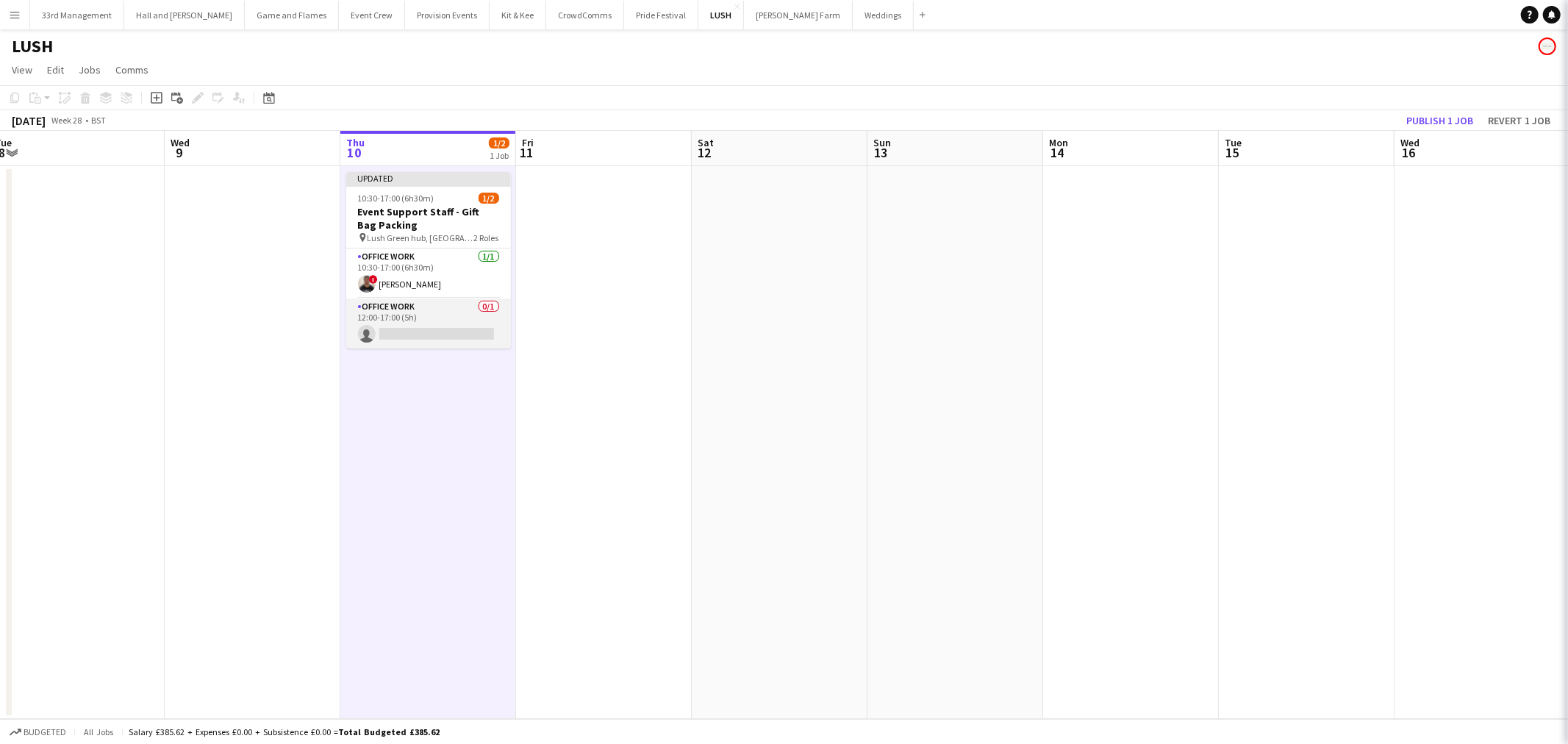 click on "Office work   0/1   12:00-17:00 (5h)
single-neutral-actions" at bounding box center (429, 323) 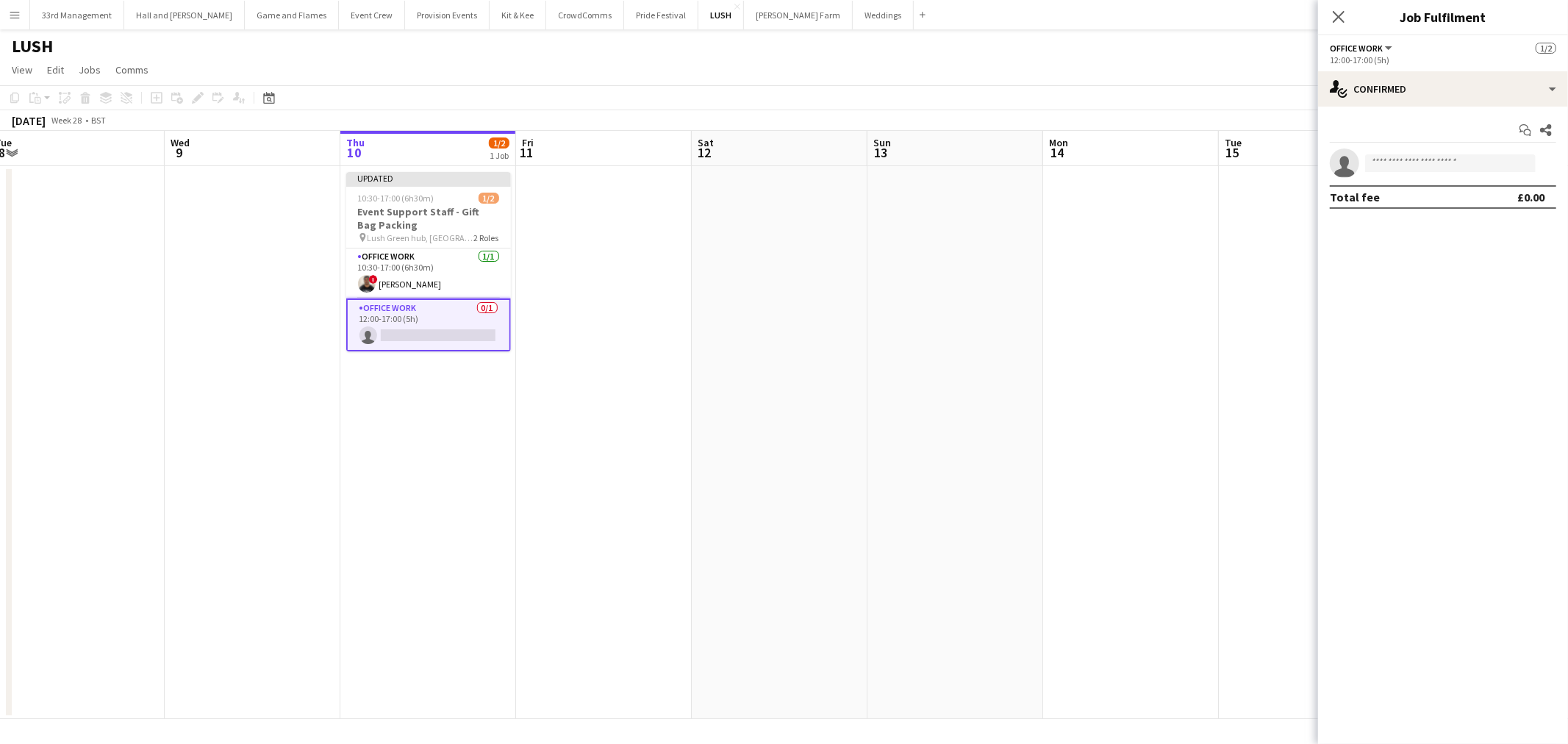 click on "single-neutral-actions" at bounding box center [1443, 163] 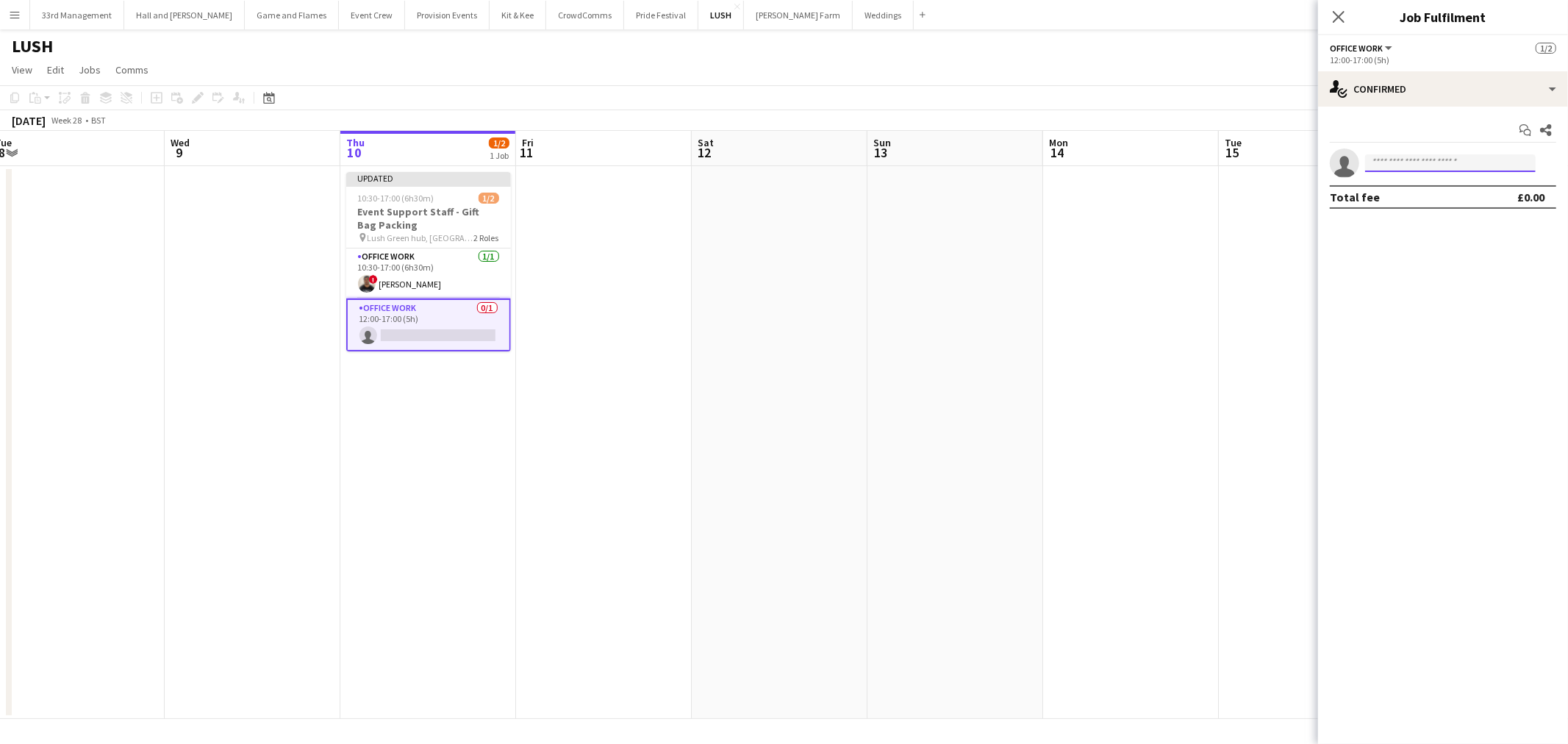click at bounding box center [1450, 163] 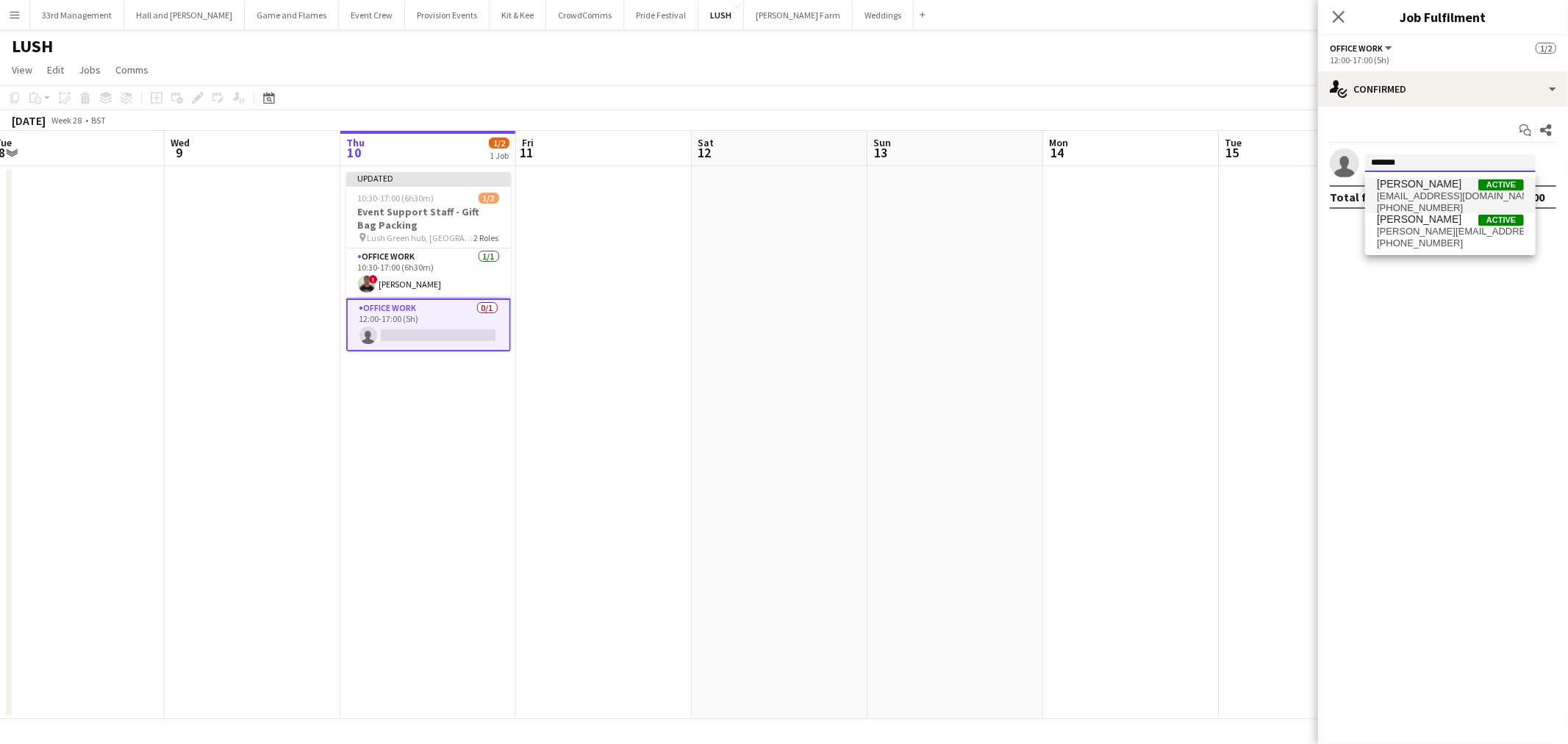 type on "*******" 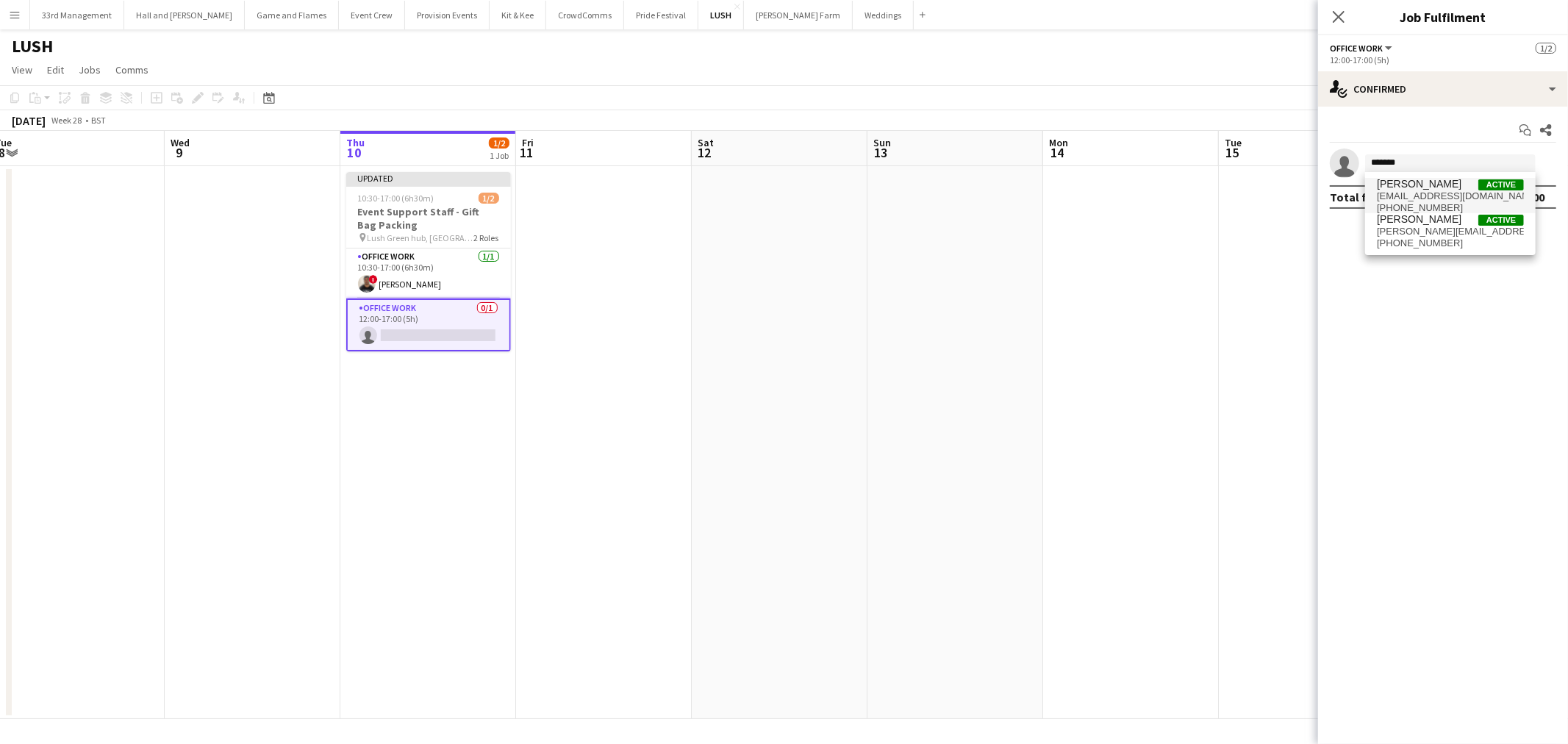 click on "[PERSON_NAME]" at bounding box center [1419, 184] 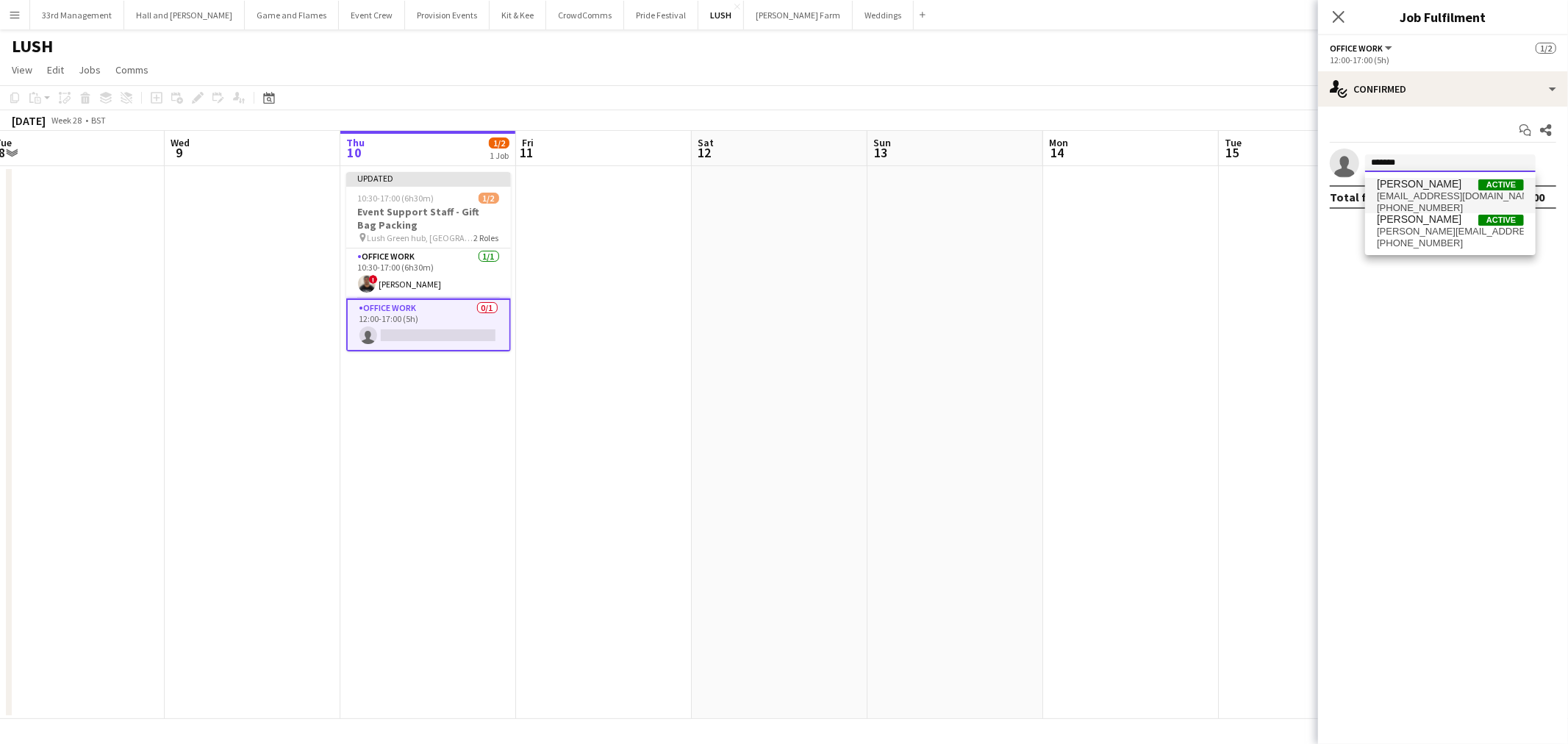 type 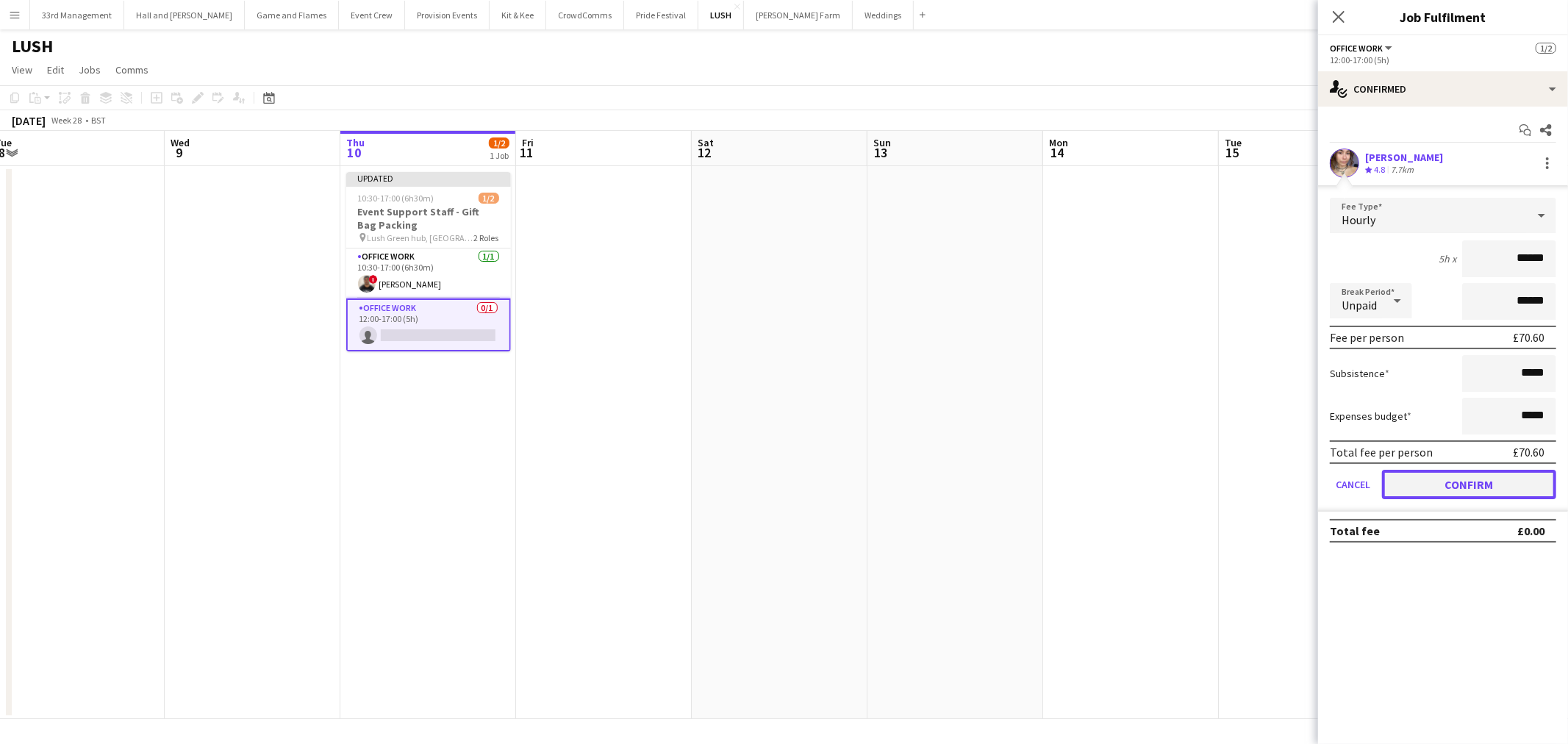 click on "Confirm" at bounding box center (1469, 484) 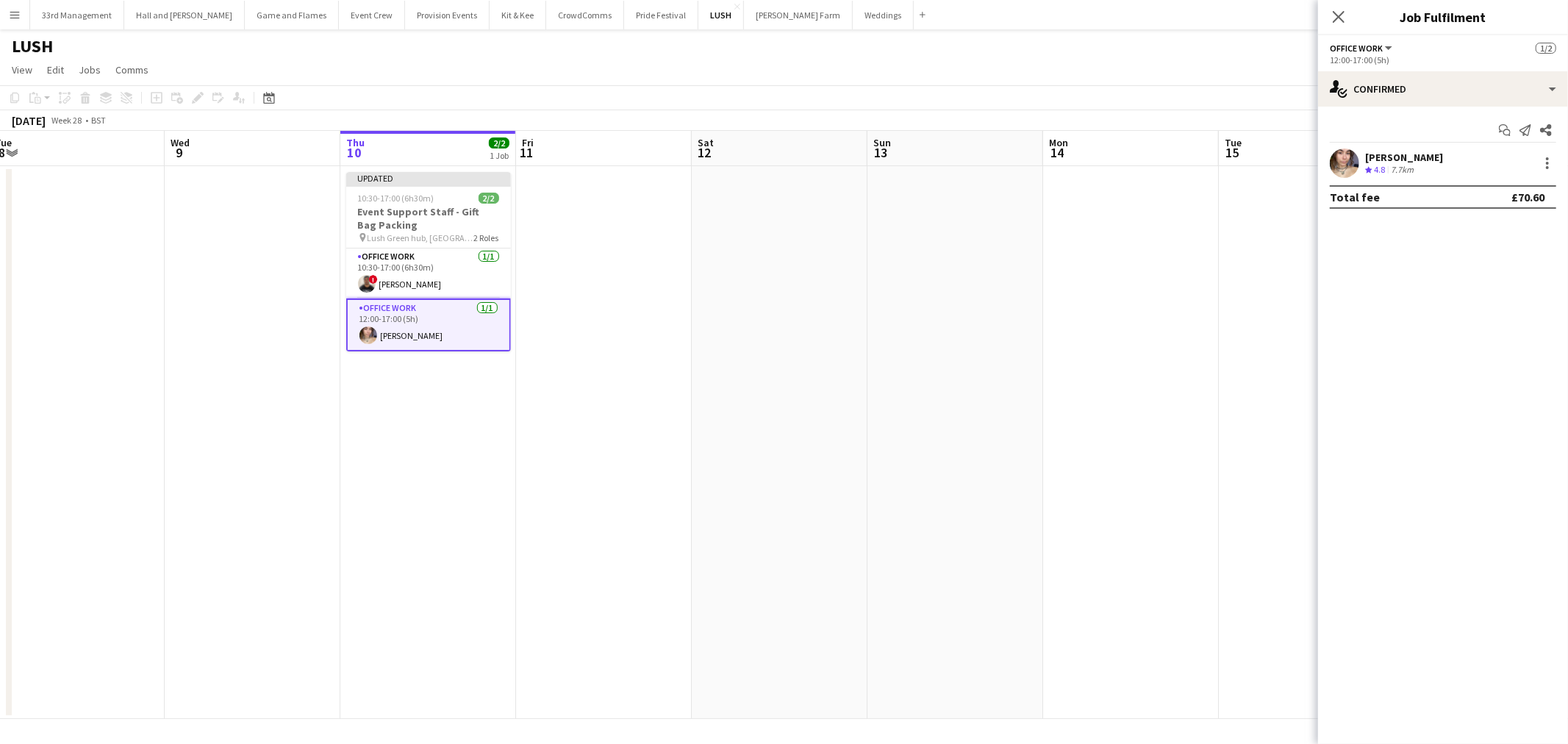 click at bounding box center (955, 443) 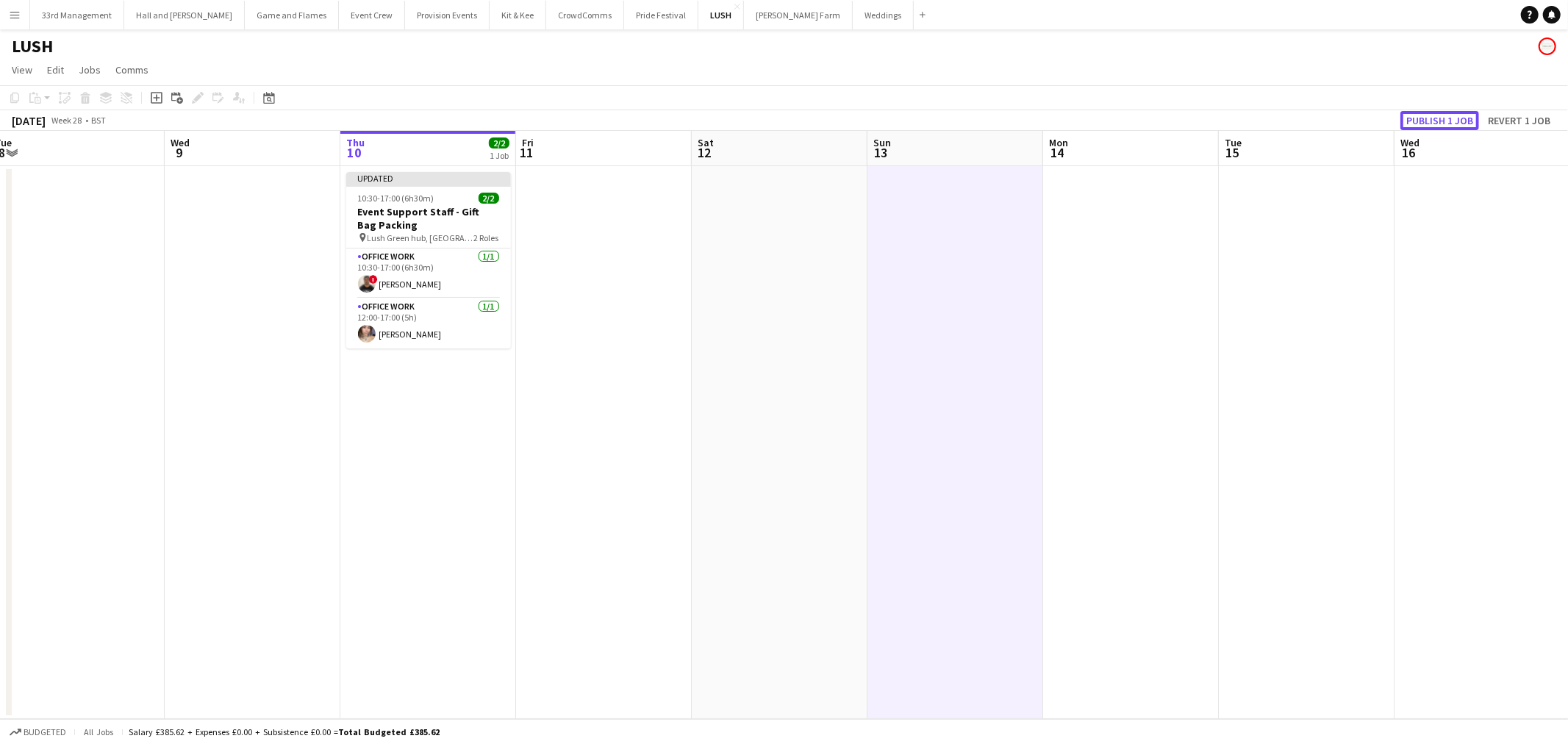 click on "Publish 1 job" 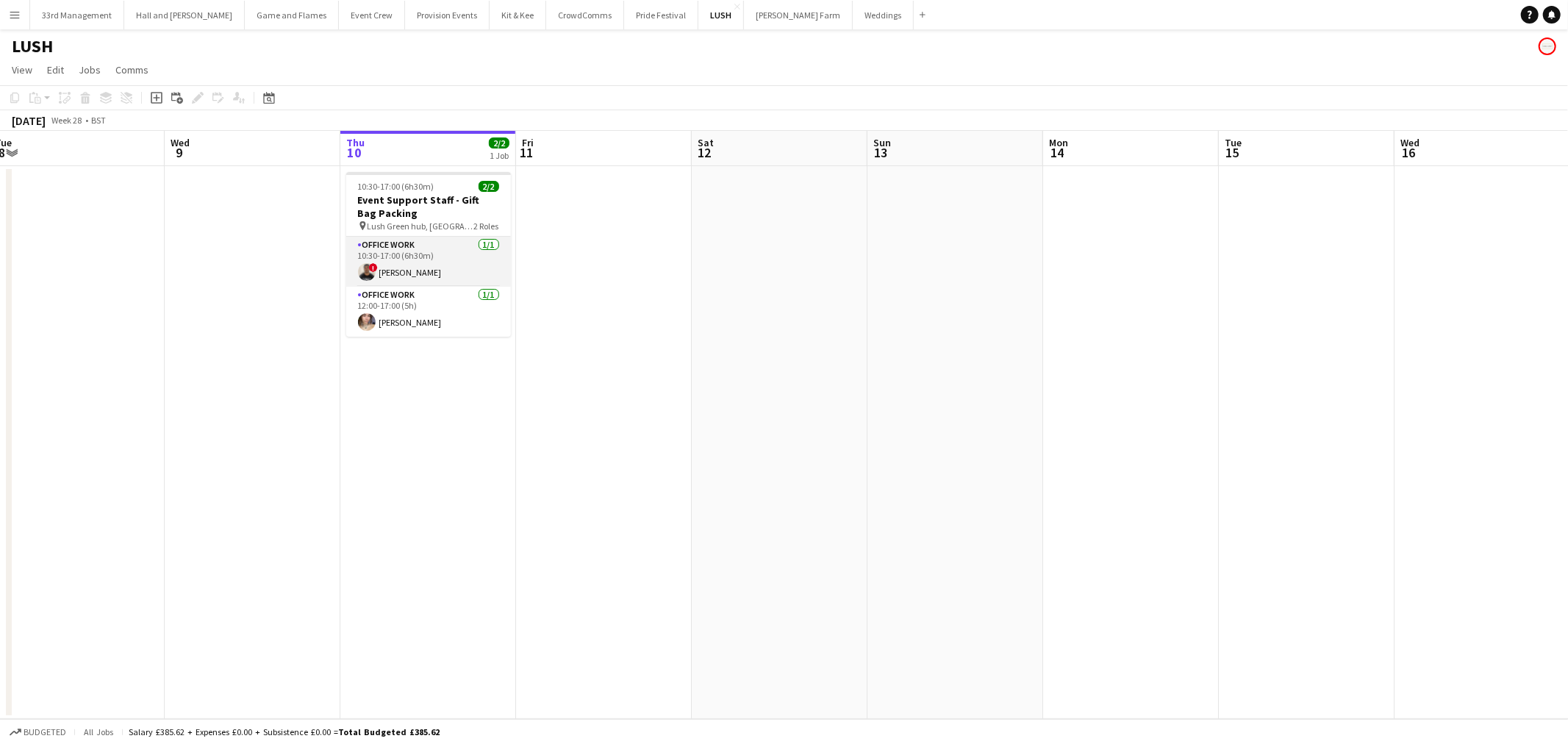 click on "Office work   [DATE]   10:30-17:00 (6h30m)
! [PERSON_NAME]" at bounding box center [429, 262] 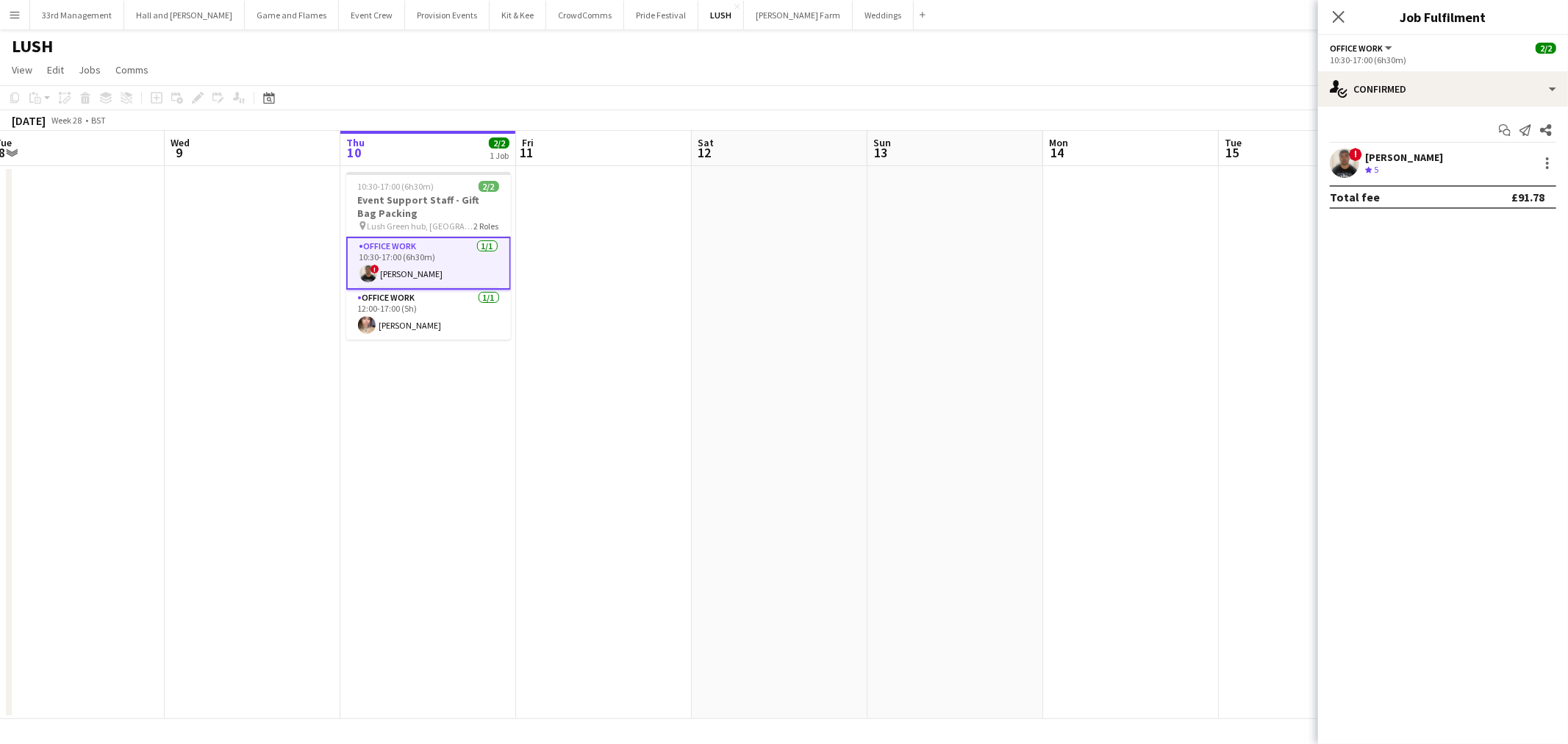 click on "Office work   [DATE]   12:00-17:00 (5h)
[PERSON_NAME]" at bounding box center [429, 315] 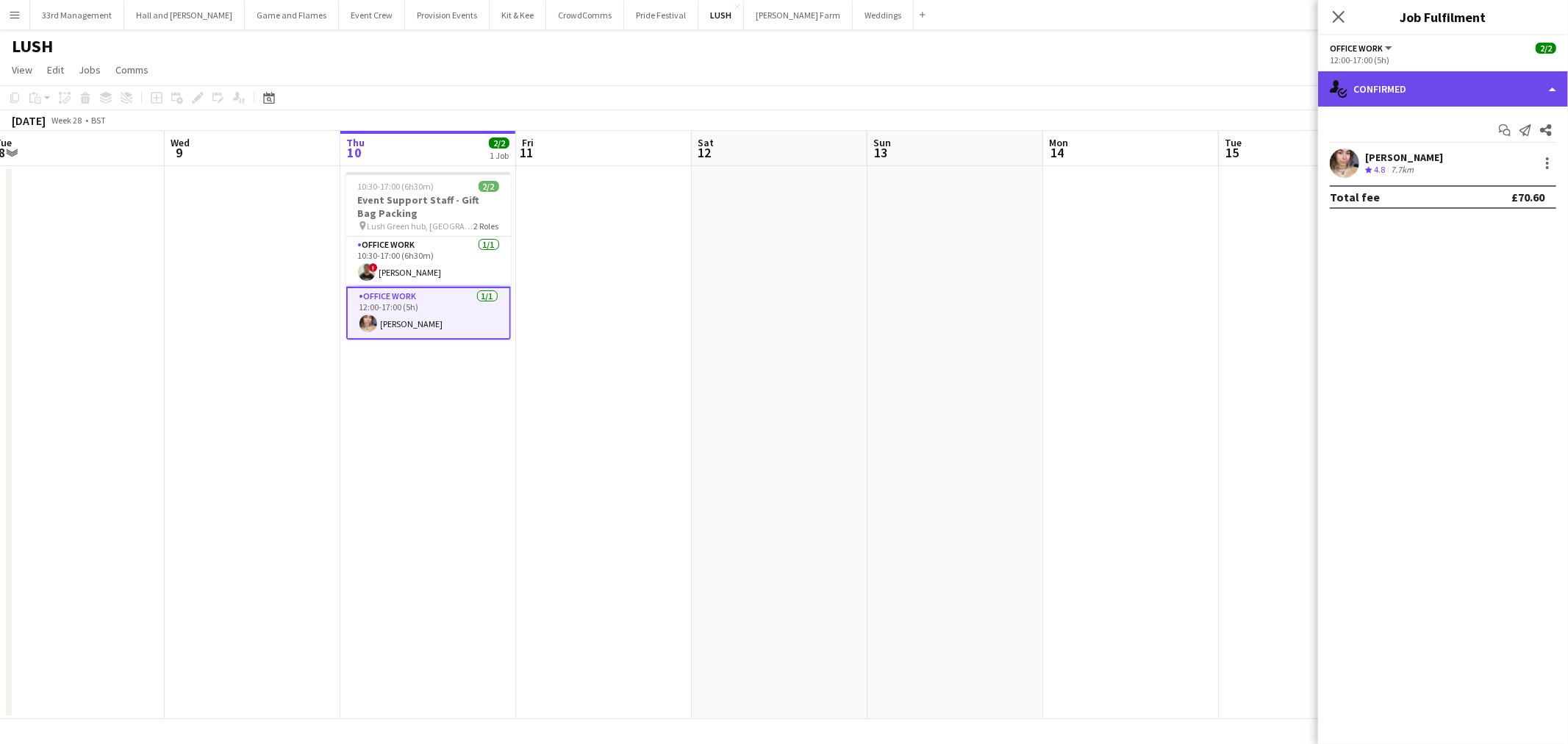 click on "single-neutral-actions-check-2
Confirmed" 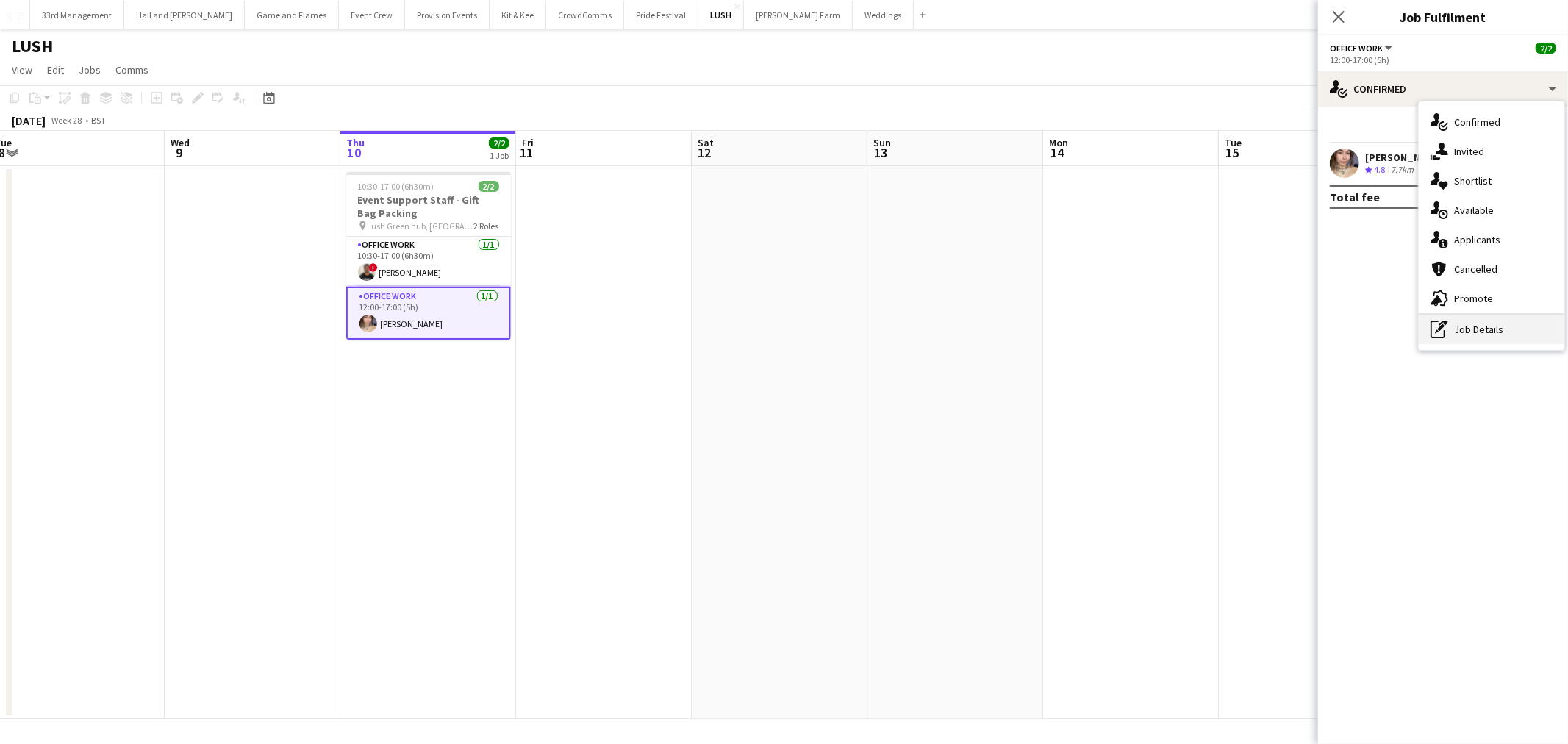 click on "pen-write
Job Details" at bounding box center (1492, 329) 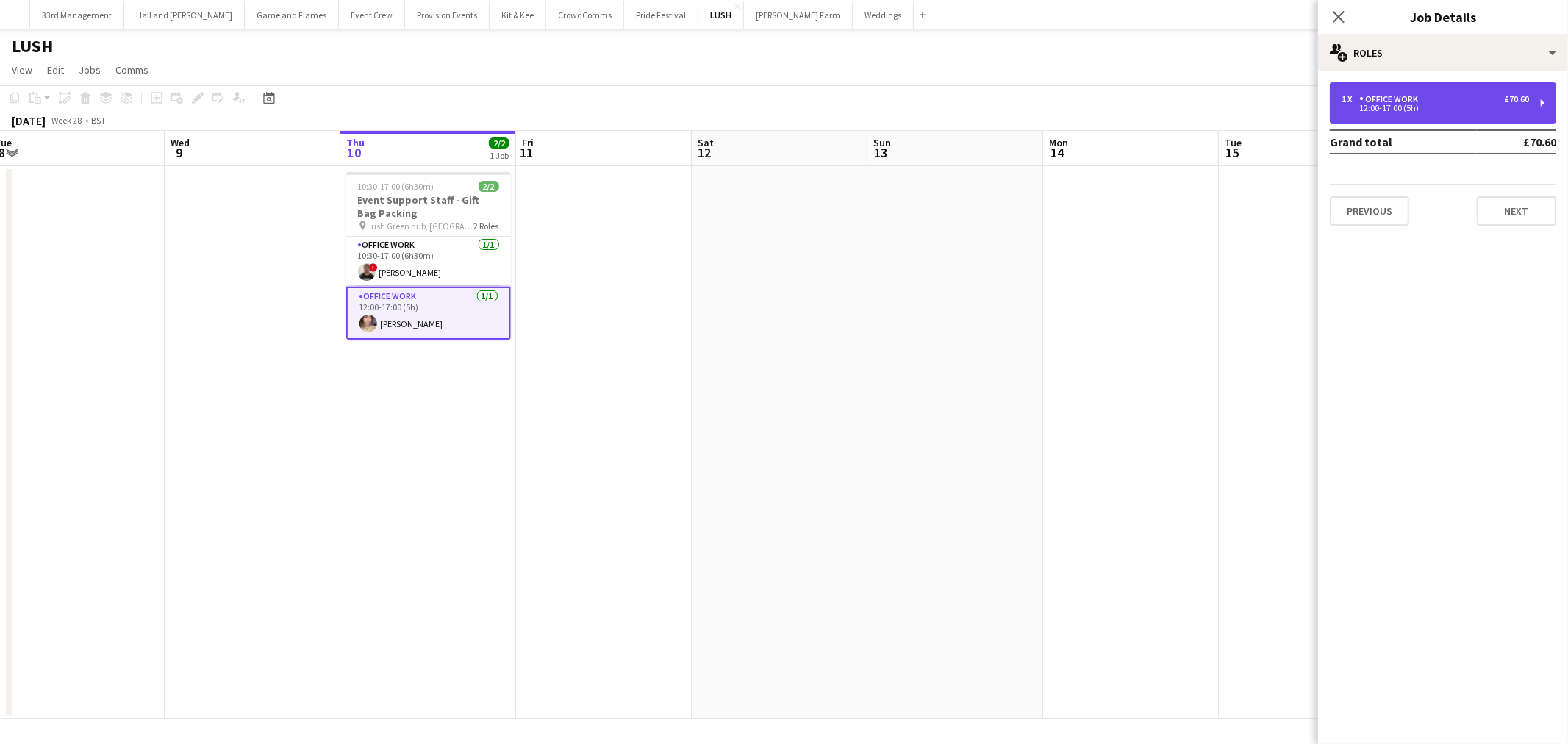 click on "1 x   Office work   £70.60   12:00-17:00 (5h)" at bounding box center [1443, 103] 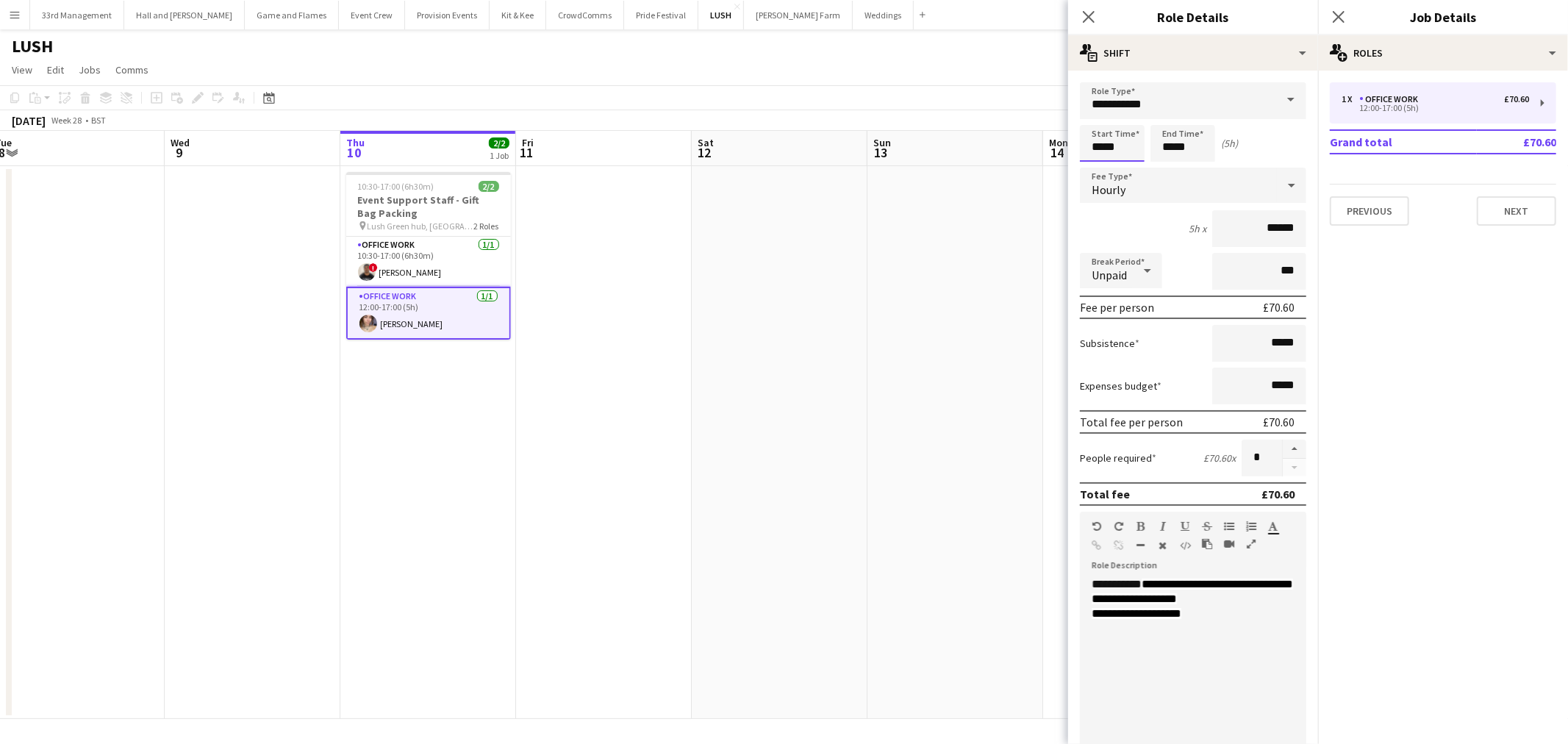 click on "*****" at bounding box center [1112, 143] 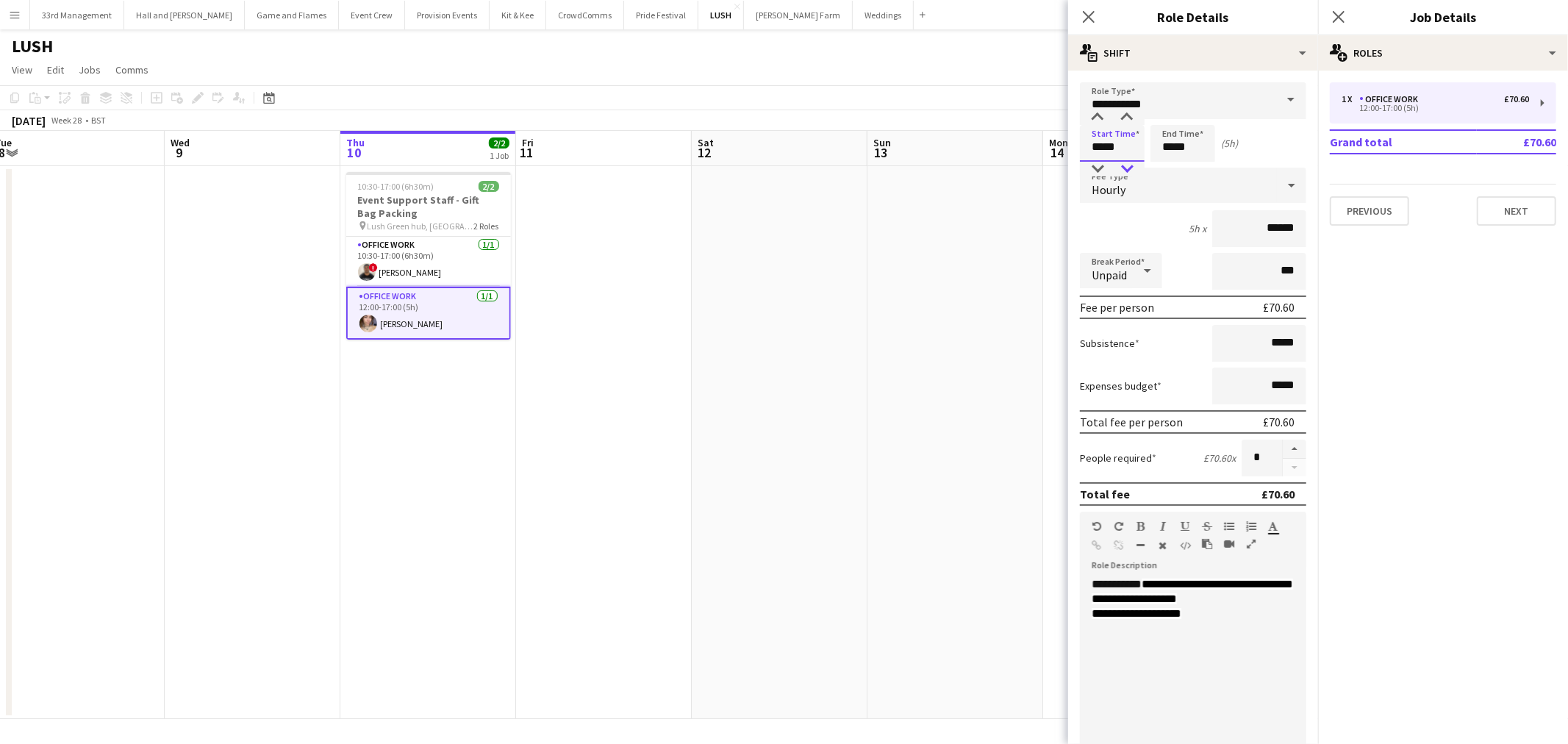 click on "*****" at bounding box center (1112, 146) 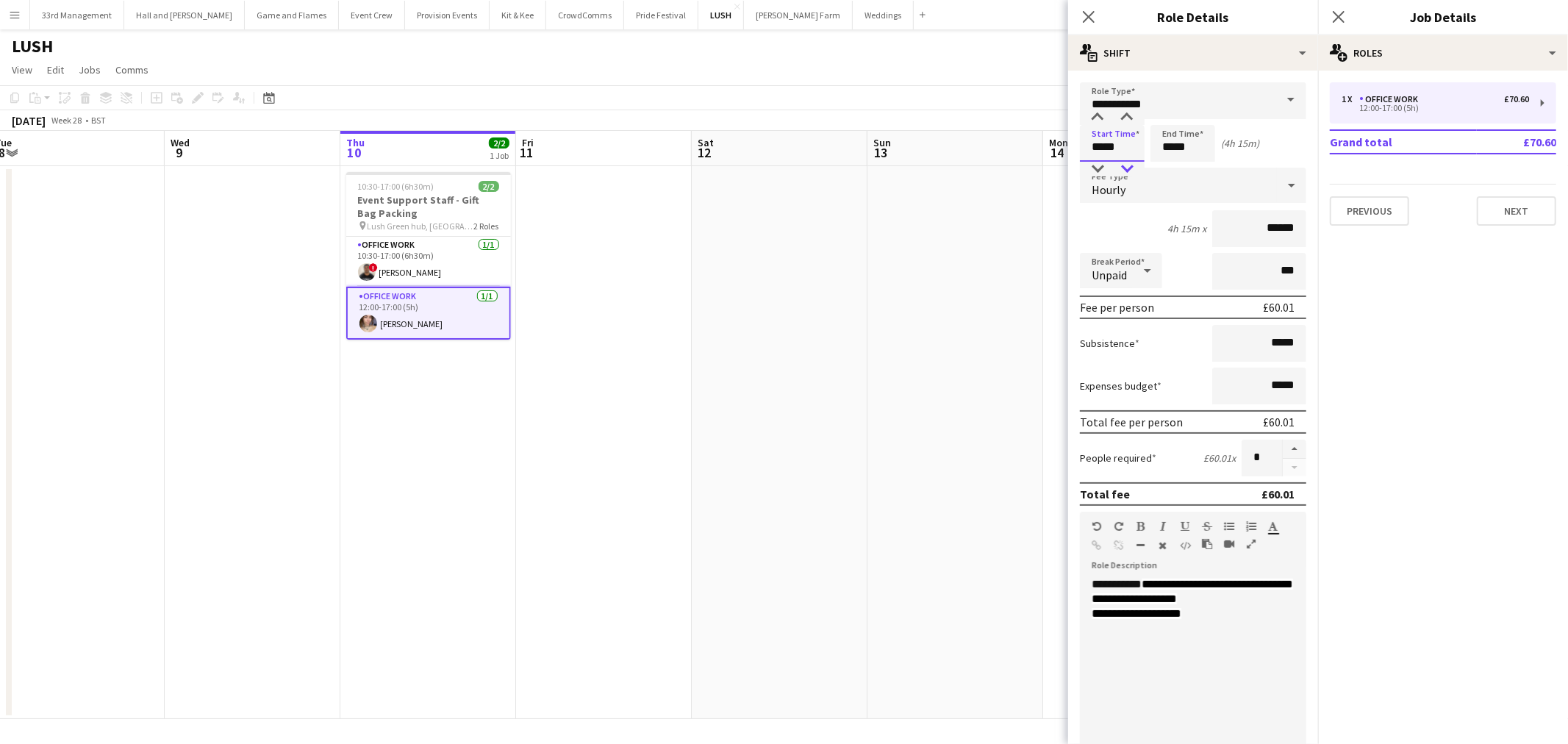 click at bounding box center (1127, 169) 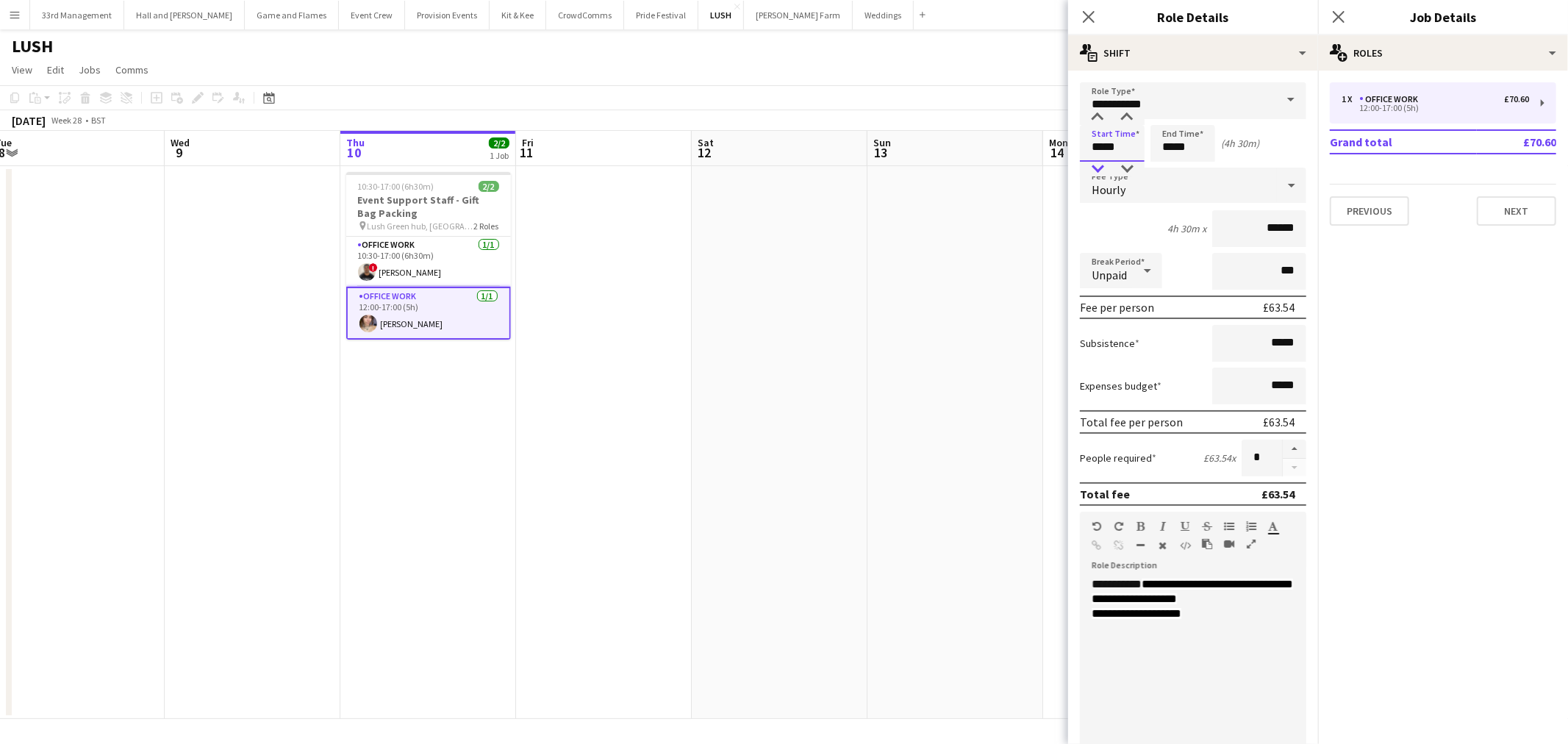 type on "*****" 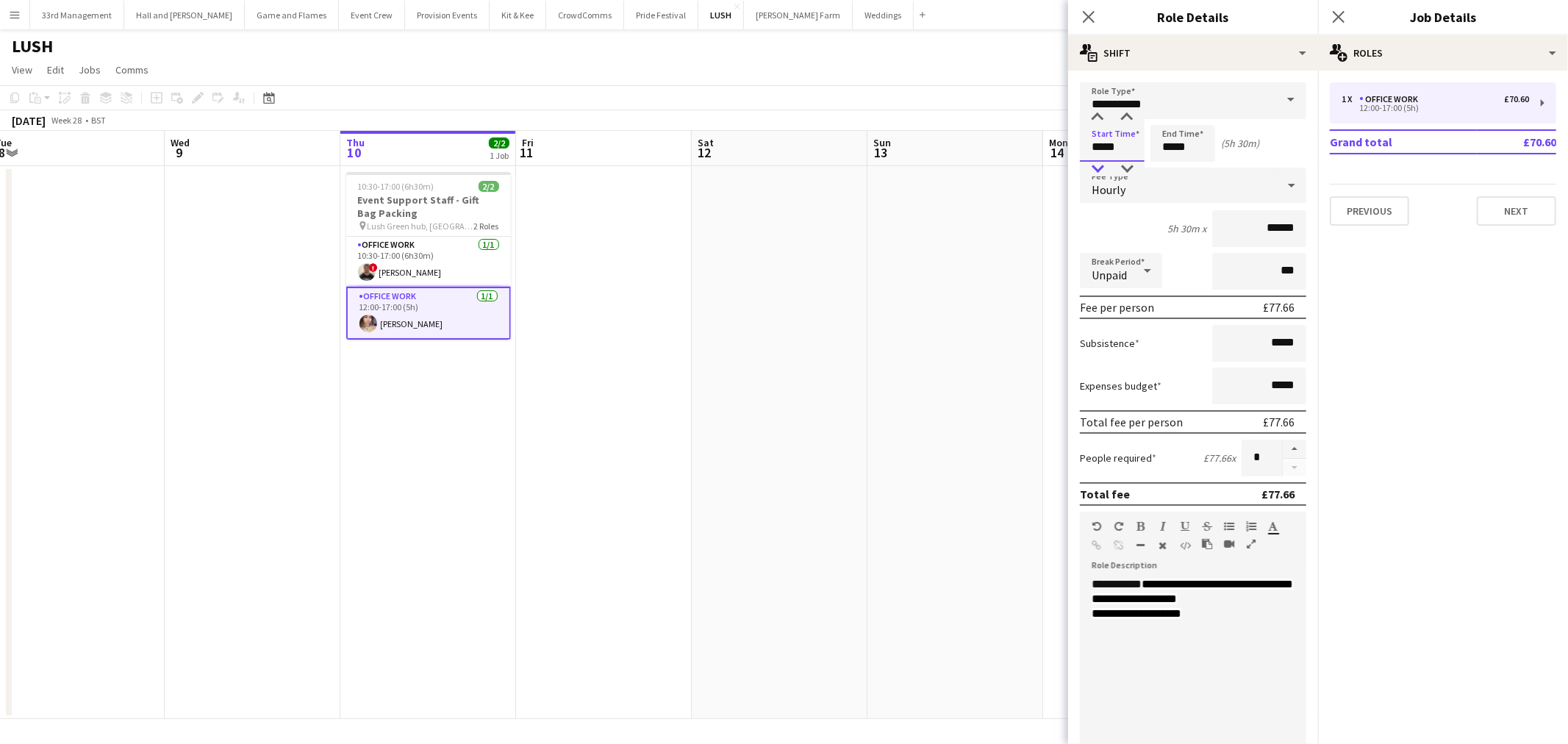 click at bounding box center [1098, 169] 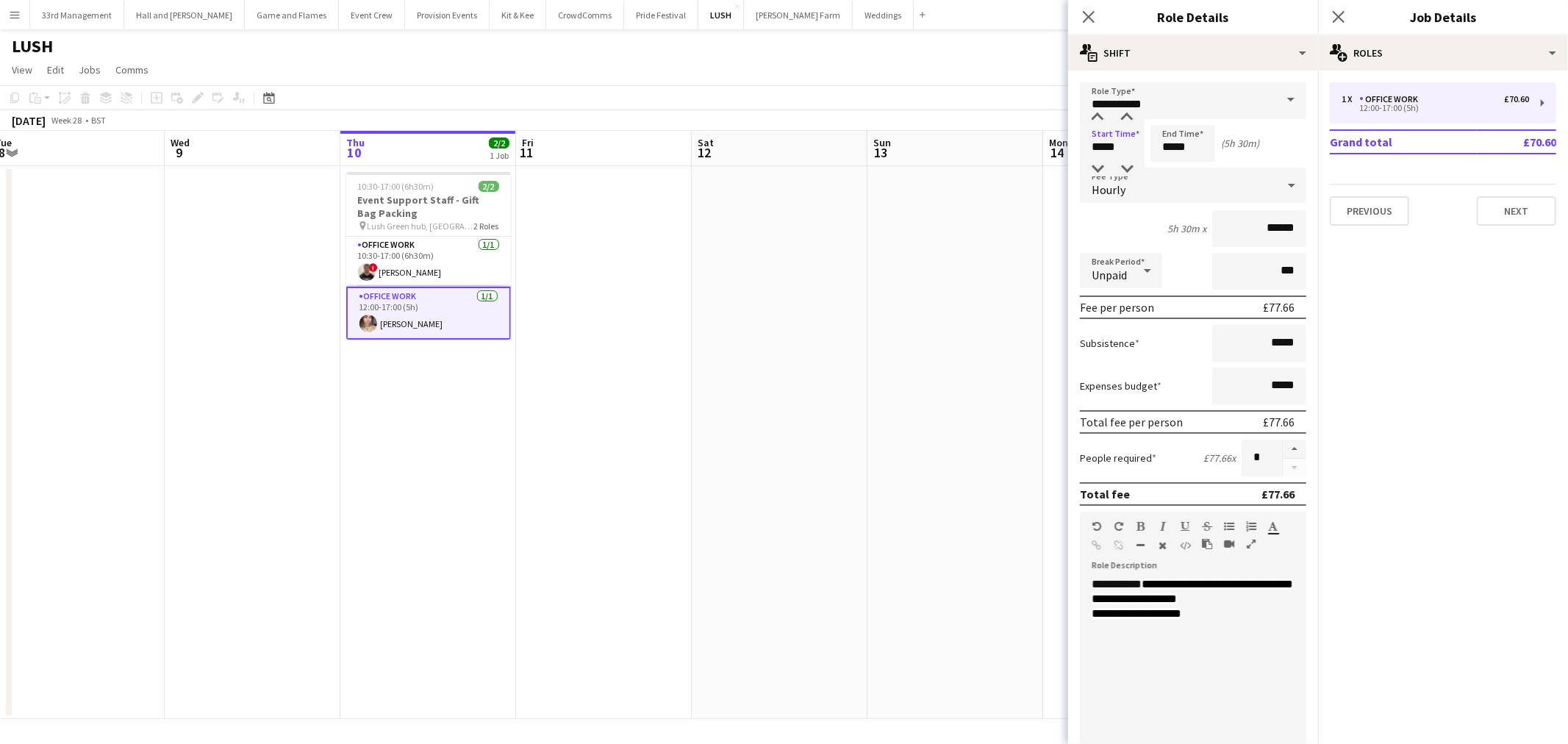 click at bounding box center (955, 443) 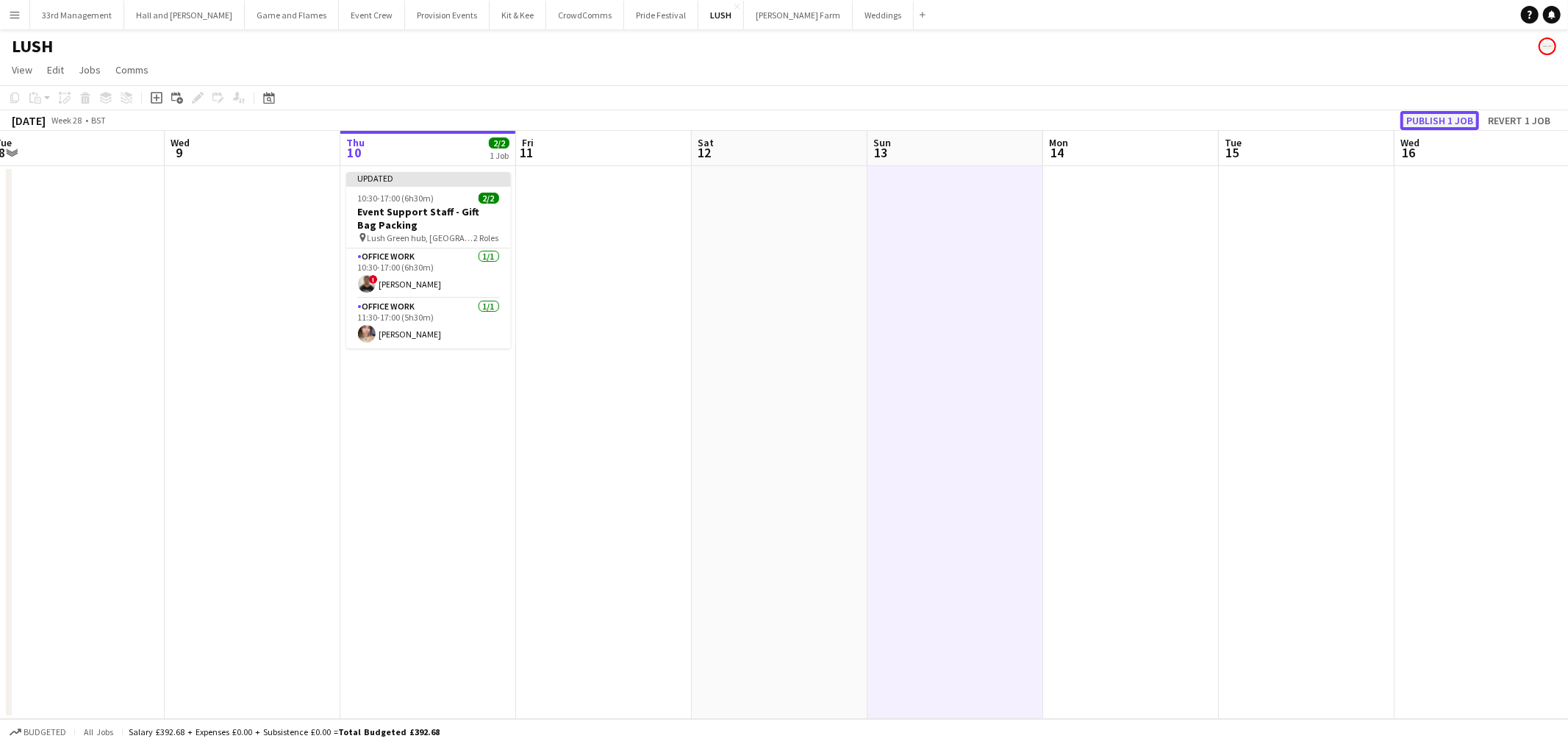 click on "Publish 1 job" 